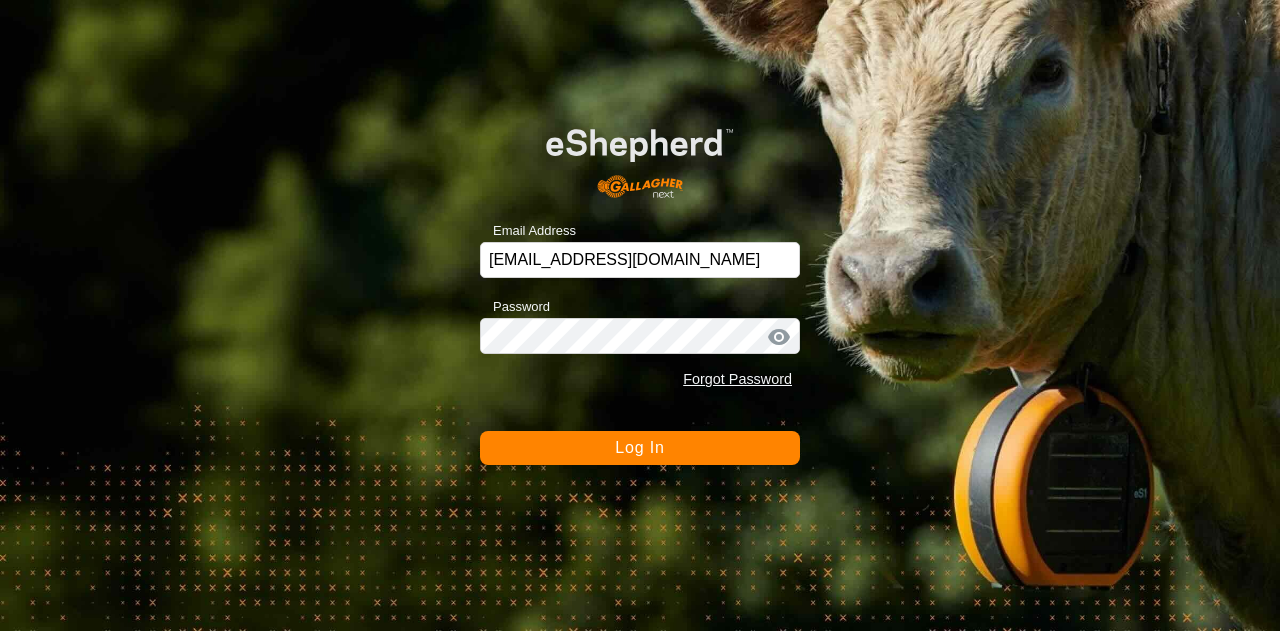 scroll, scrollTop: 0, scrollLeft: 0, axis: both 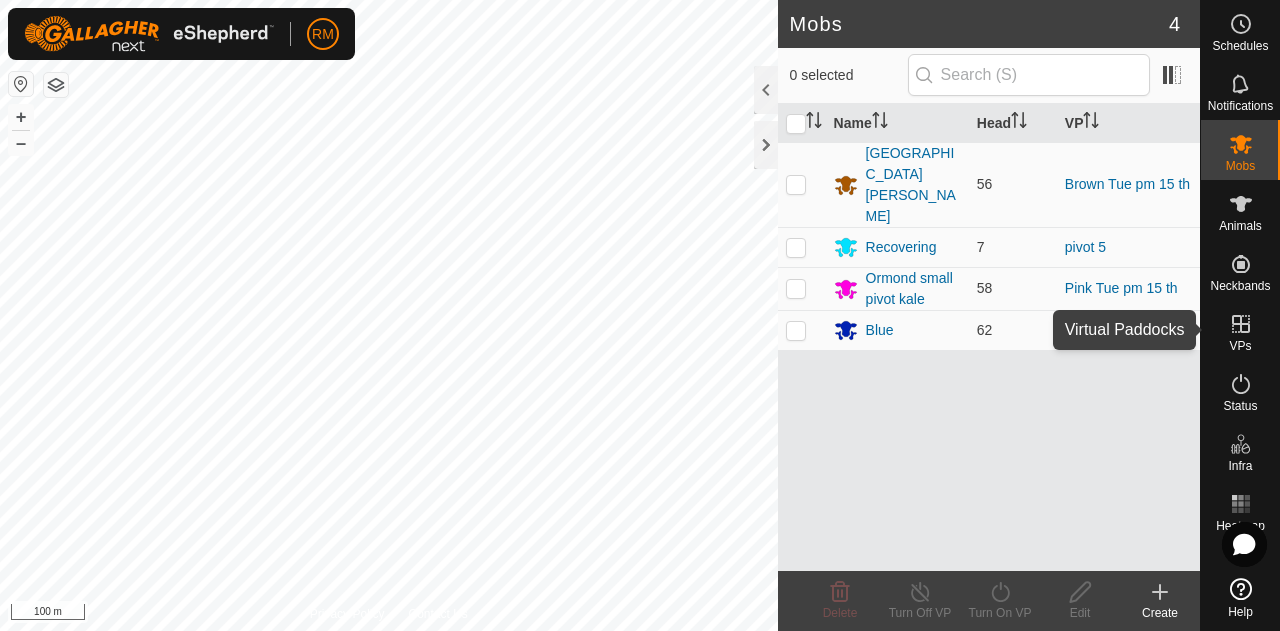 click 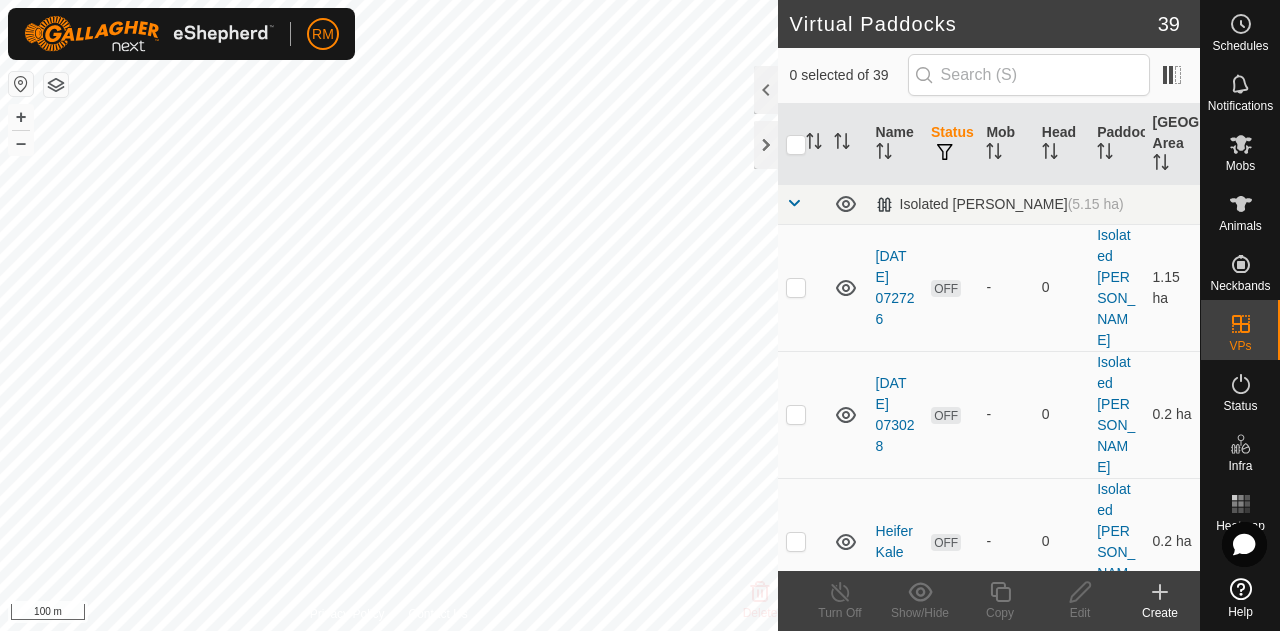 click 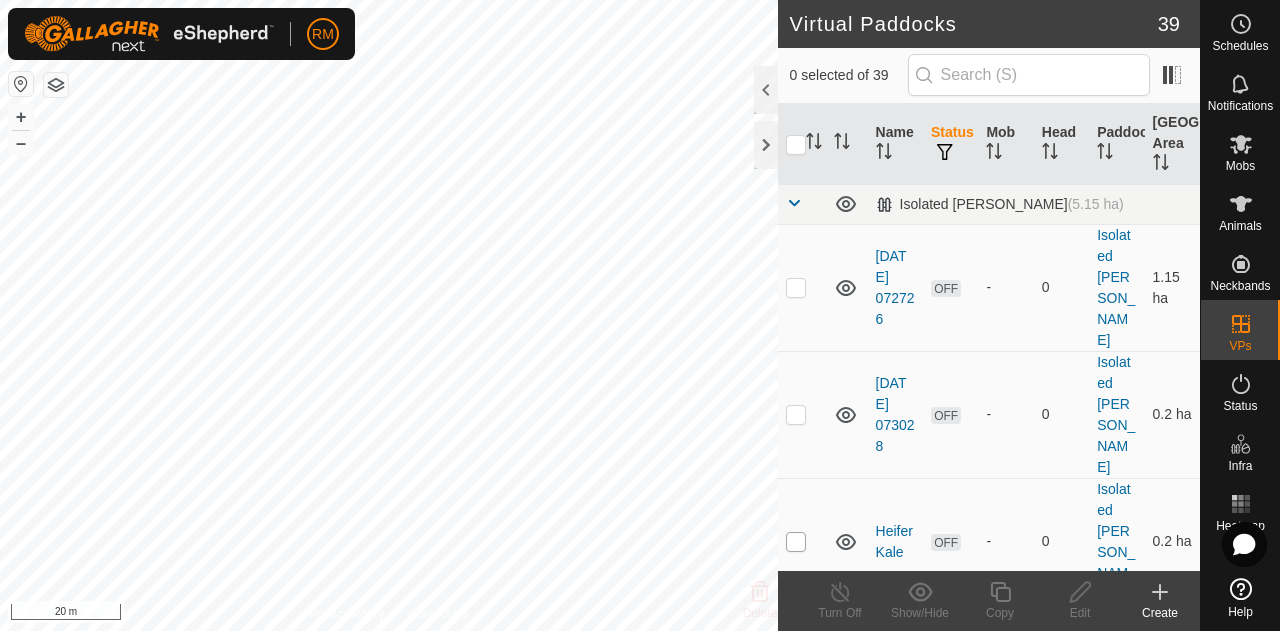 checkbox on "true" 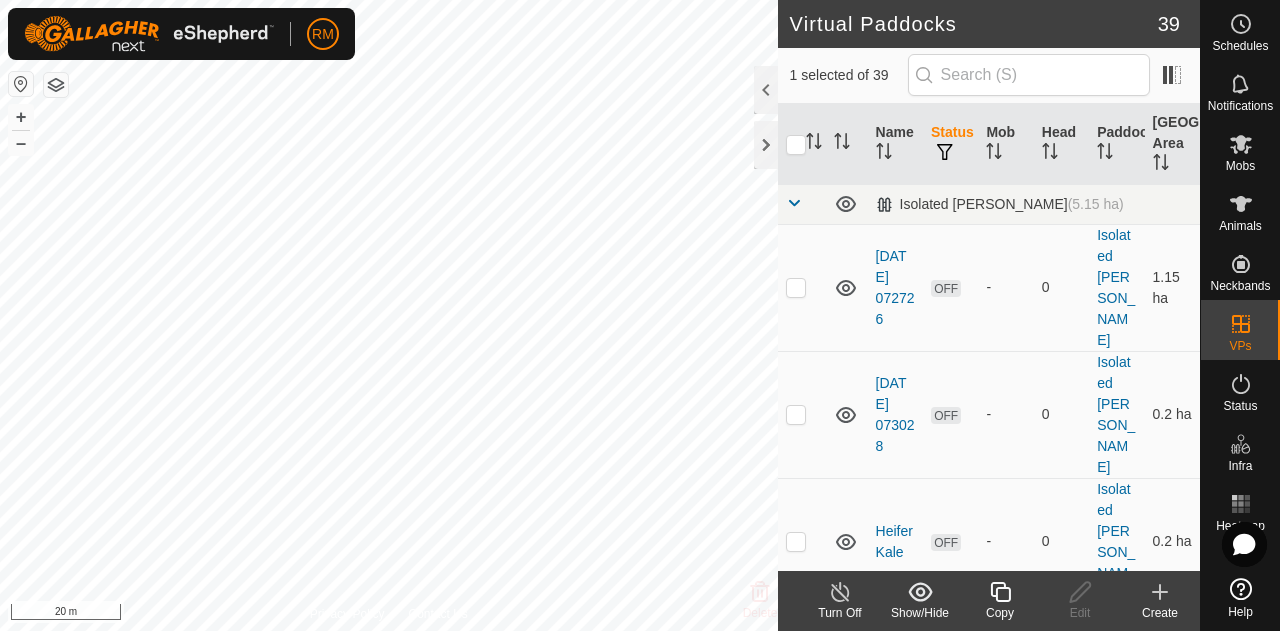 click 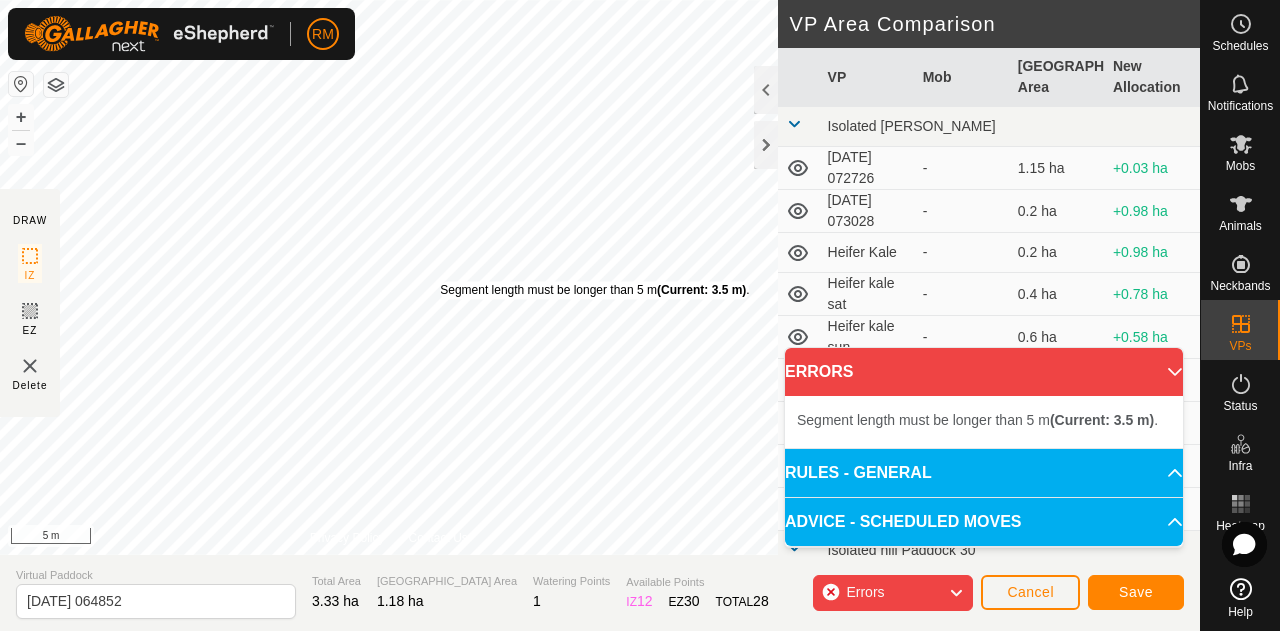 click on "Segment length must be longer than 5 m  (Current: 3.5 m) . + – ⇧ i 5 m" at bounding box center [389, 277] 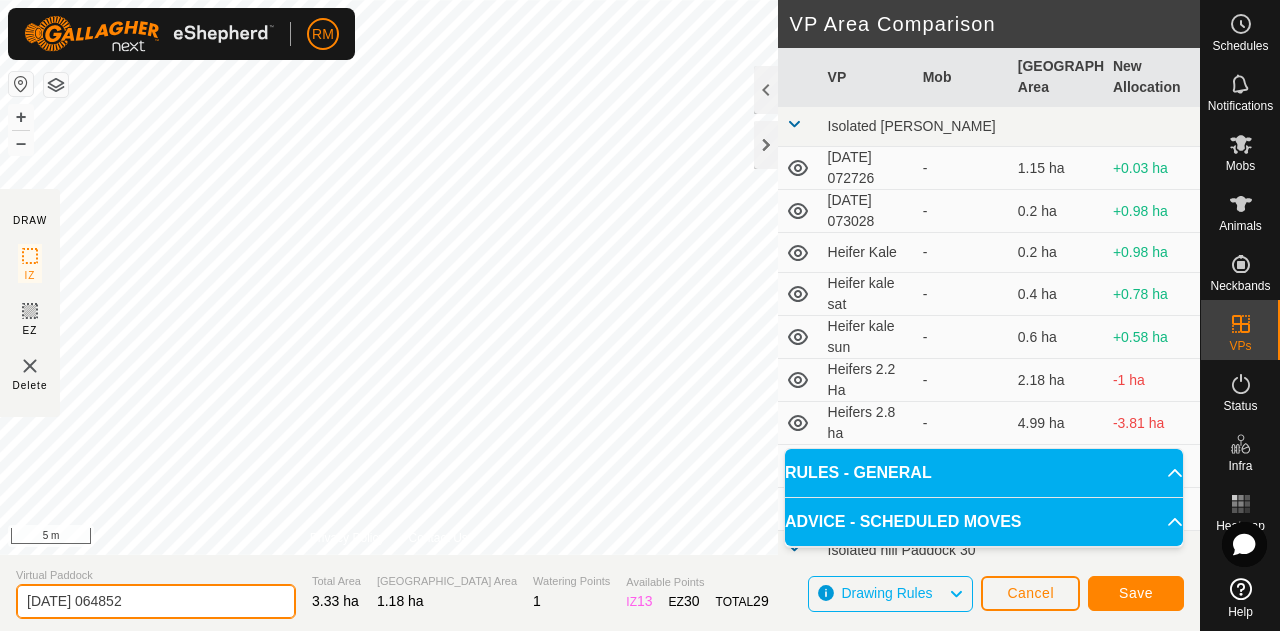 click on "[DATE] 064852" 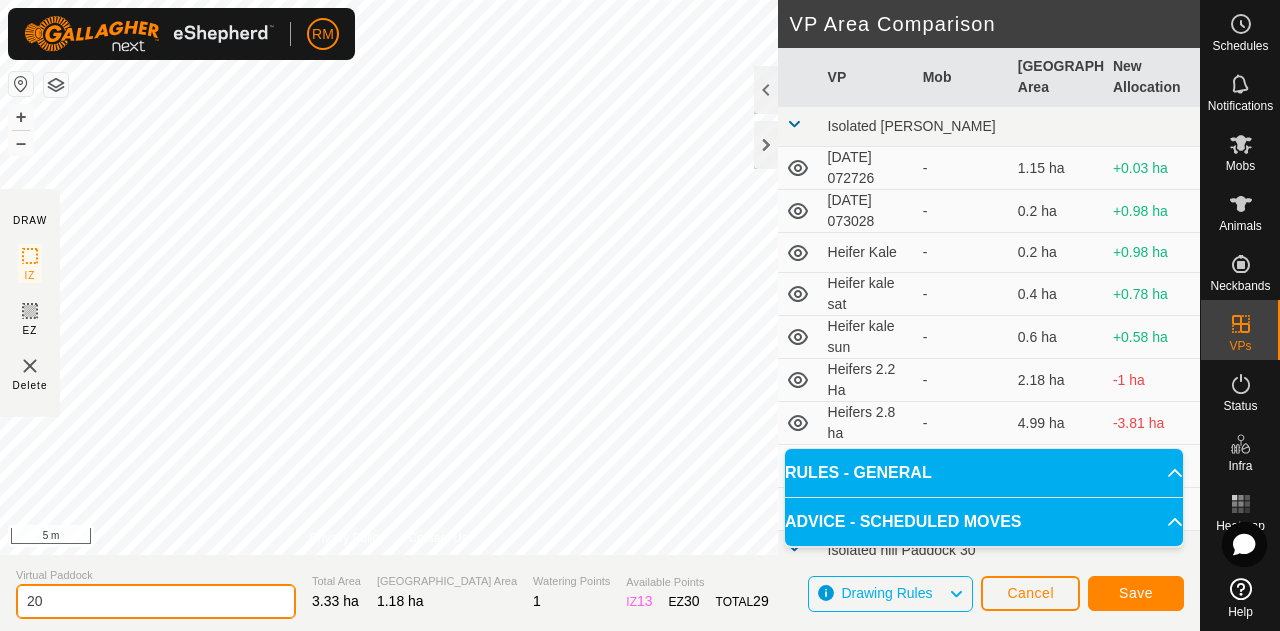 type on "2" 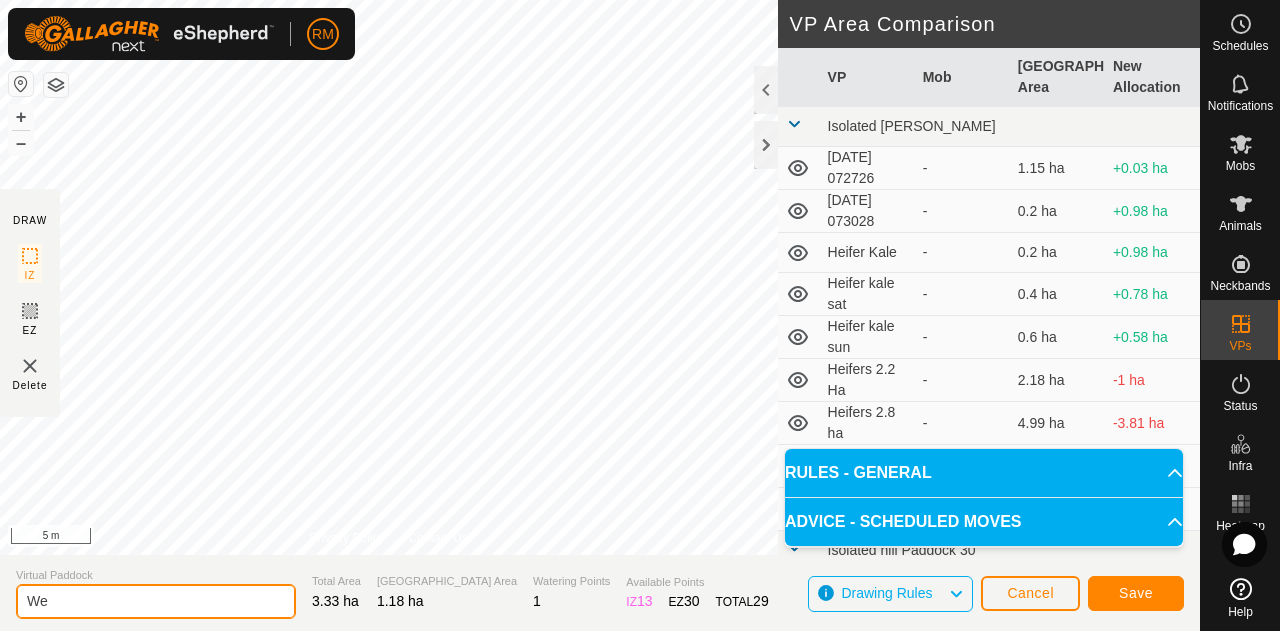 type on "W" 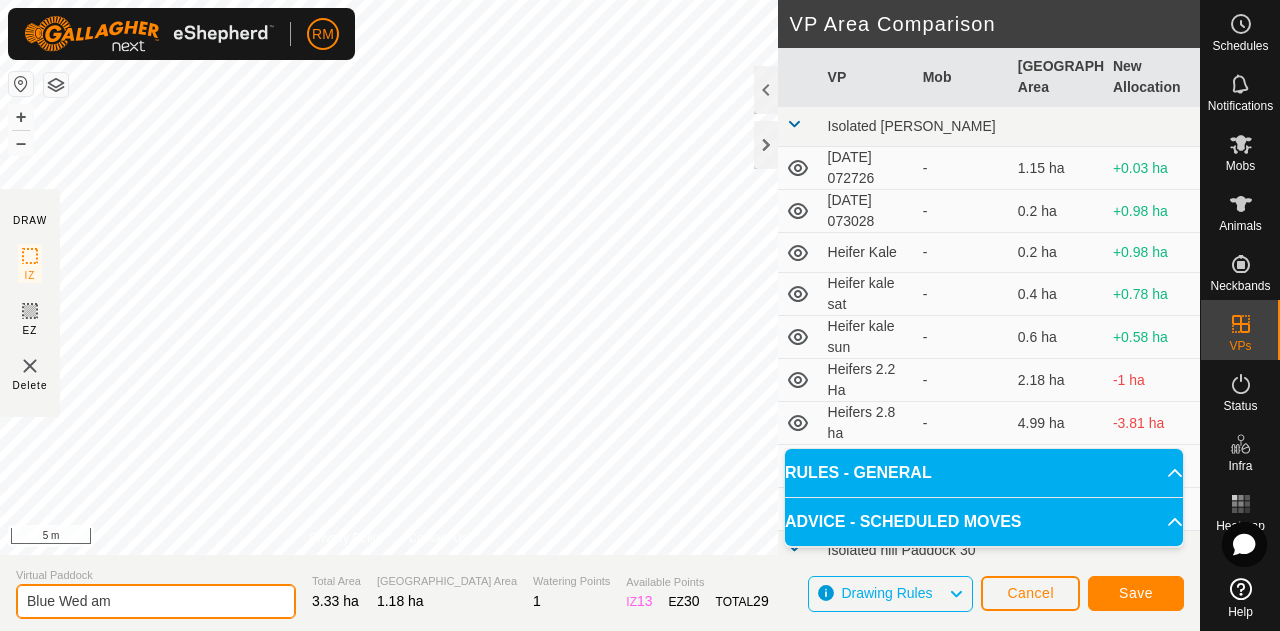 type on "Blue Wed am" 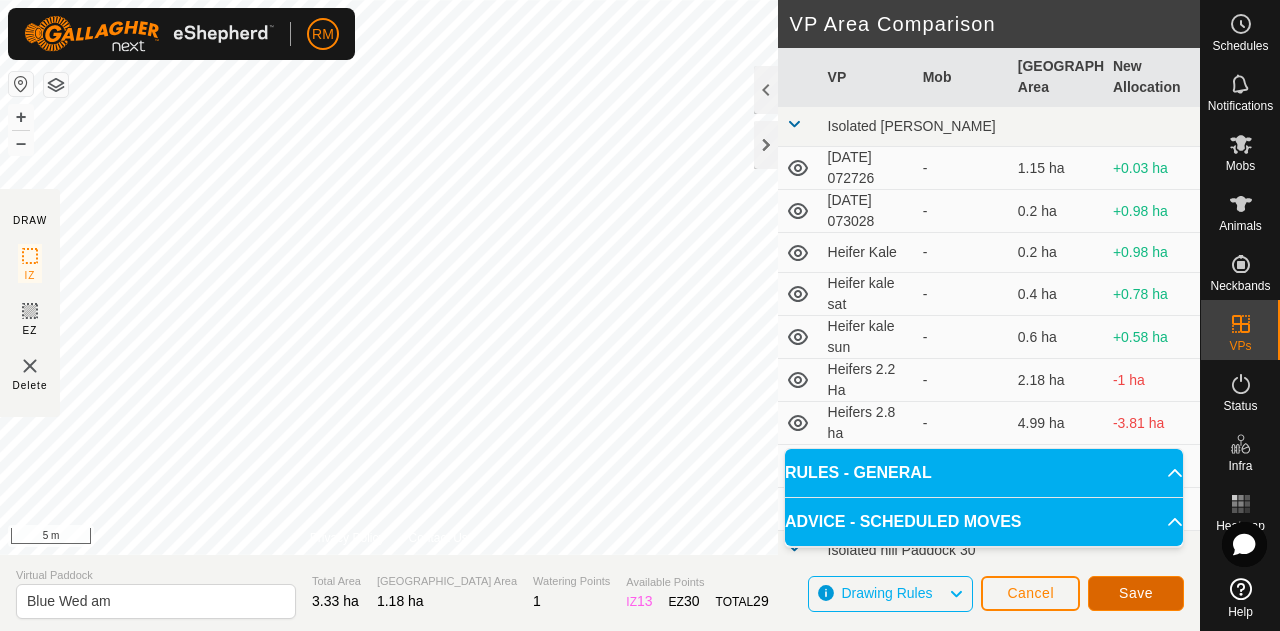 click on "Save" 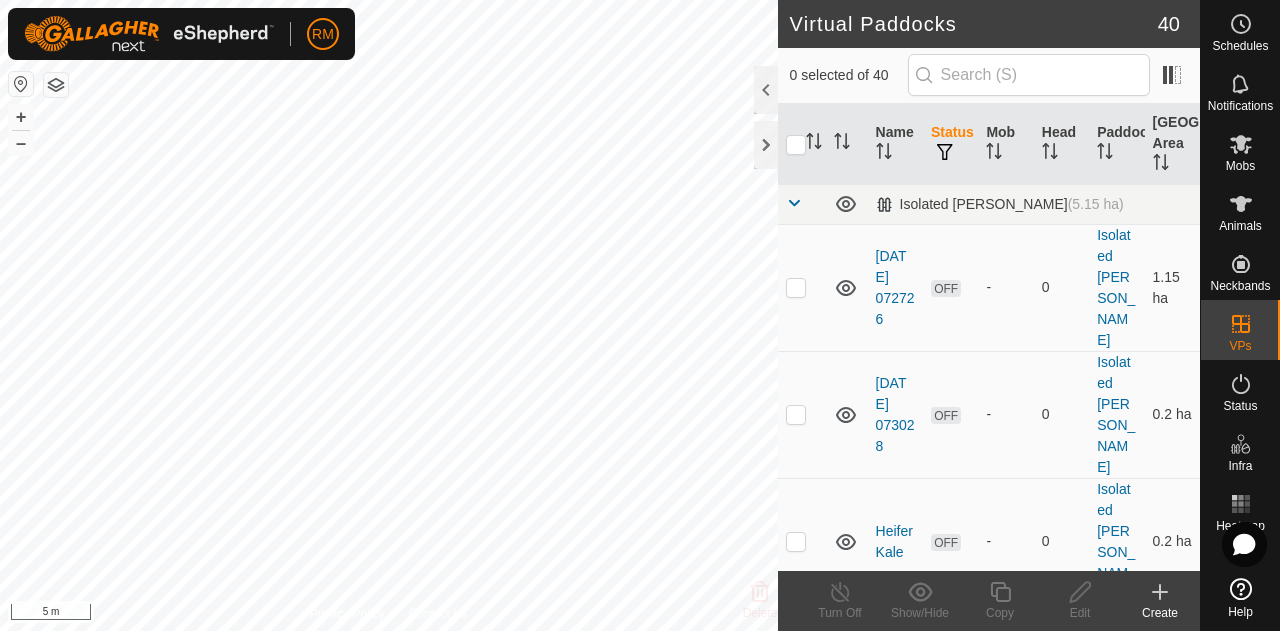 checkbox on "true" 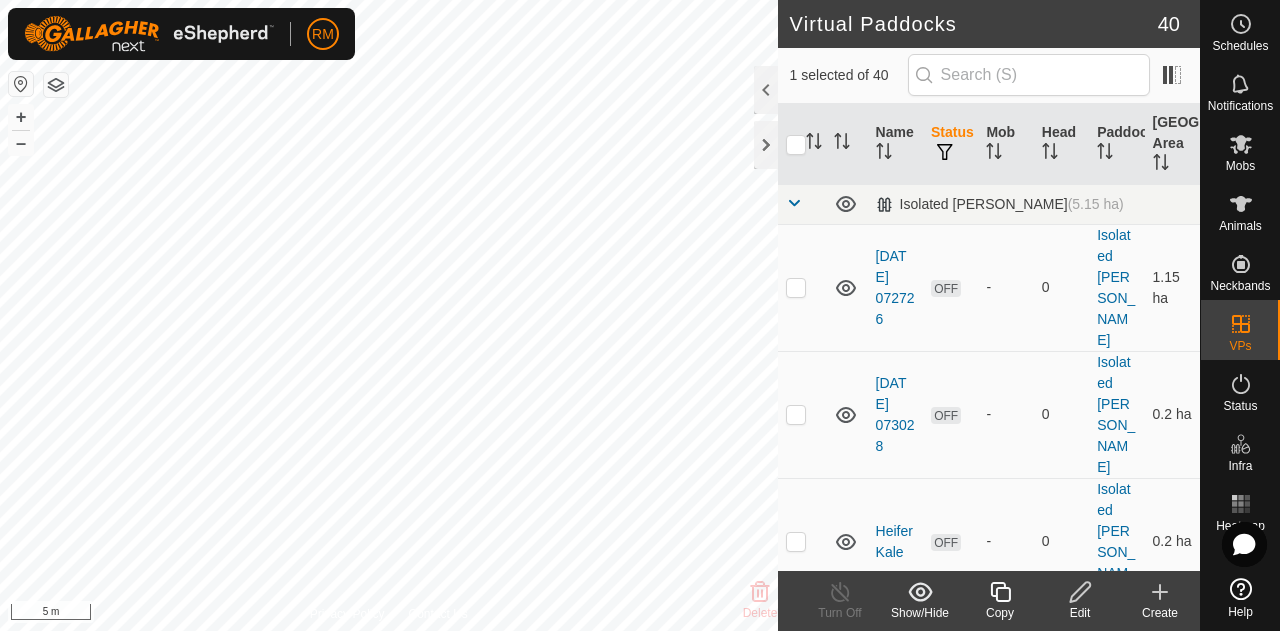 click 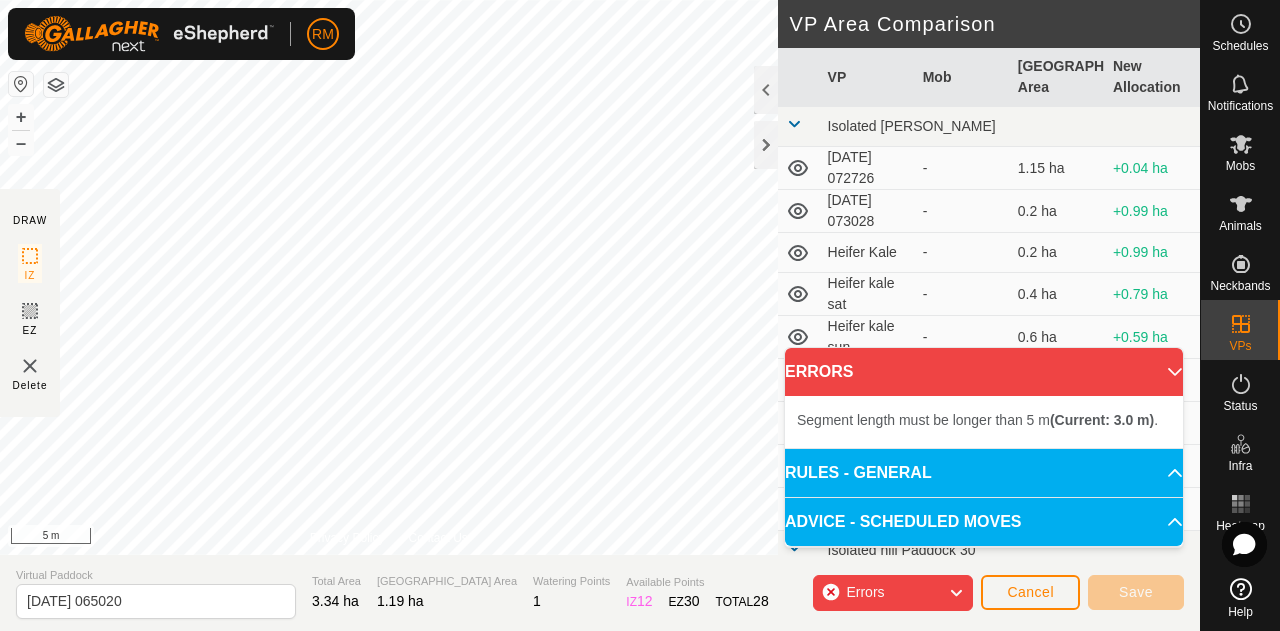 type on "[DATE] 065026" 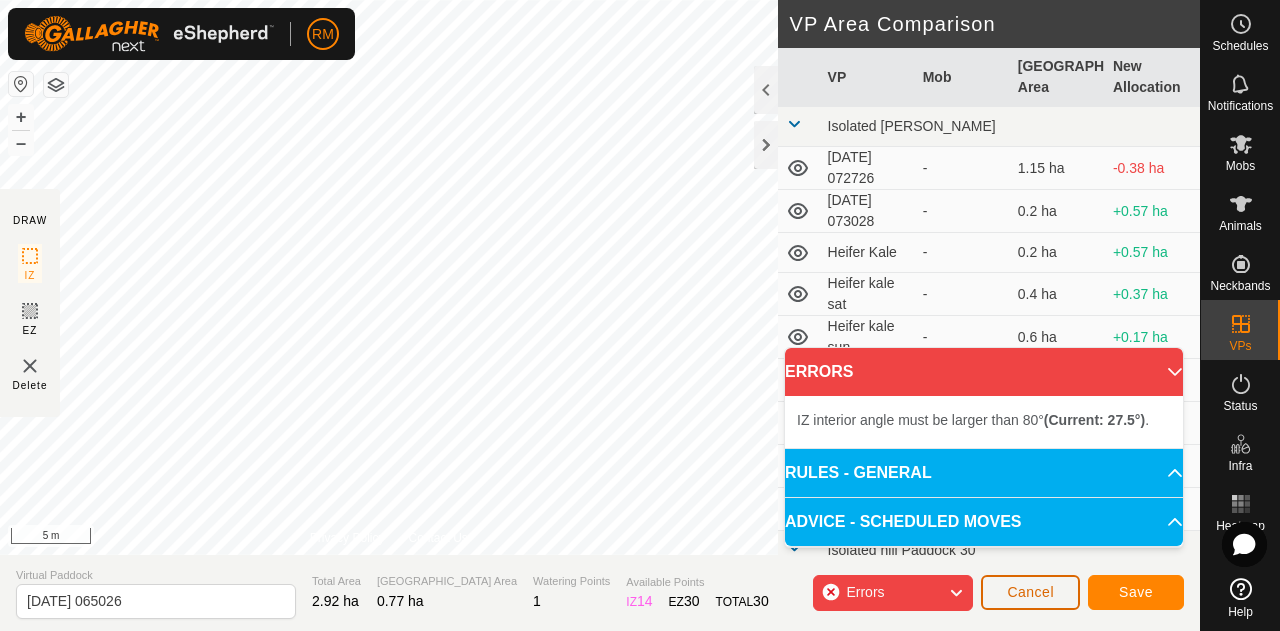 click on "Cancel" 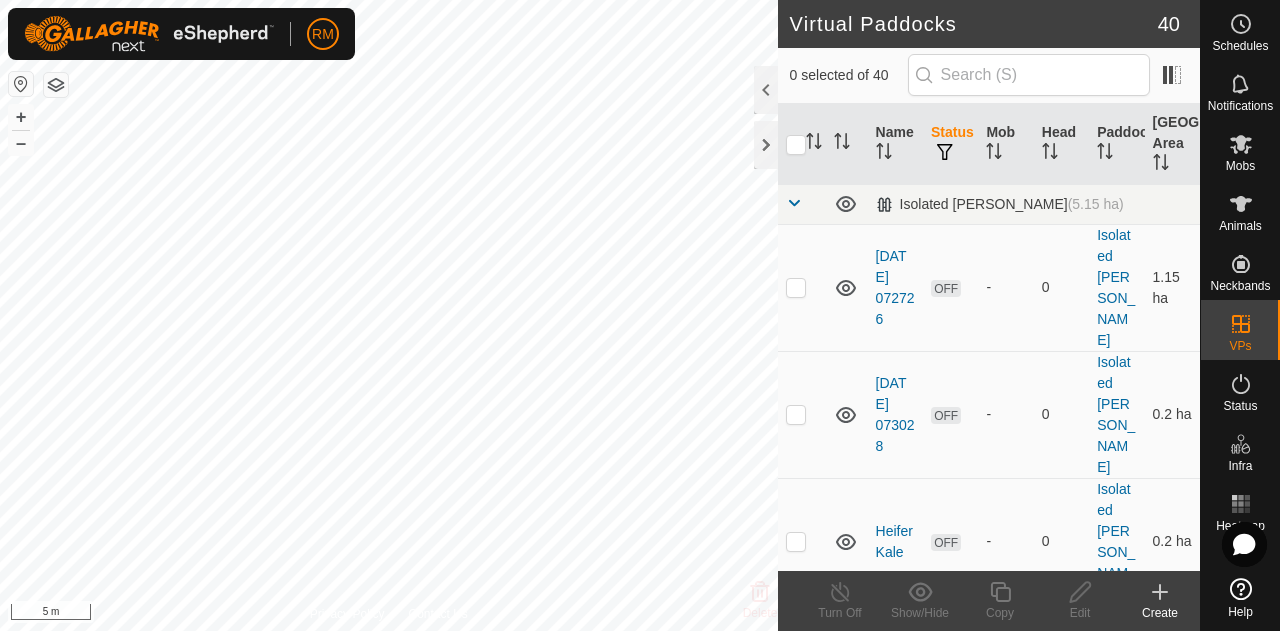 checkbox on "true" 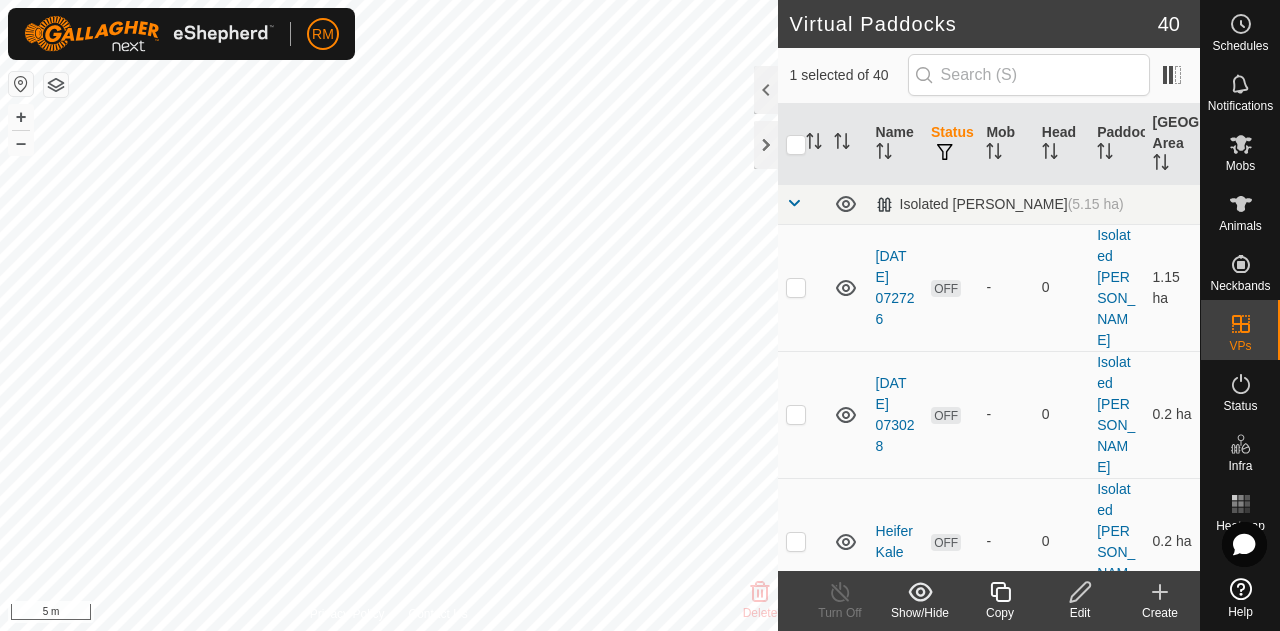 click 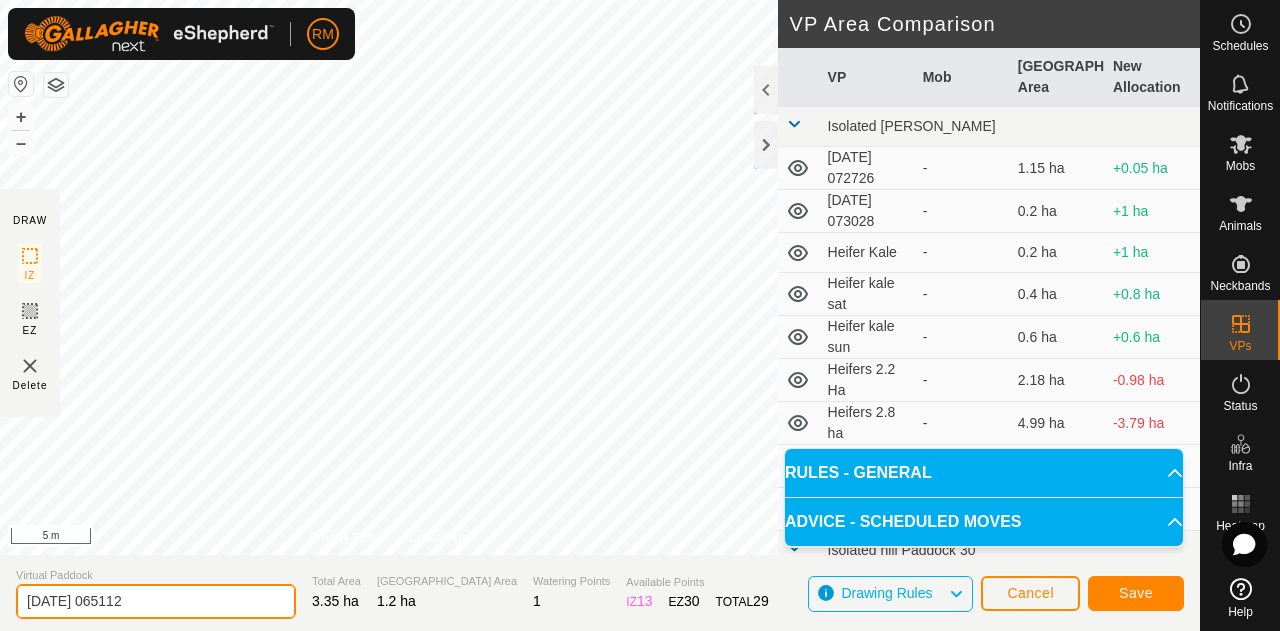 click on "[DATE] 065112" 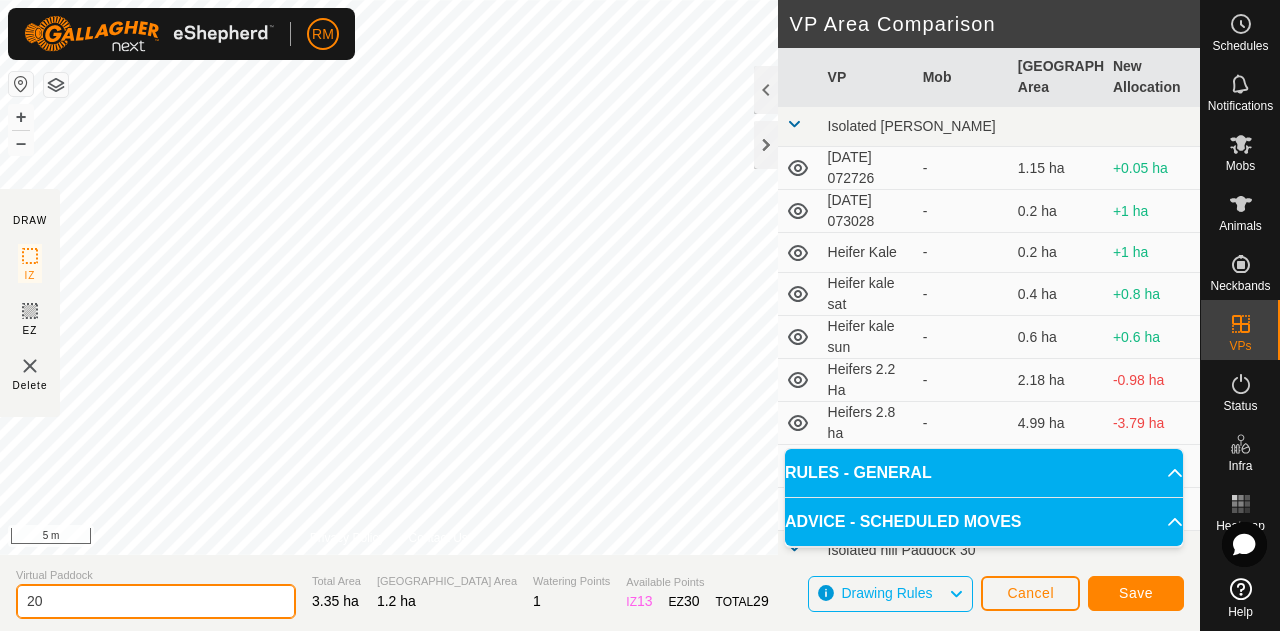type on "2" 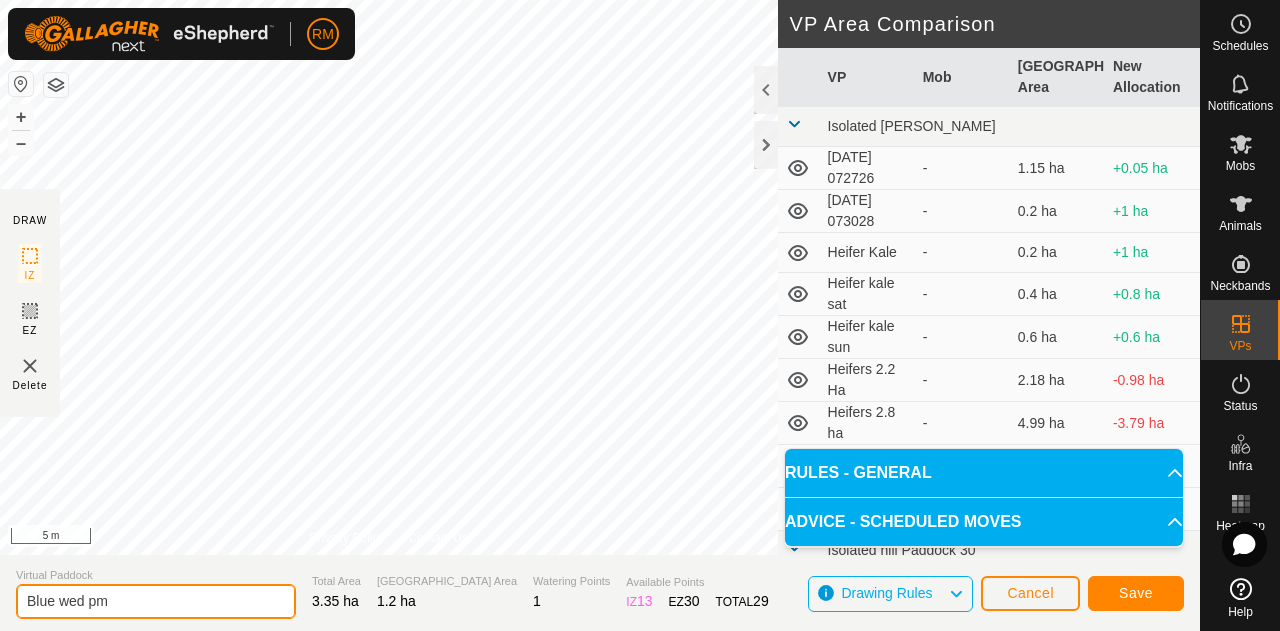 type on "Blue wed pm" 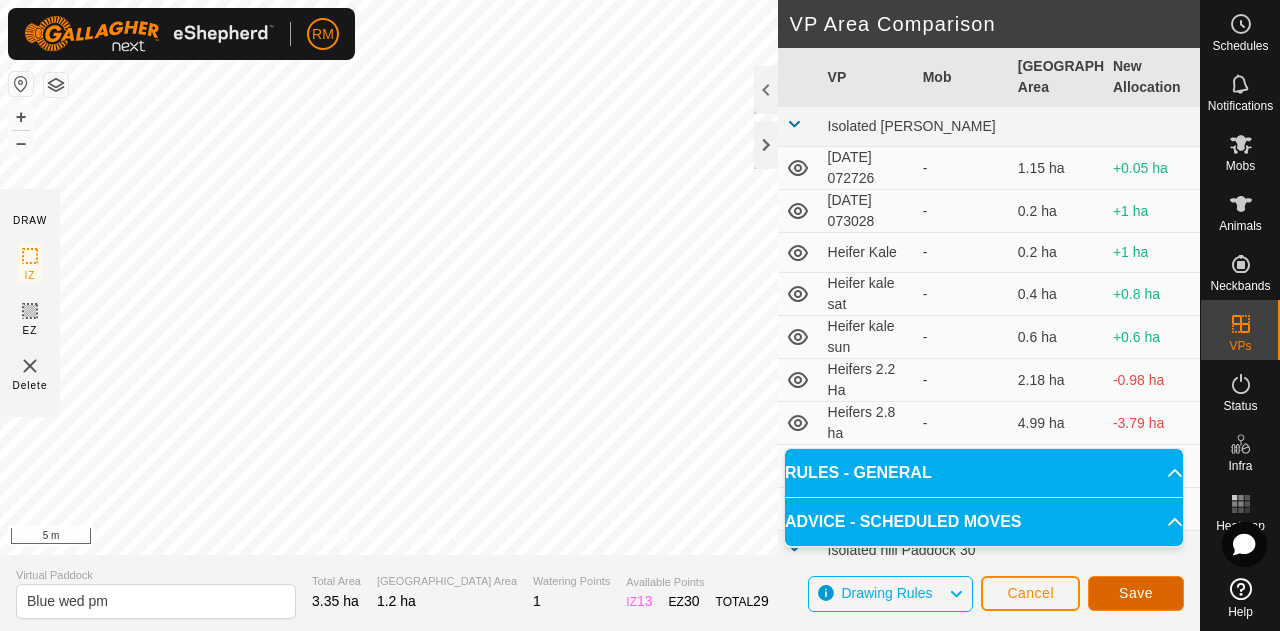 click on "Save" 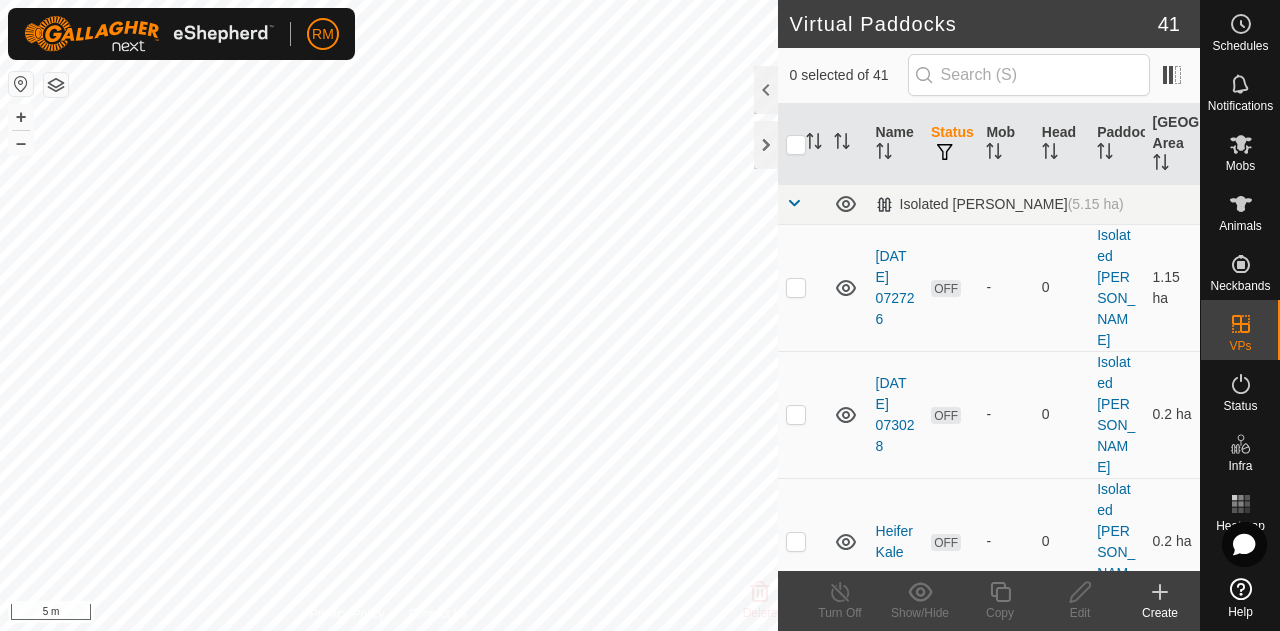 checkbox on "true" 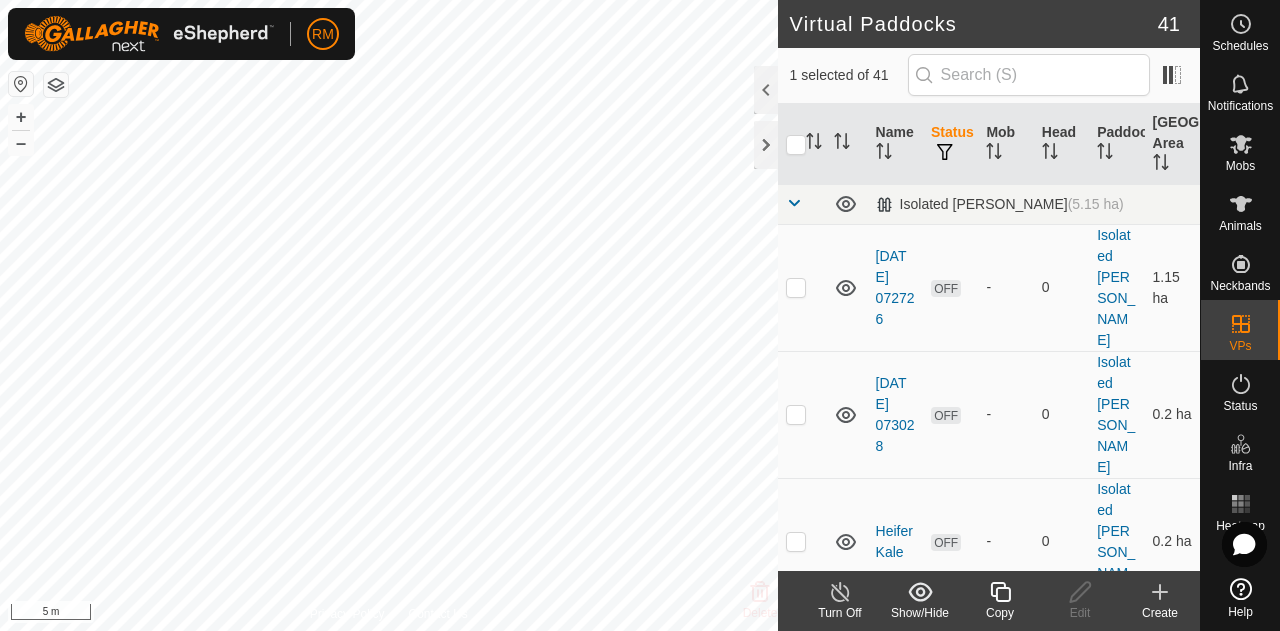 click 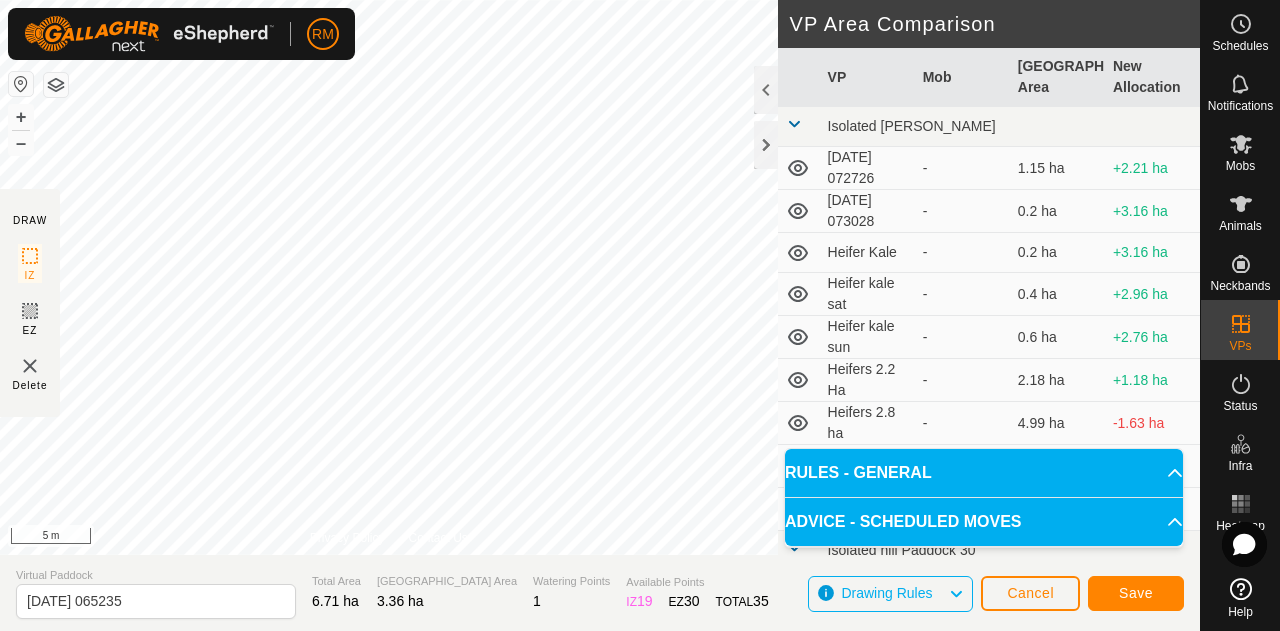 click on "RM Schedules Notifications Mobs Animals Neckbands VPs Status Infra Heatmap Help DRAW IZ EZ Delete Privacy Policy Contact Us Segment length must be longer than 5 m  (Current: 3.3 m) . + – ⇧ i 5 m VP Area Comparison     VP   Mob   [GEOGRAPHIC_DATA] Area   New Allocation  [GEOGRAPHIC_DATA][PERSON_NAME]   [DATE] 072726  -  1.15 ha  +2.21 ha  [DATE] 073028  -  0.2 ha  +3.16 ha  Heifer Kale  -  0.2 ha  +3.16 ha  Heifer kale sat  -  0.4 ha  +2.96 ha  Heifer kale sun  -  0.6 ha  +2.76 ha  Heifers 2.2 Ha  -  2.18 ha  +1.18 ha  Heifers 2.8 ha  -  4.99 ha  -1.63 ha  Heifers Mon 2  -  0.78 ha  +2.58 ha  Heifers Tue 1  -  0.99 ha  +2.37 ha Isolated hill Paddock 30  Water  -  0.45 ha  +2.91 ha Isolated hill pdk 1  Road shift  -  0.43 ha  +2.93 ha Isolated hill pivot 5  pivot 5   Recovering   1.6 ha  +1.76 ha Isolated hill pivot 6 paddock  Recovering  -  2.06 ha  +1.3 [PERSON_NAME] Center pivot kale   Blue mon pm  -  1.12 ha  +2.24 ha  Blue Tue am  -  0.57 ha  +2.79 ha  Blue Tue am 15 th  -  1.14 ha  +2.22 ha  Blue Tue am 8 th  -  Blue" 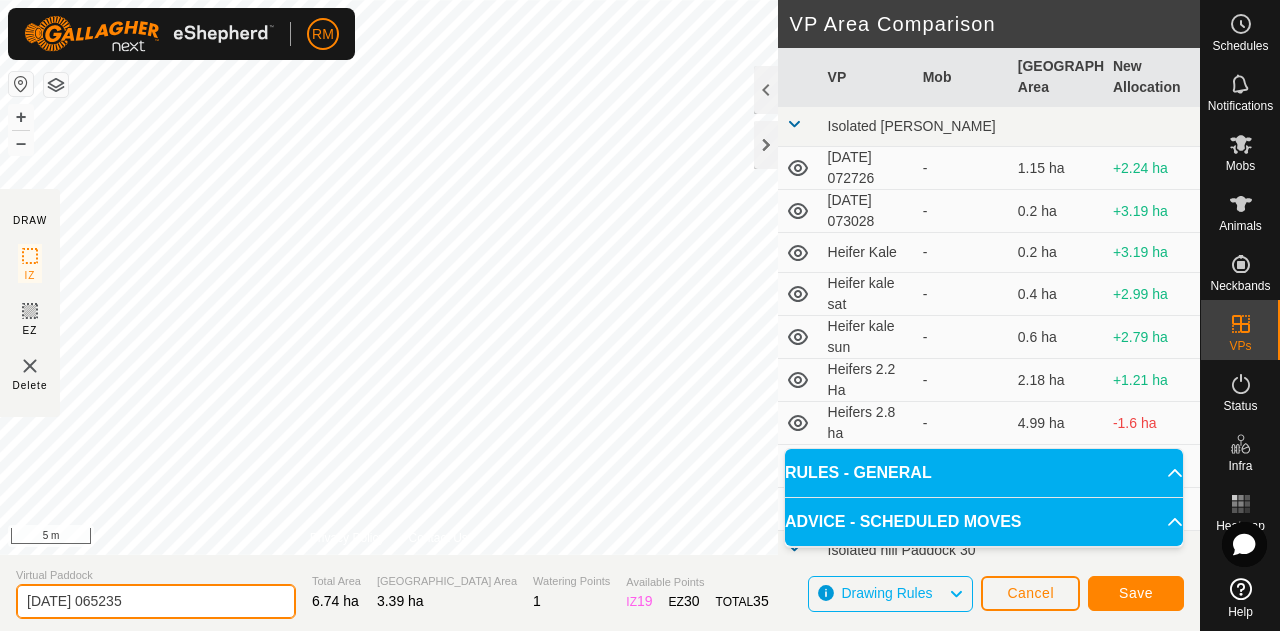 click on "[DATE] 065235" 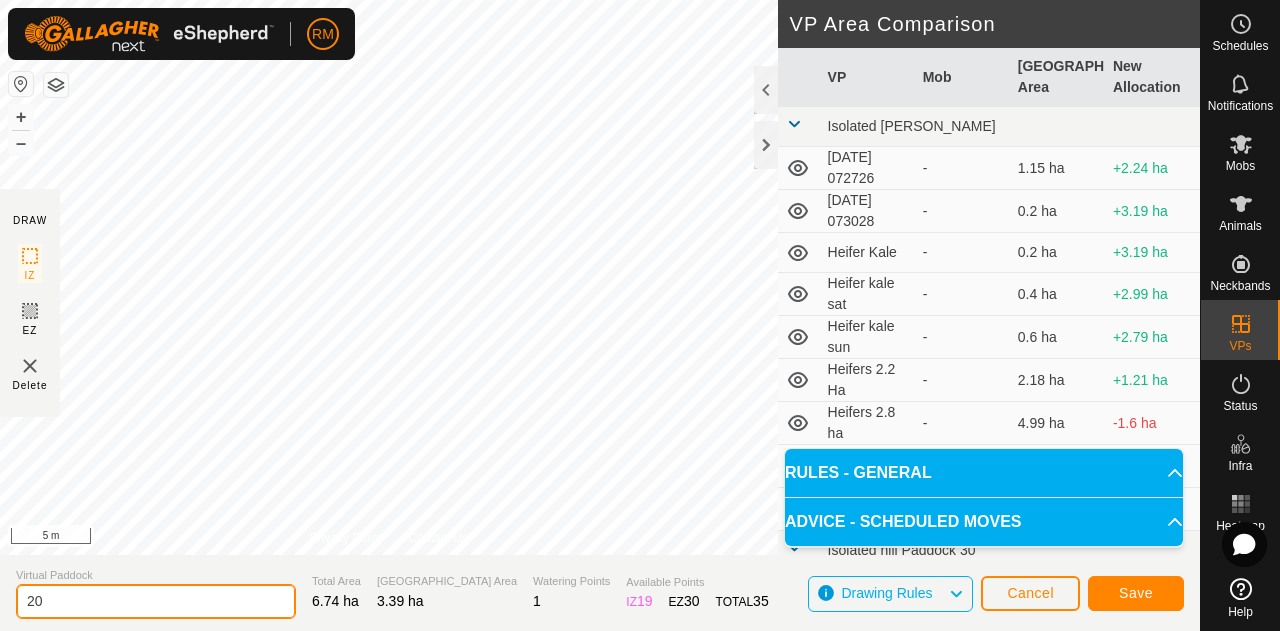 type on "2" 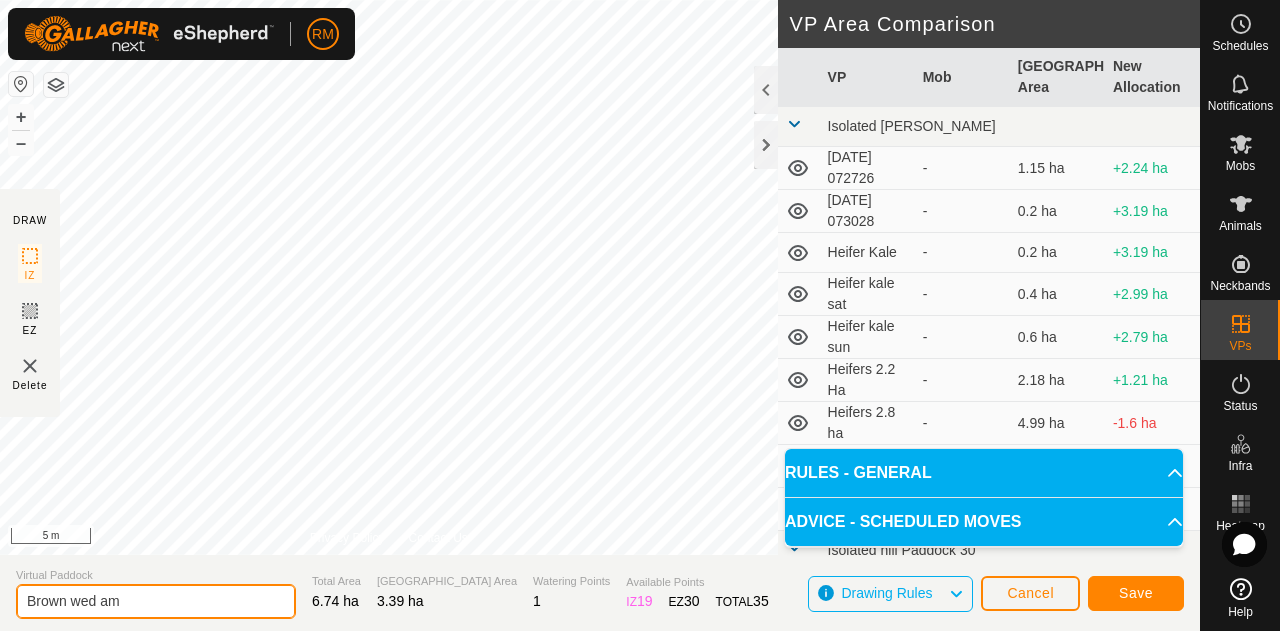 type on "Brown wed am" 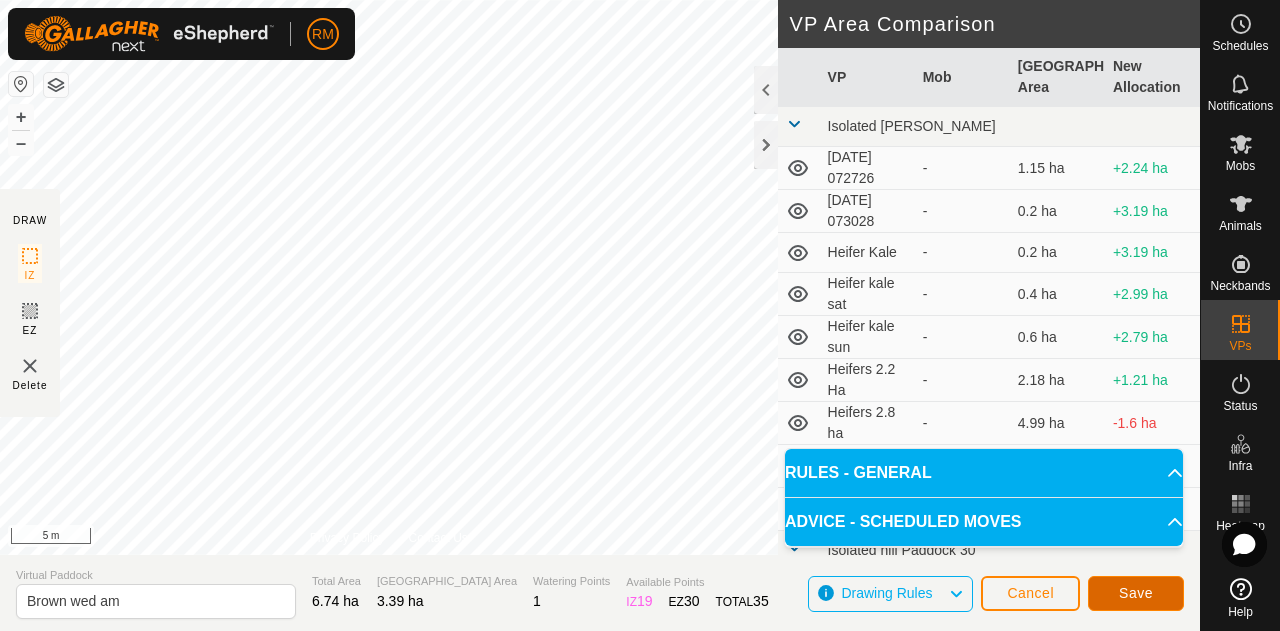 click on "Save" 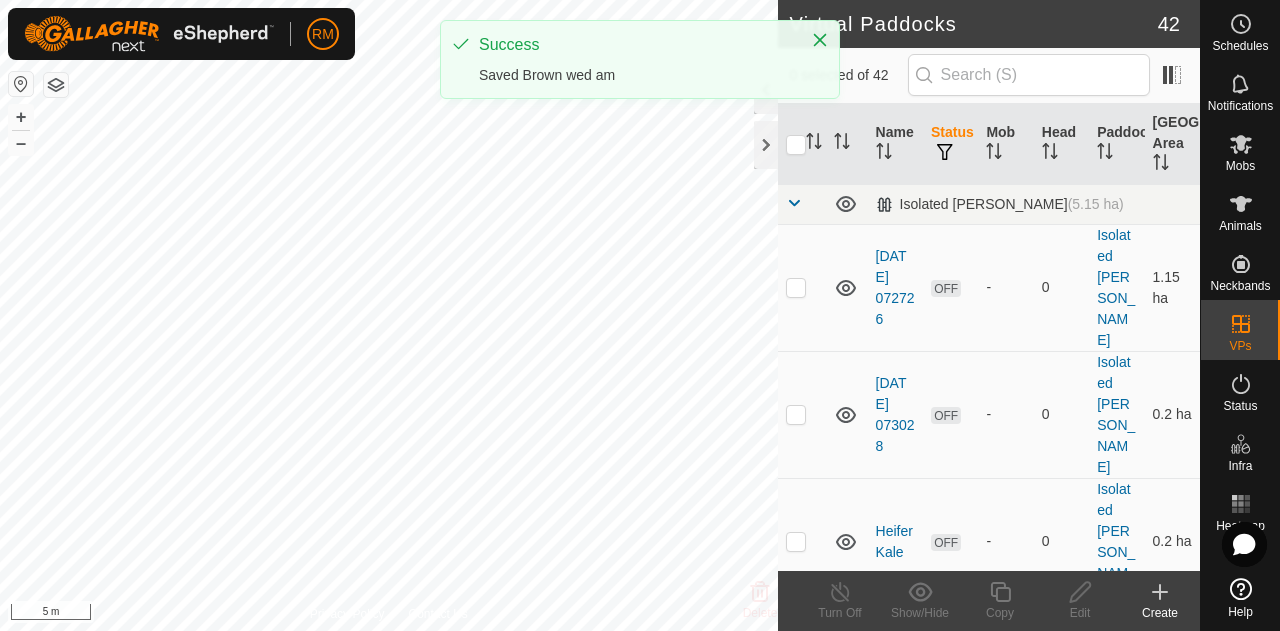 click on "RM Schedules Notifications Mobs Animals Neckbands VPs Status Infra Heatmap Help Virtual Paddocks 42 0 selected of 42     Name   Status   Mob   Head   Paddock   [GEOGRAPHIC_DATA] Area   [GEOGRAPHIC_DATA][PERSON_NAME]    (5.15 ha) [DATE] 072726 OFF  -   0   [GEOGRAPHIC_DATA][PERSON_NAME]    1.15 ha  [DATE] 073028 OFF  -   0   [GEOGRAPHIC_DATA][PERSON_NAME]    0.2 ha  Heifer Kale OFF  -   0   Isolated [PERSON_NAME]    0.2 ha  Heifer kale sat OFF  -   0   Isolated [PERSON_NAME]    0.4 ha  Heifer kale sun OFF  -   0   Isolated [PERSON_NAME]    0.6 ha  Heifers 2.2 Ha OFF  -   0   Isolated [PERSON_NAME]    2.18 ha  Heifers 2.8 ha OFF  -   0   [GEOGRAPHIC_DATA][PERSON_NAME]    4.99 ha  Heifers Mon 2 OFF  -   0   Isolated [PERSON_NAME]    0.78 ha  Heifers Tue 1 OFF  -   0   Isolated [PERSON_NAME]    0.99 ha   Isolated hill Paddock 30   (4.55 ha) Water OFF  -   0   Isolated hill Paddock 30   0.45 ha   Isolated hill pdk 1   (4.52 ha) Road shift OFF  -   0   Isolated hill pdk 1   0.43 ha   Isolated hill pivot 5   (3.65 ha) pivot 5 ON  Recovering   7   Isolated hill pivot 5   1.6 ha" at bounding box center [640, 315] 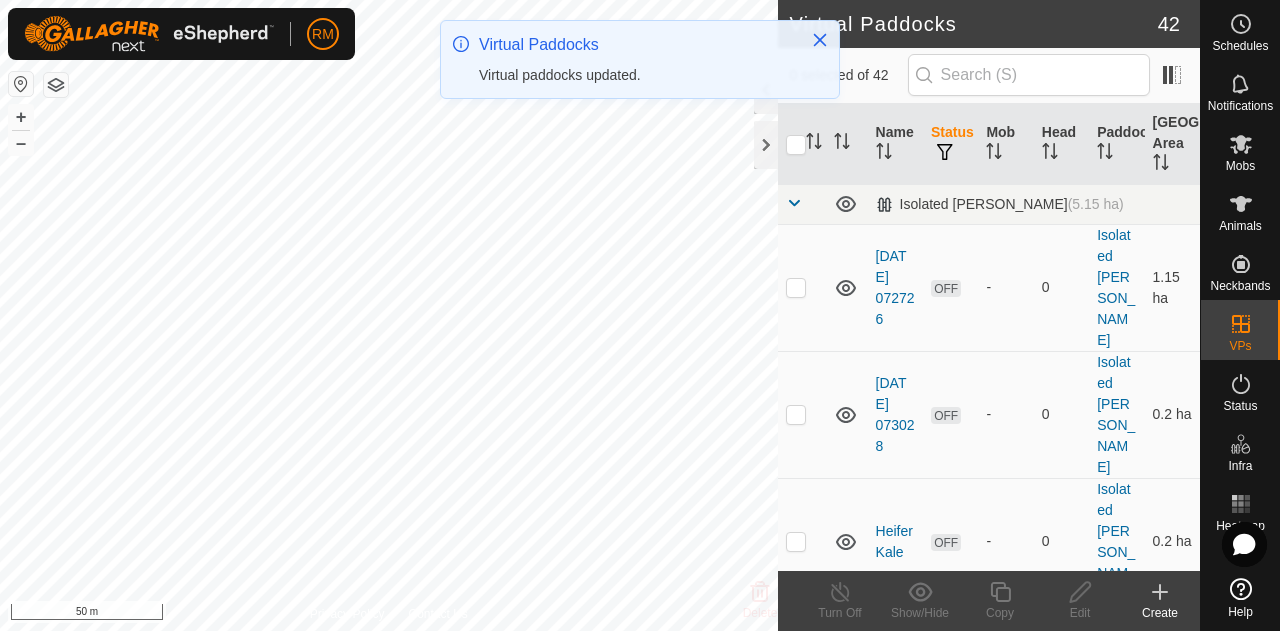 checkbox on "true" 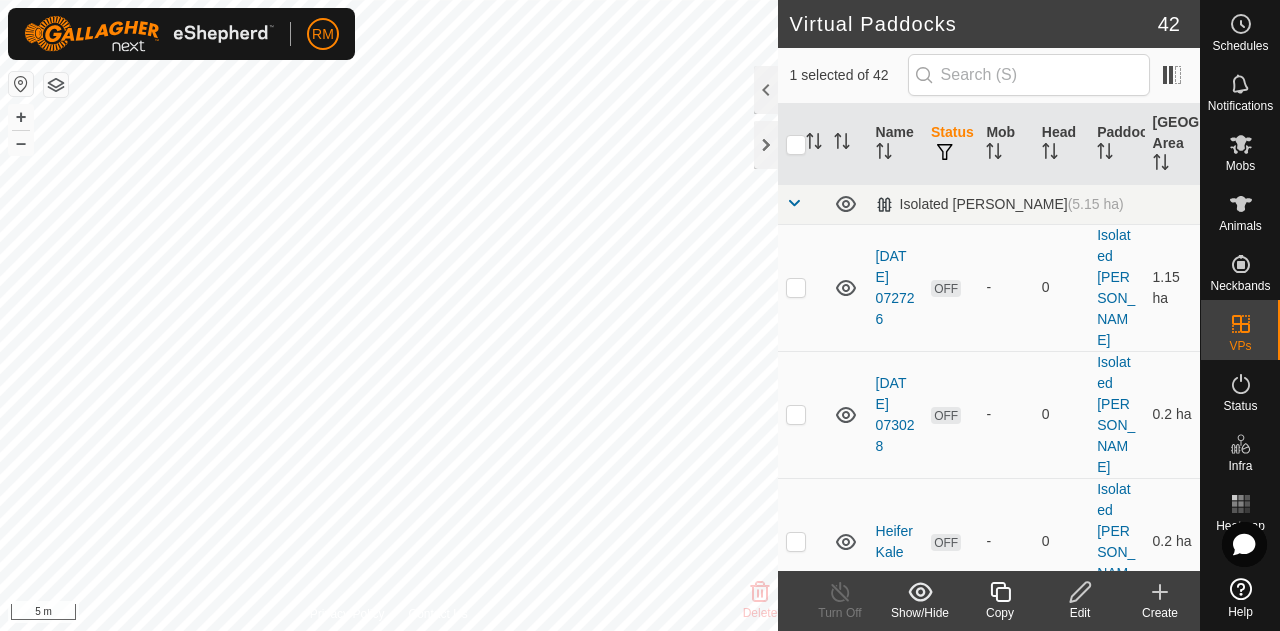 click 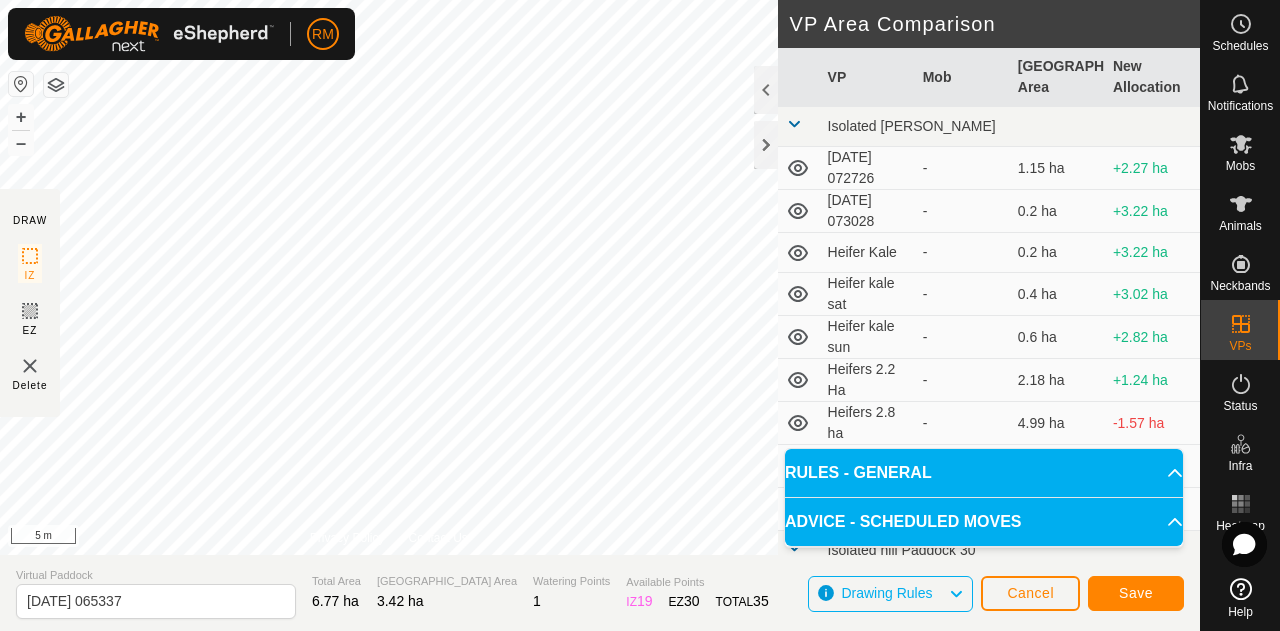 click on "RM Schedules Notifications Mobs Animals Neckbands VPs Status Infra Heatmap Help DRAW IZ EZ Delete Privacy Policy Contact Us Segment length must be longer than 5 m  (Current: 3.1 m) . + – ⇧ i 5 m VP Area Comparison     VP   Mob   [GEOGRAPHIC_DATA] Area   New Allocation  [GEOGRAPHIC_DATA][PERSON_NAME]   [DATE] 072726  -  1.15 ha  +2.27 ha  [DATE] 073028  -  0.2 ha  +3.22 ha  Heifer Kale  -  0.2 ha  +3.22 ha  Heifer kale sat  -  0.4 ha  +3.02 ha  Heifer kale sun  -  0.6 ha  +2.82 ha  Heifers 2.2 Ha  -  2.18 ha  +1.24 ha  Heifers 2.8 ha  -  4.99 ha  -1.57 ha  Heifers Mon 2  -  0.78 ha  +2.64 ha  Heifers Tue 1  -  0.99 ha  +2.43 ha Isolated hill Paddock 30  Water  -  0.45 ha  +2.97 ha Isolated hill pdk 1  Road shift  -  0.43 ha  +2.99 ha Isolated hill pivot 5  pivot 5   Recovering   1.6 ha  +1.82 ha Isolated hill pivot 6 paddock  Recovering  -  2.06 ha  +1.36 [PERSON_NAME] Center pivot kale   Blue mon pm  -  1.12 ha  +2.3 ha  Blue Tue am  -  0.57 ha  +2.85 ha  Blue Tue am 15 th  -  1.14 ha  +2.28 ha -  0.84 ha  - - -" at bounding box center [640, 315] 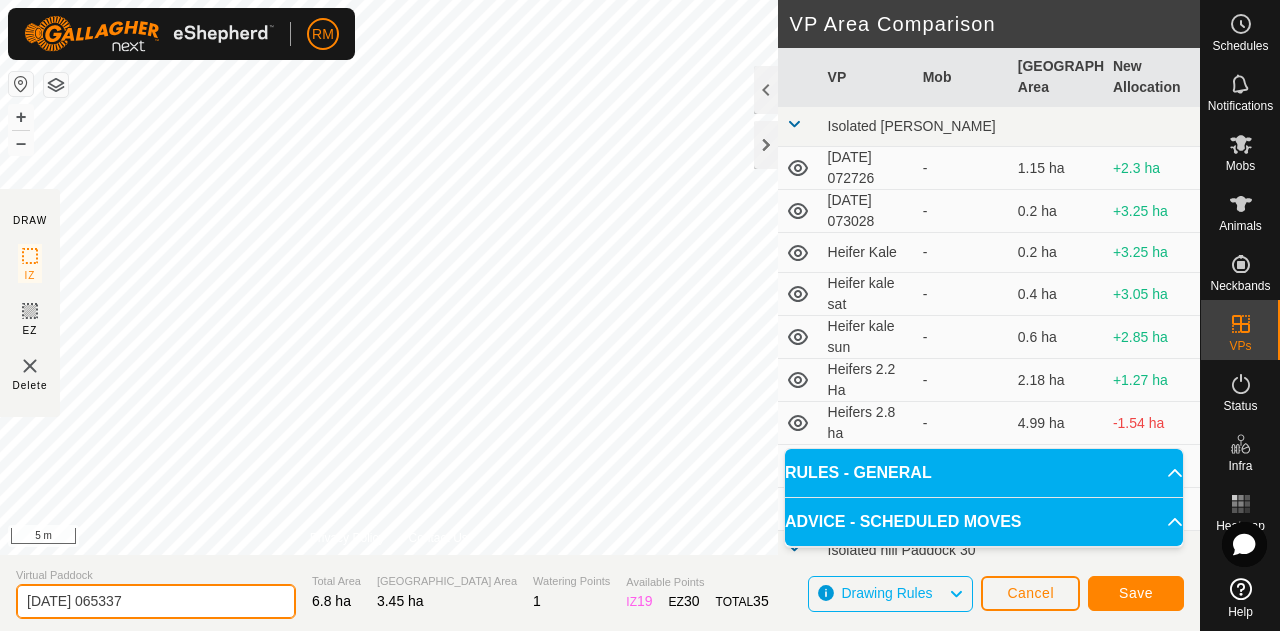 click on "[DATE] 065337" 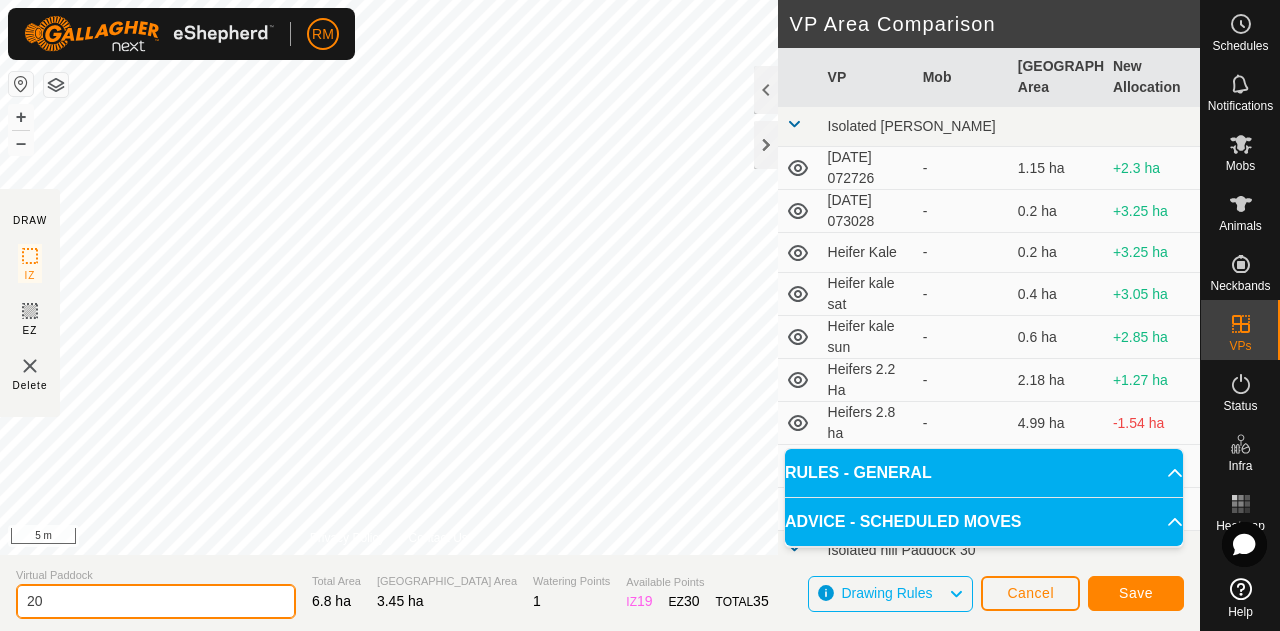 type on "2" 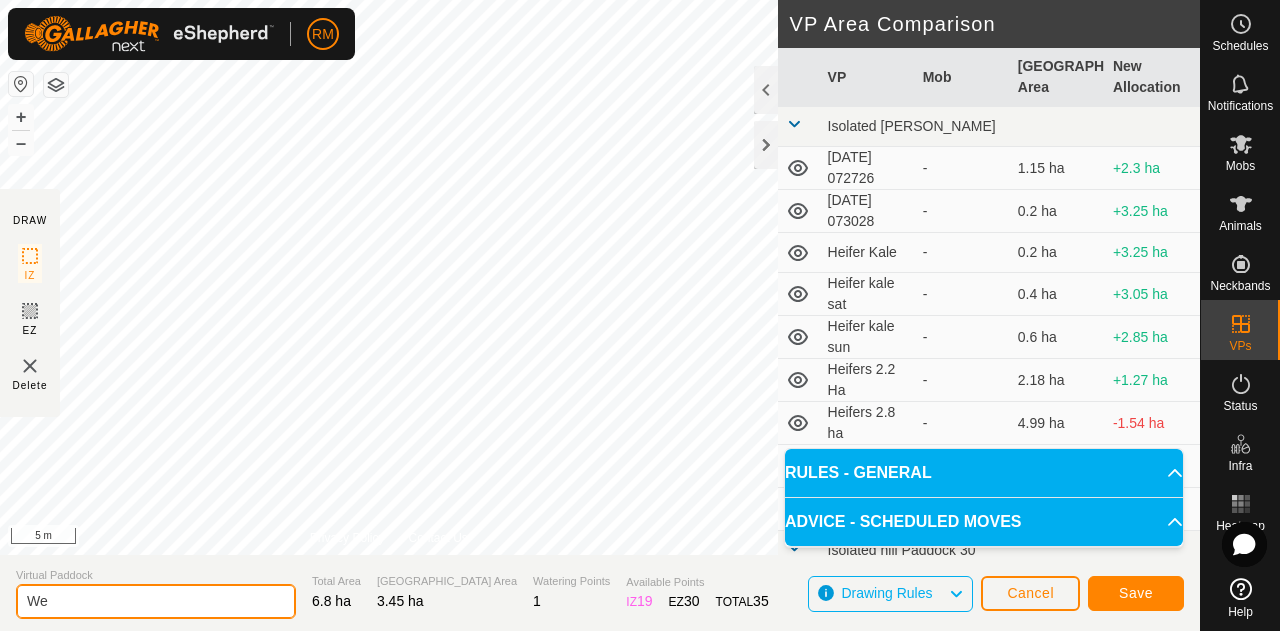 type on "W" 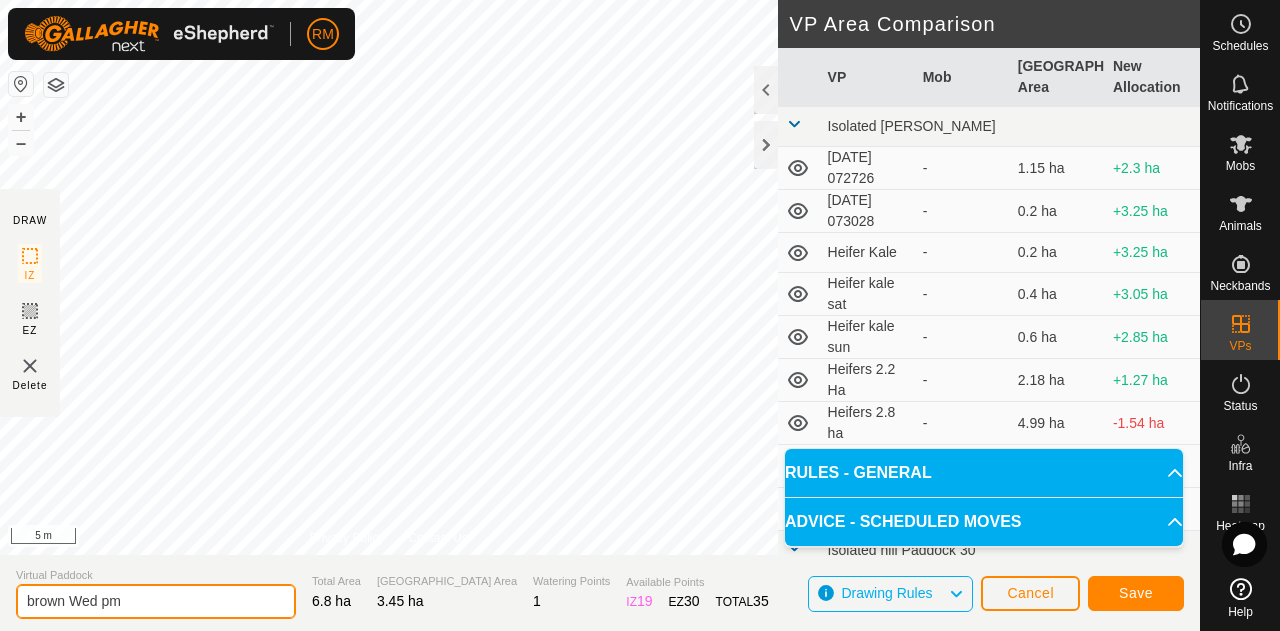 type on "brown Wed pm" 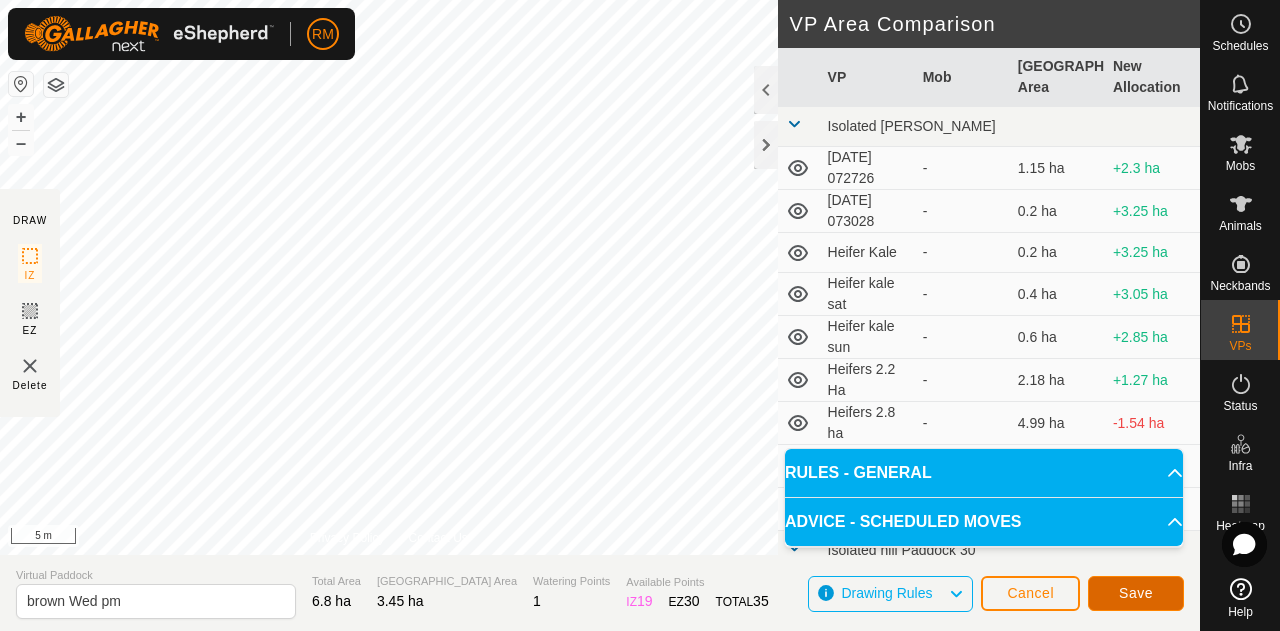 click on "Save" 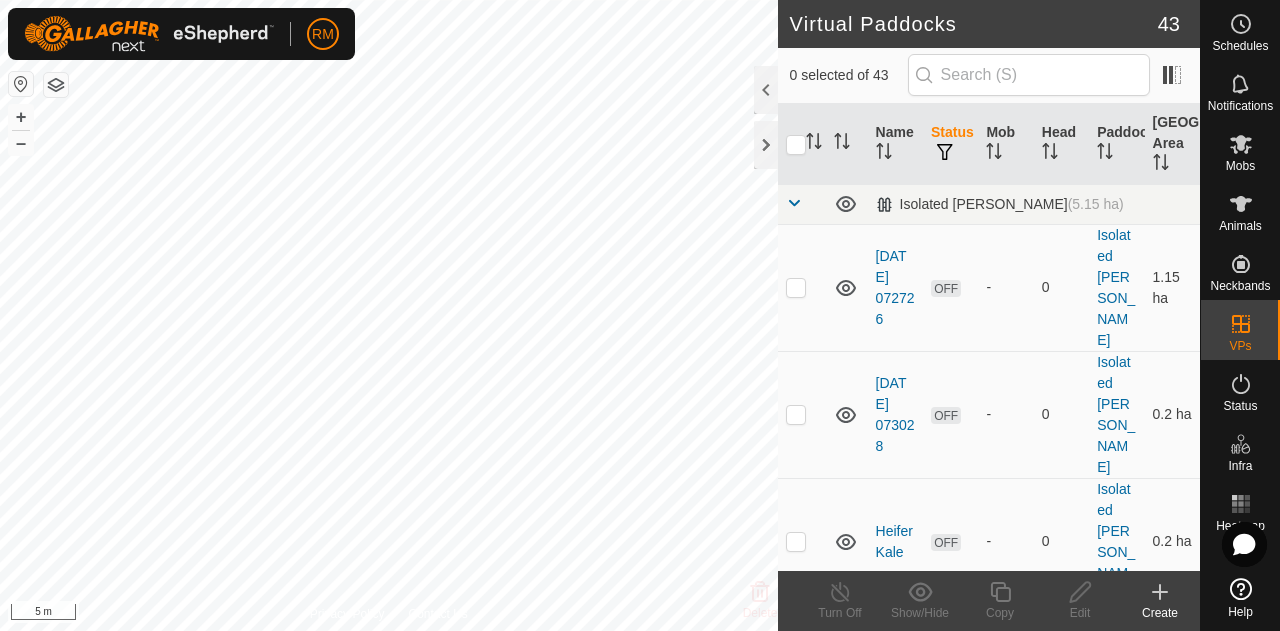 click on "RM Schedules Notifications Mobs Animals Neckbands VPs Status Infra Heatmap Help Virtual Paddocks 43 0 selected of 43     Name   Status   Mob   Head   Paddock   [GEOGRAPHIC_DATA] Area   [GEOGRAPHIC_DATA][PERSON_NAME]    (5.15 ha) [DATE] 072726 OFF  -   0   [GEOGRAPHIC_DATA][PERSON_NAME]    1.15 ha  [DATE] 073028 OFF  -   0   [GEOGRAPHIC_DATA][PERSON_NAME]    0.2 ha  Heifer Kale OFF  -   0   Isolated [PERSON_NAME]    0.2 ha  Heifer kale sat OFF  -   0   Isolated [PERSON_NAME]    0.4 ha  Heifer kale sun OFF  -   0   Isolated [PERSON_NAME]    0.6 ha  Heifers 2.2 Ha OFF  -   0   Isolated [PERSON_NAME]    2.18 ha  Heifers 2.8 ha OFF  -   0   [GEOGRAPHIC_DATA][PERSON_NAME]    4.99 ha  Heifers Mon 2 OFF  -   0   Isolated [PERSON_NAME]    0.78 ha  Heifers Tue 1 OFF  -   0   Isolated [PERSON_NAME]    0.99 ha   Isolated hill Paddock 30   (4.55 ha) Water OFF  -   0   Isolated hill Paddock 30   0.45 ha   Isolated hill pdk 1   (4.52 ha) Road shift OFF  -   0   Isolated hill pdk 1   0.43 ha   Isolated hill pivot 5   (3.65 ha) pivot 5 ON  Recovering   7   Isolated hill pivot 5   1.6 ha" at bounding box center (640, 315) 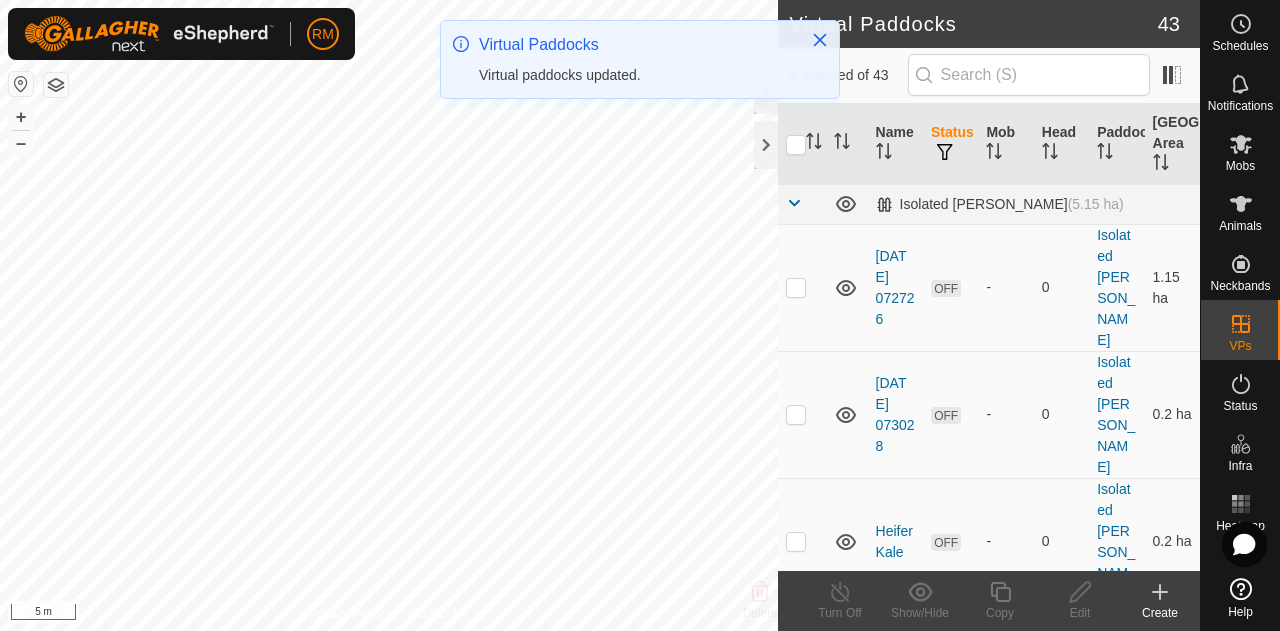 click on "RM Schedules Notifications Mobs Animals Neckbands VPs Status Infra Heatmap Help Virtual Paddocks 43 0 selected of 43     Name   Status   Mob   Head   Paddock   [GEOGRAPHIC_DATA] Area   [GEOGRAPHIC_DATA][PERSON_NAME]    (5.15 ha) [DATE] 072726 OFF  -   0   [GEOGRAPHIC_DATA][PERSON_NAME]    1.15 ha  [DATE] 073028 OFF  -   0   [GEOGRAPHIC_DATA][PERSON_NAME]    0.2 ha  Heifer Kale OFF  -   0   Isolated [PERSON_NAME]    0.2 ha  Heifer kale sat OFF  -   0   Isolated [PERSON_NAME]    0.4 ha  Heifer kale sun OFF  -   0   Isolated [PERSON_NAME]    0.6 ha  Heifers 2.2 Ha OFF  -   0   Isolated [PERSON_NAME]    2.18 ha  Heifers 2.8 ha OFF  -   0   [GEOGRAPHIC_DATA][PERSON_NAME]    4.99 ha  Heifers Mon 2 OFF  -   0   Isolated [PERSON_NAME]    0.78 ha  Heifers Tue 1 OFF  -   0   Isolated [PERSON_NAME]    0.99 ha   Isolated hill Paddock 30   (4.55 ha) Water OFF  -   0   Isolated hill Paddock 30   0.45 ha   Isolated hill pdk 1   (4.52 ha) Road shift OFF  -   0   Isolated hill pdk 1   0.43 ha   Isolated hill pivot 5   (3.65 ha) pivot 5 ON  Recovering   7   Isolated hill pivot 5   1.6 ha" at bounding box center [640, 315] 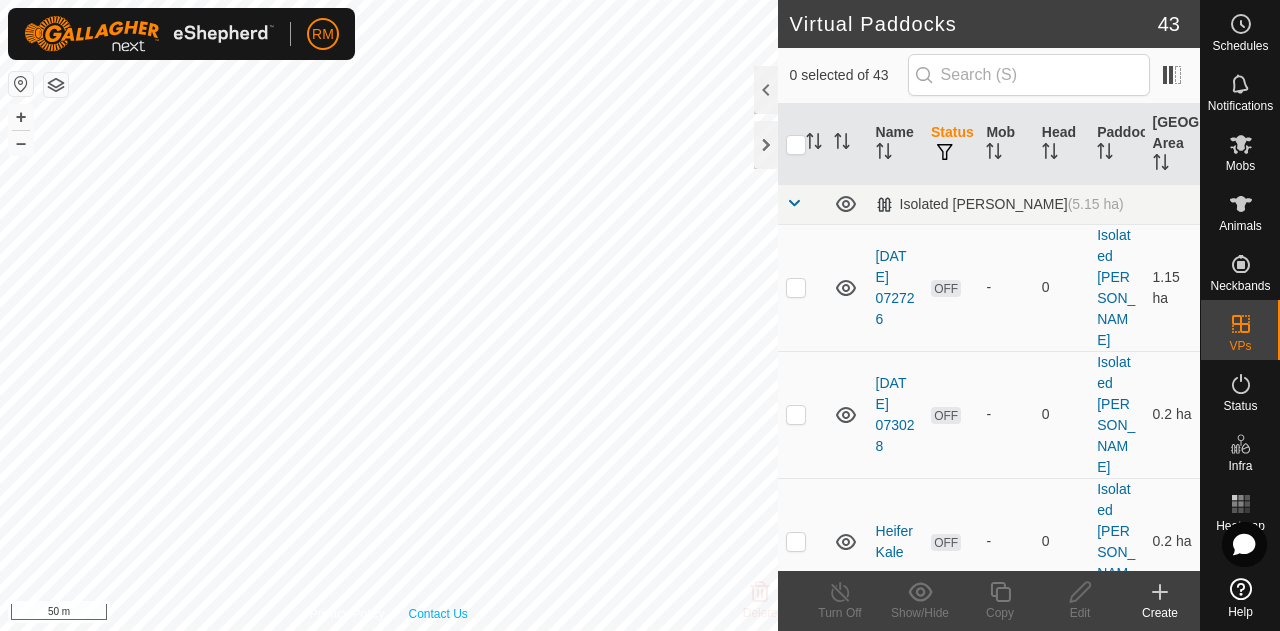 checkbox on "true" 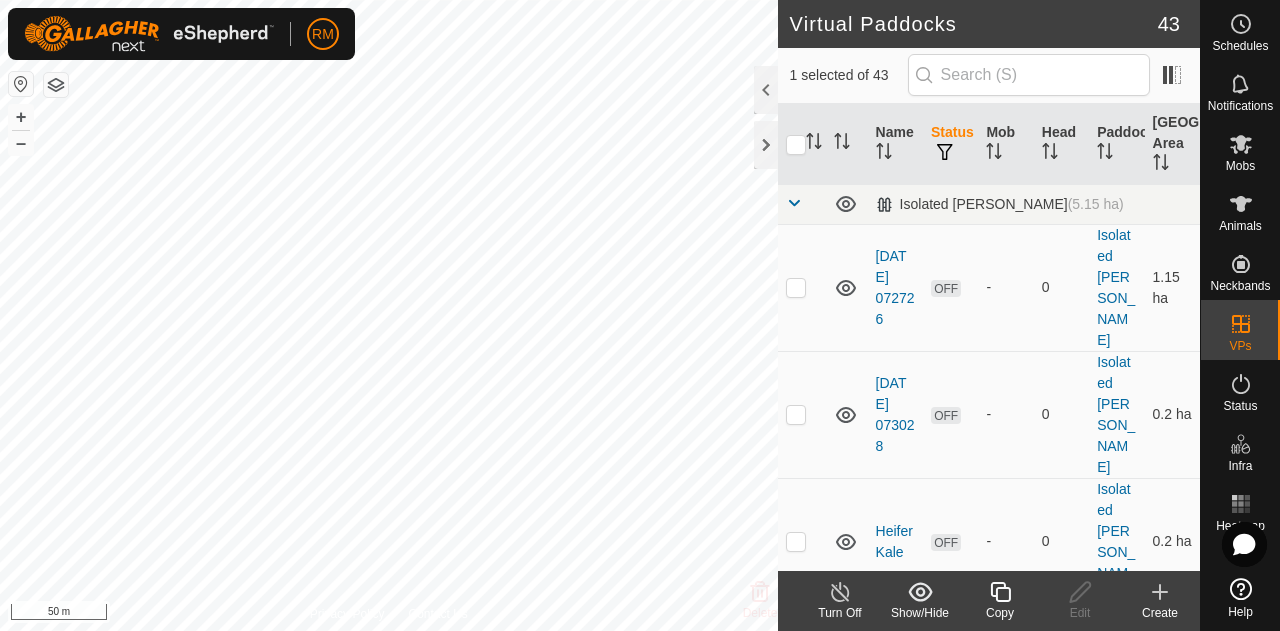 click 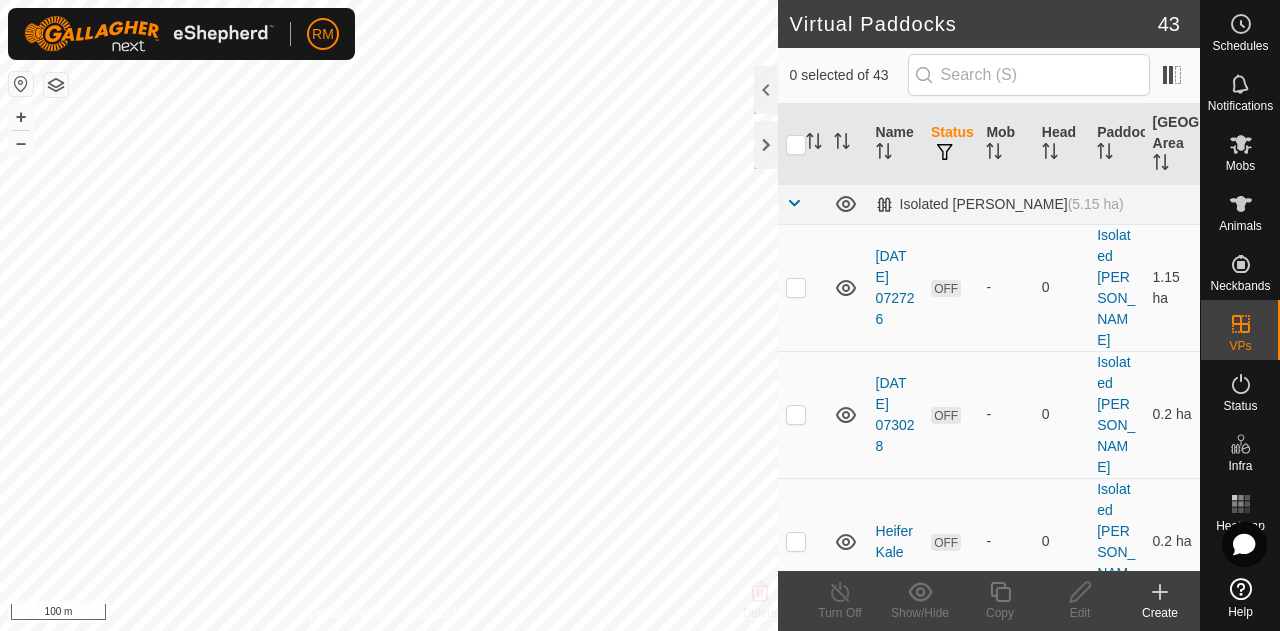 checkbox on "true" 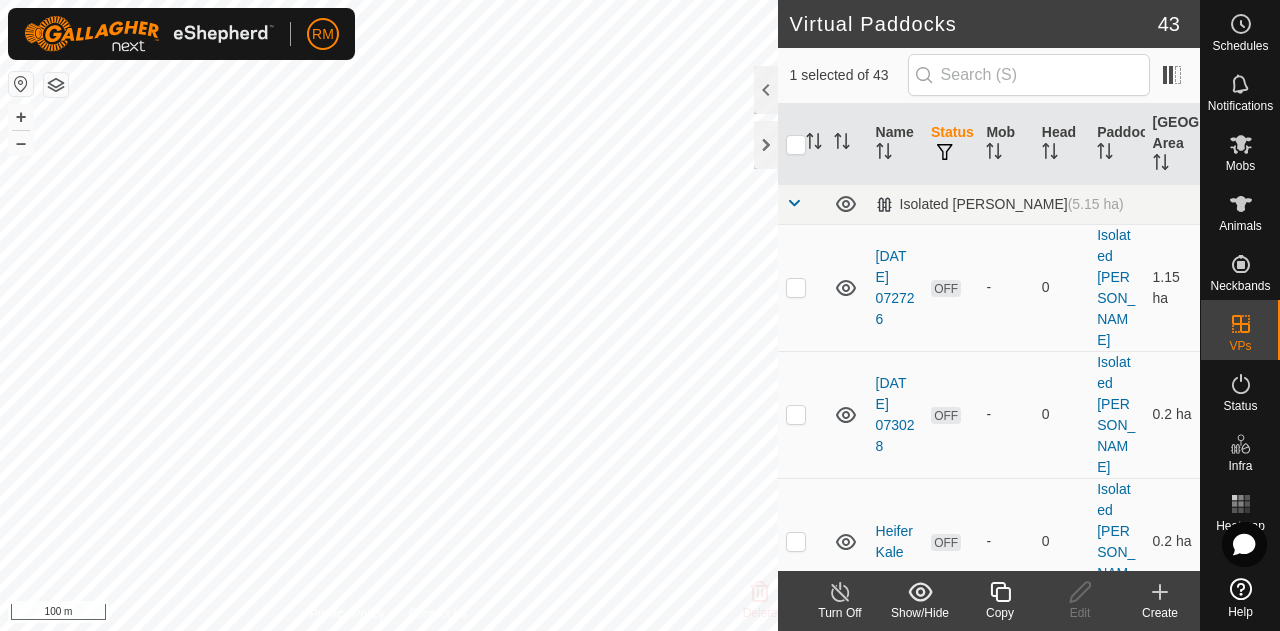click 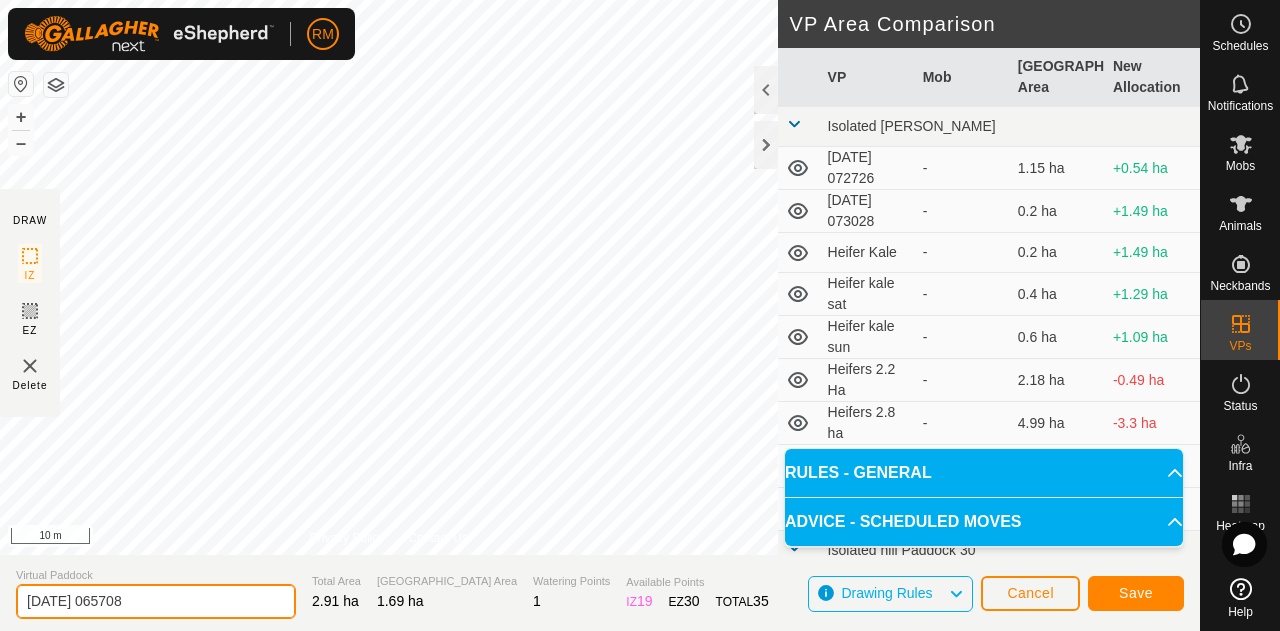 click on "[DATE] 065708" 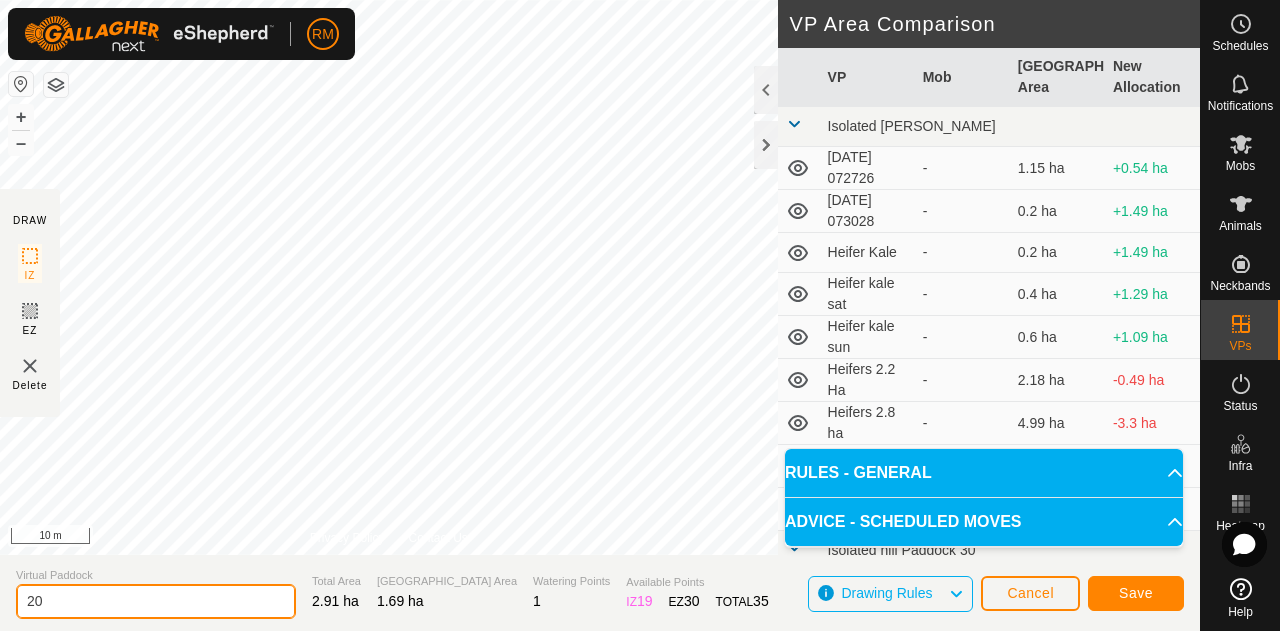 type on "2" 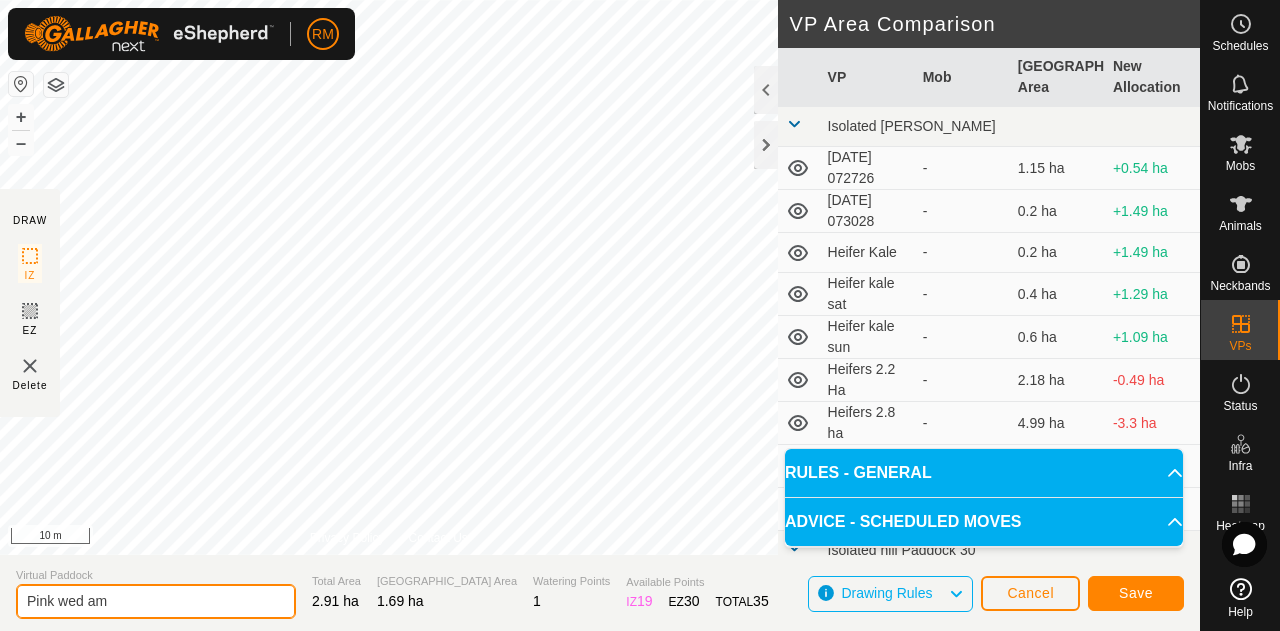 type on "Pink wed am" 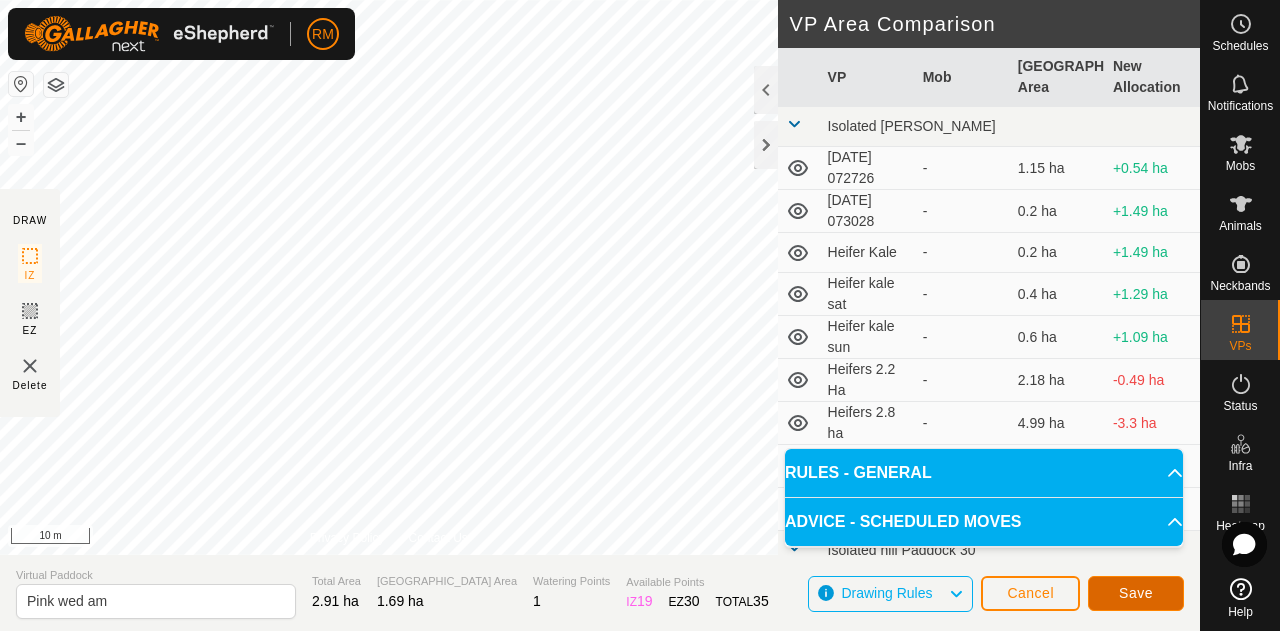click on "Save" 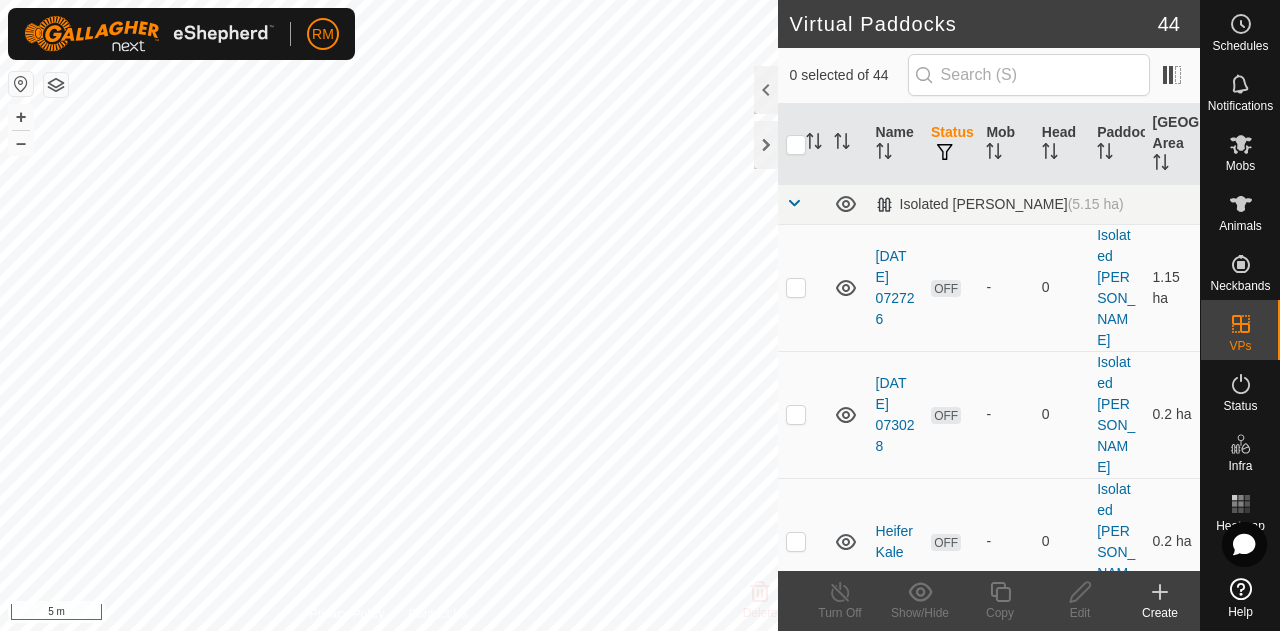 checkbox on "true" 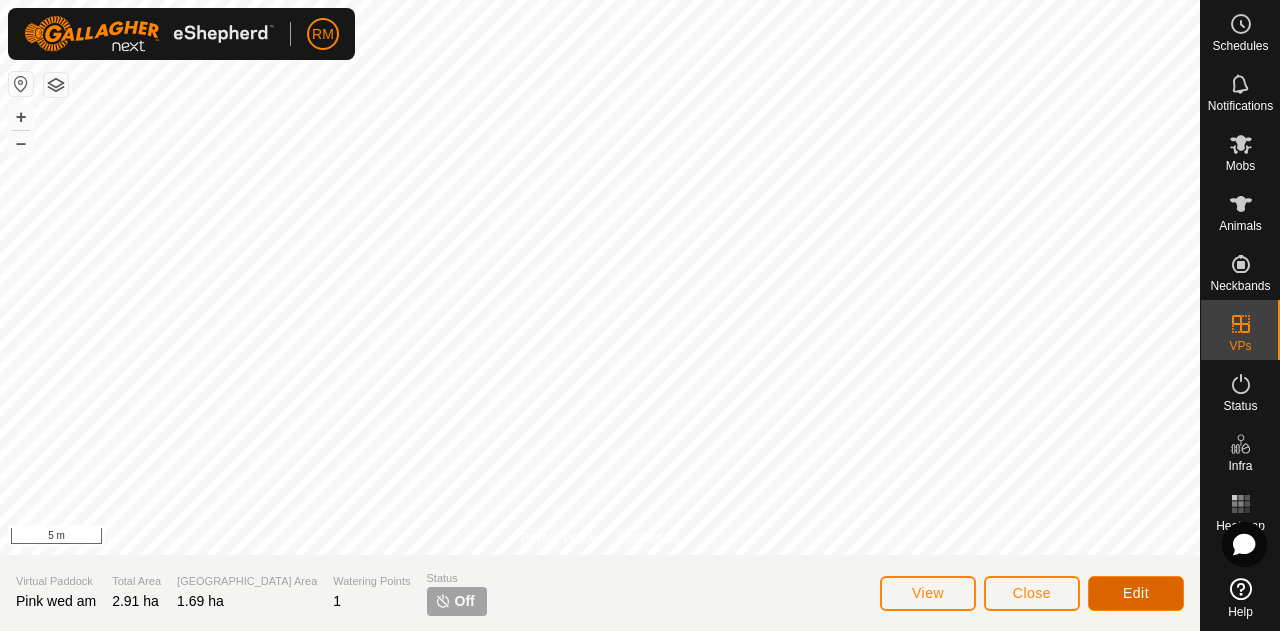 click on "Edit" 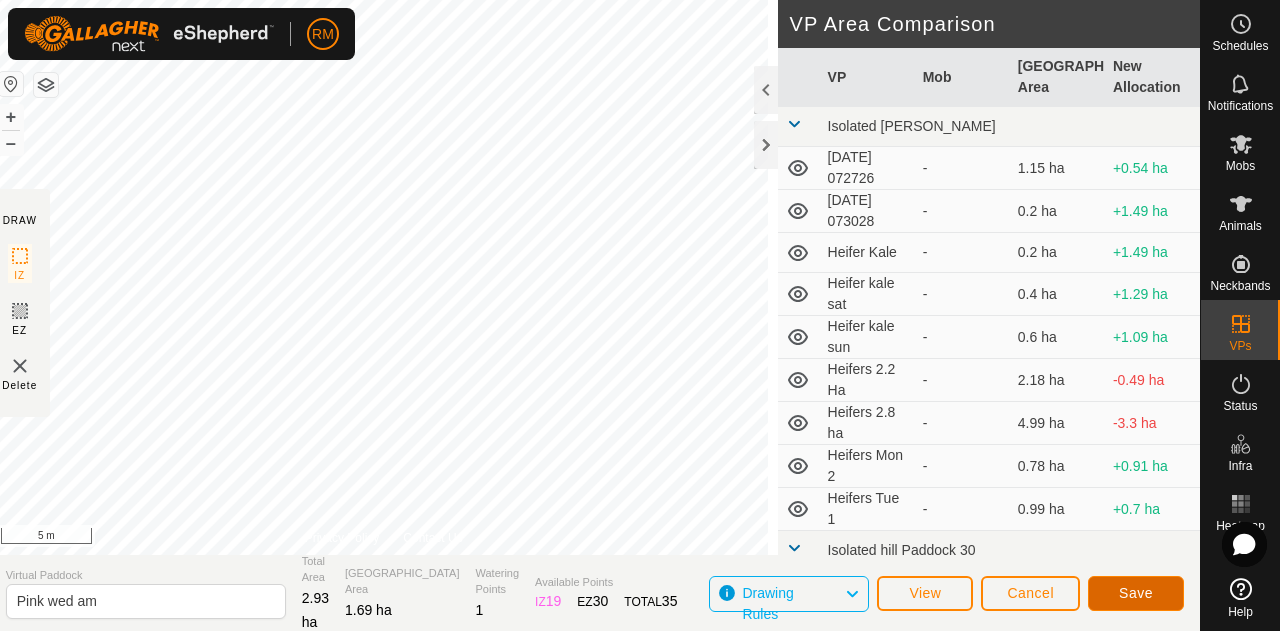 click on "Save" 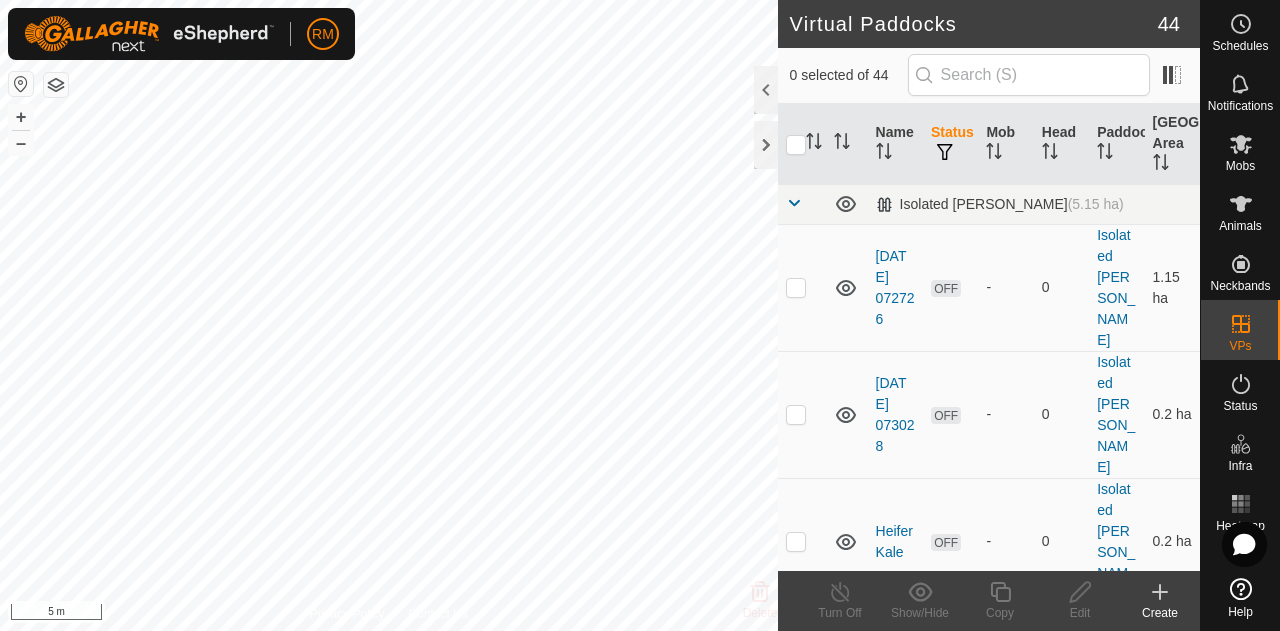checkbox on "true" 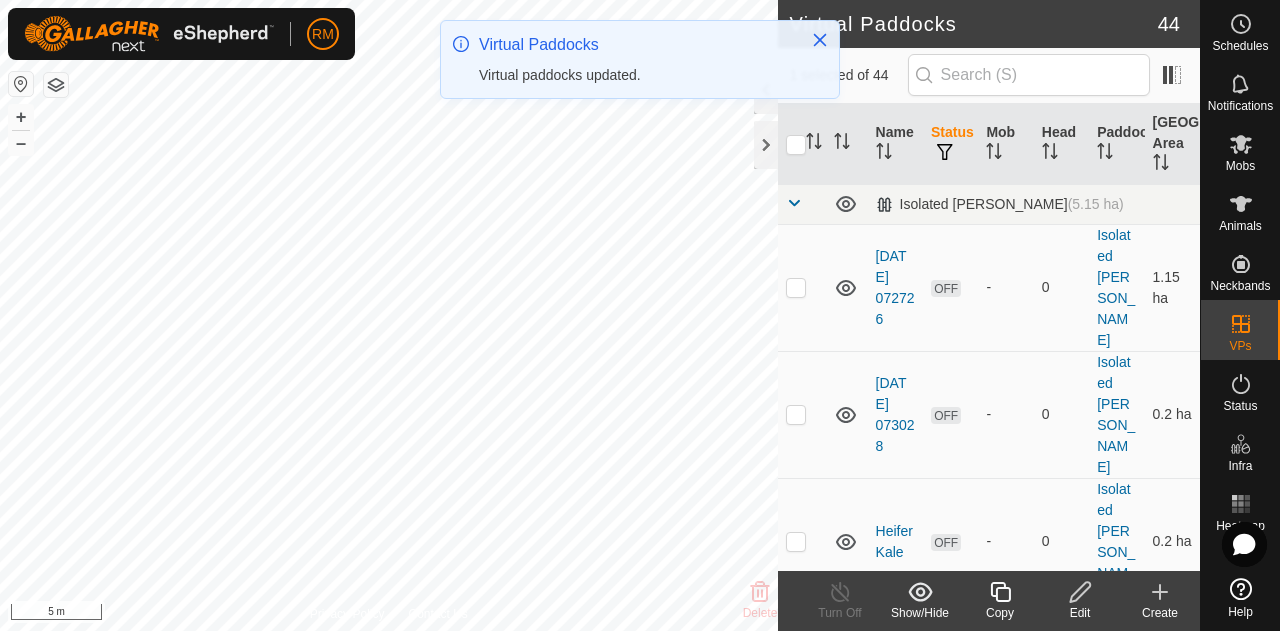 click 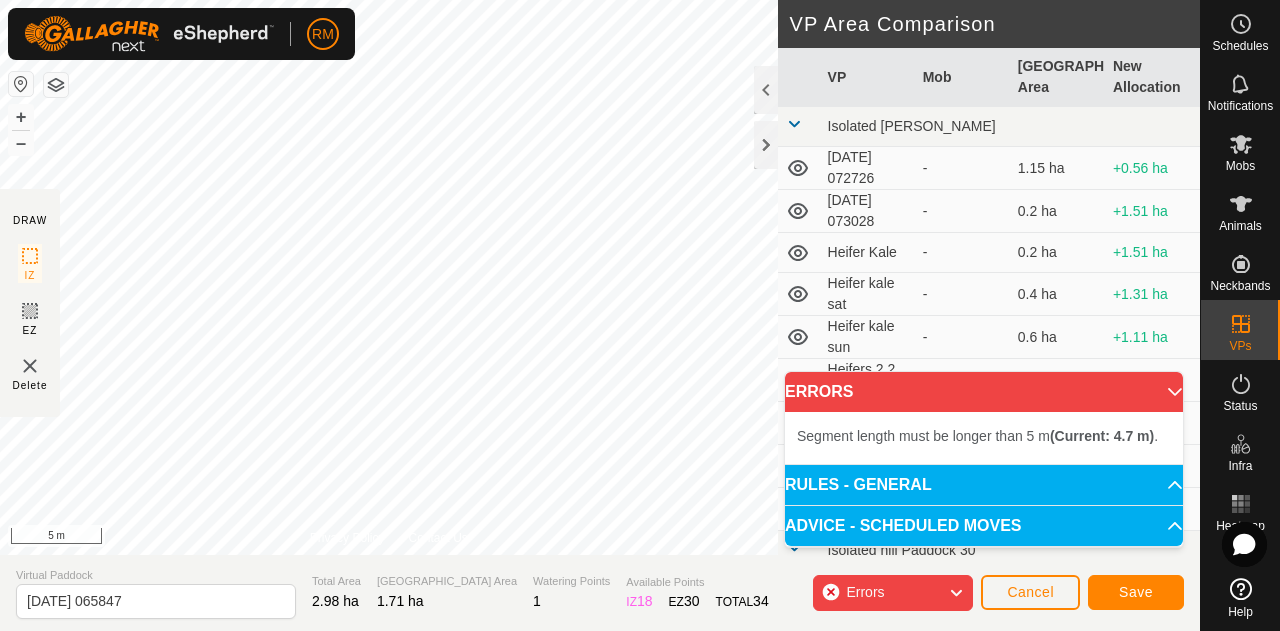click on "Segment length must be longer than 5 m  (Current: 4.4 m) . + – ⇧ i 5 m" at bounding box center [389, 277] 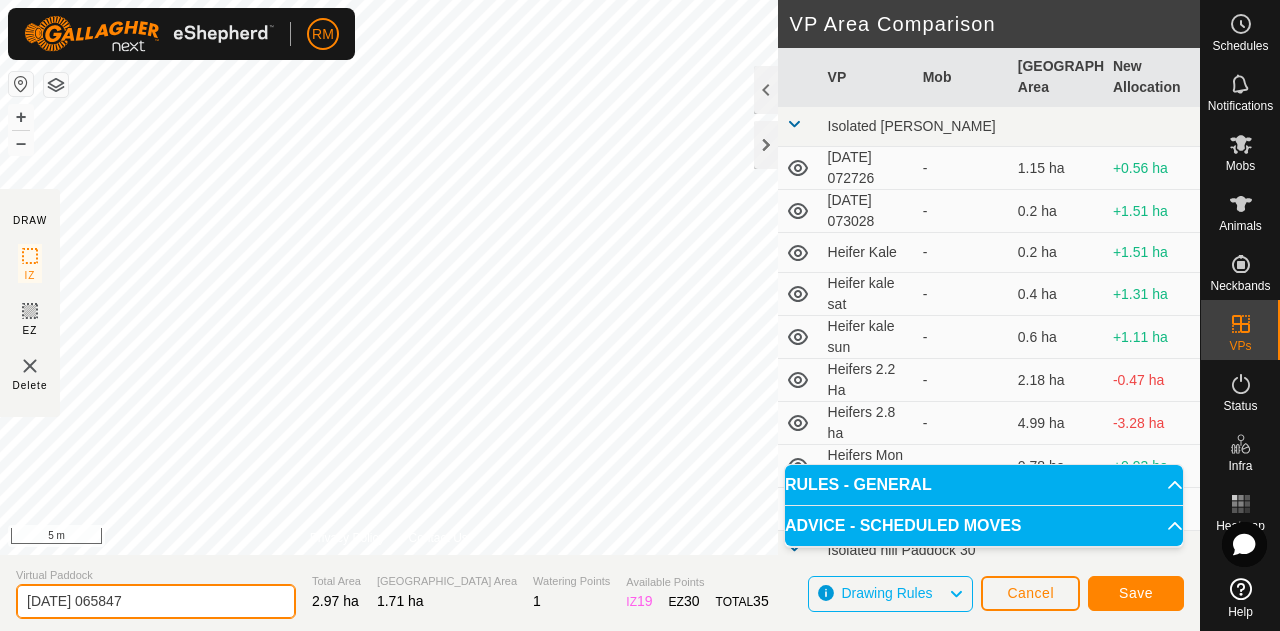 click on "[DATE] 065847" 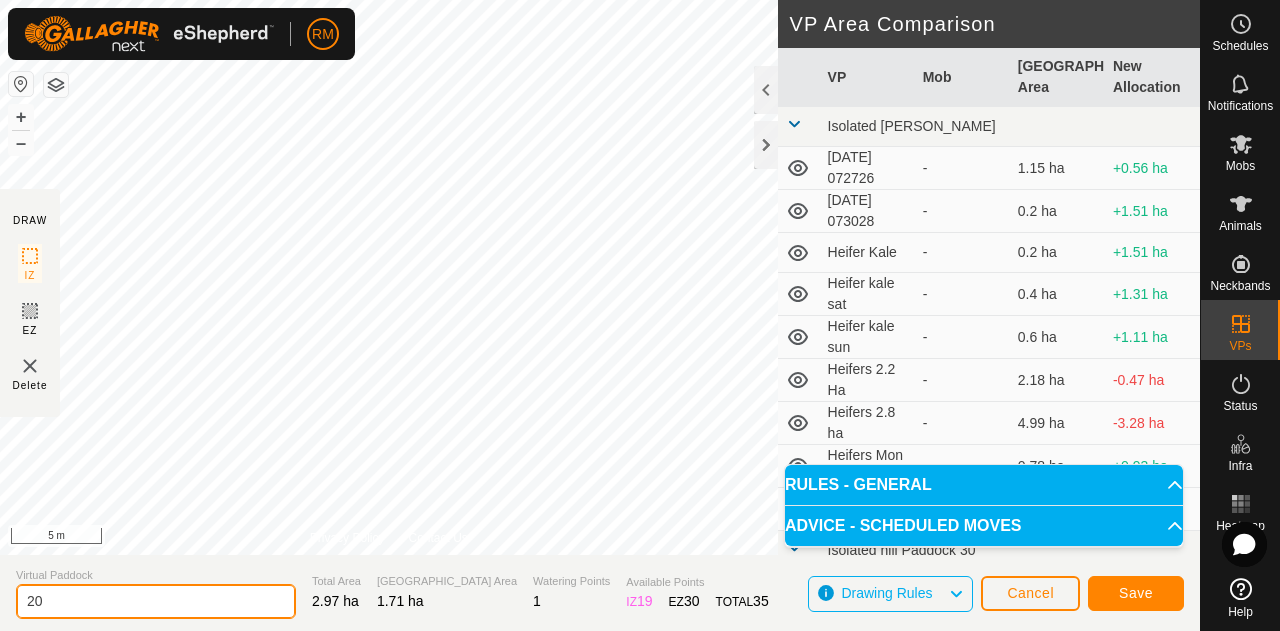 type on "2" 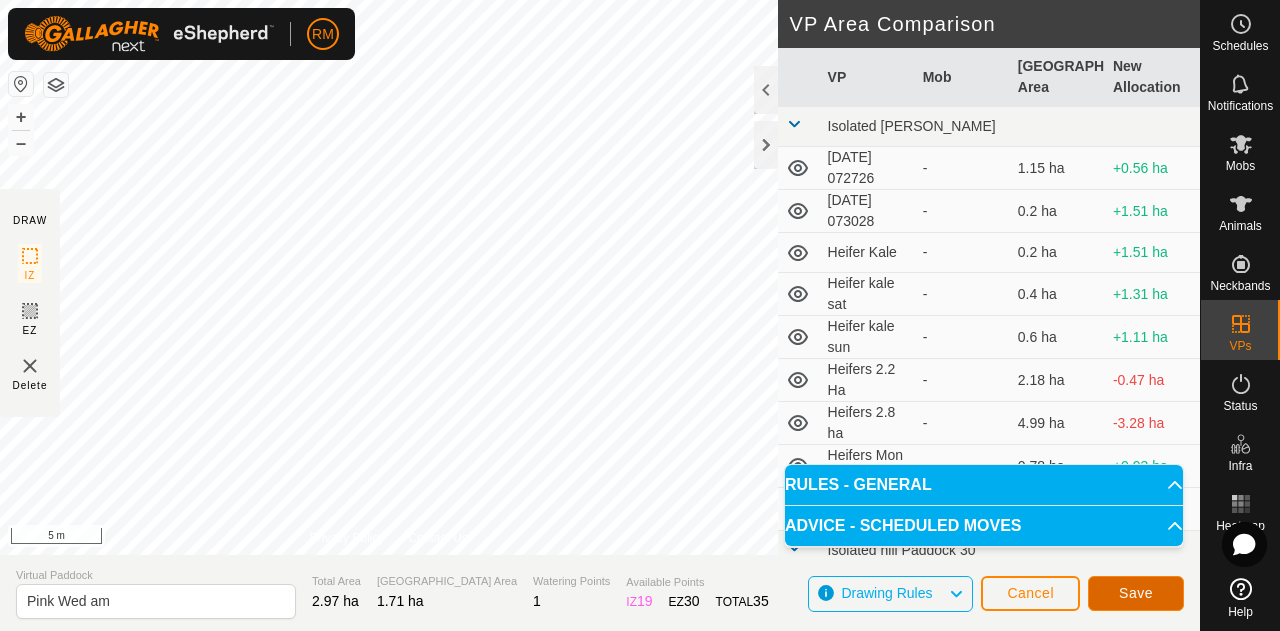 click on "Save" 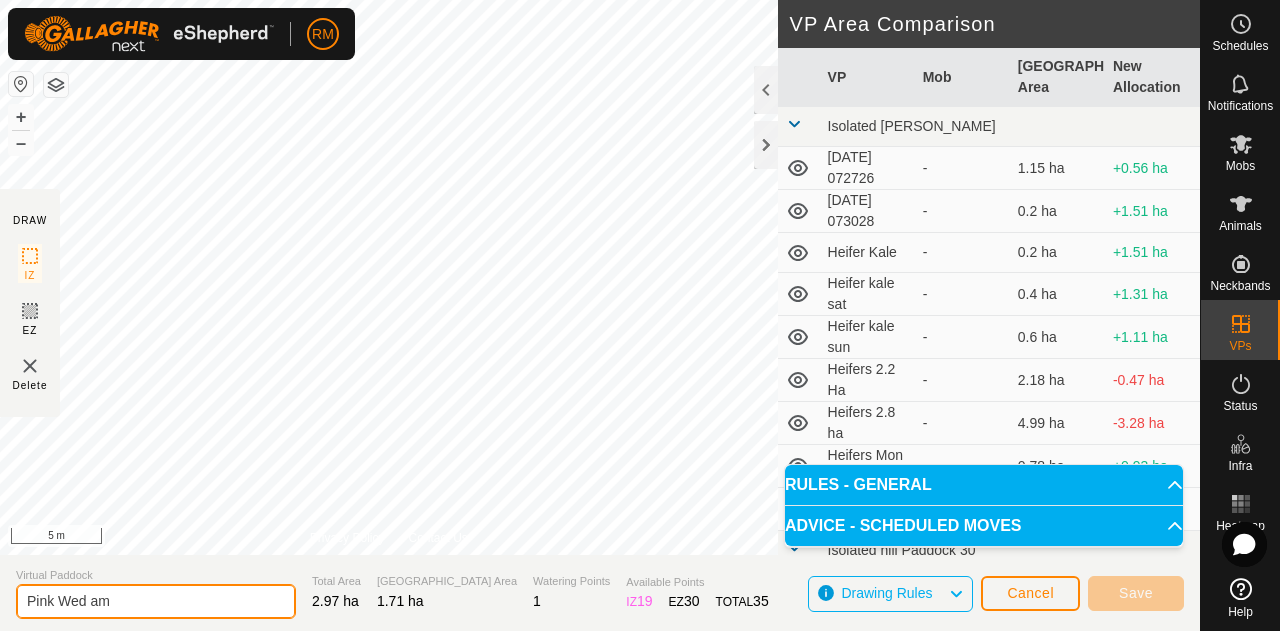 click on "Pink Wed am" 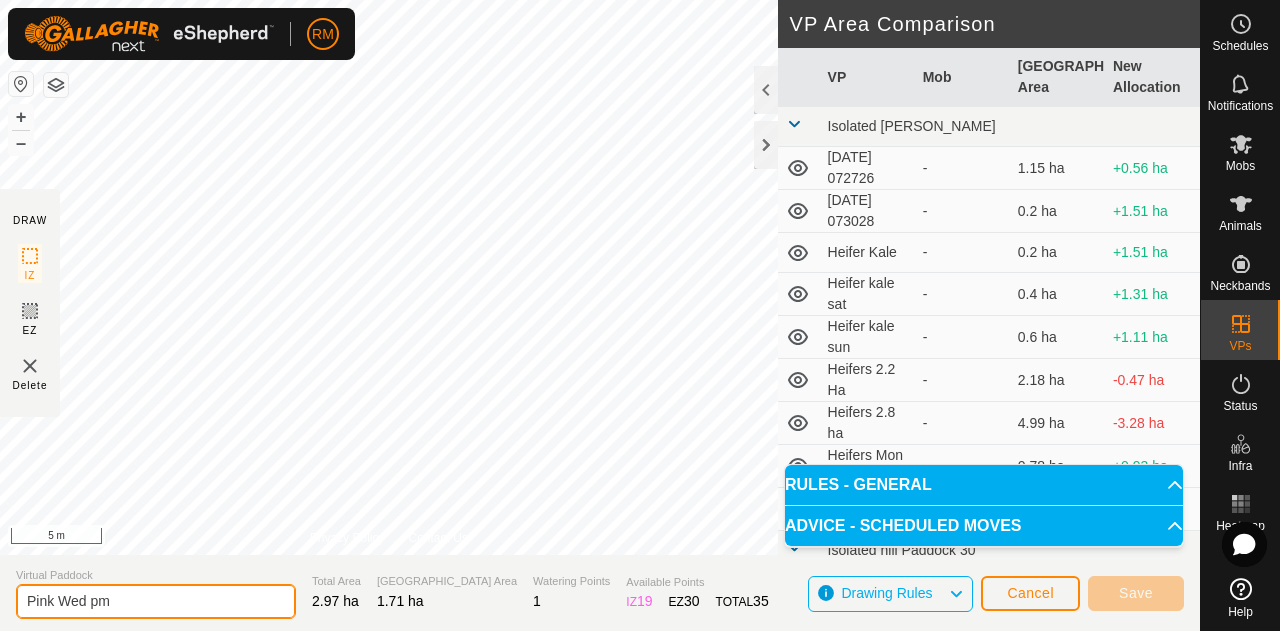 click on "Pink Wed pm" 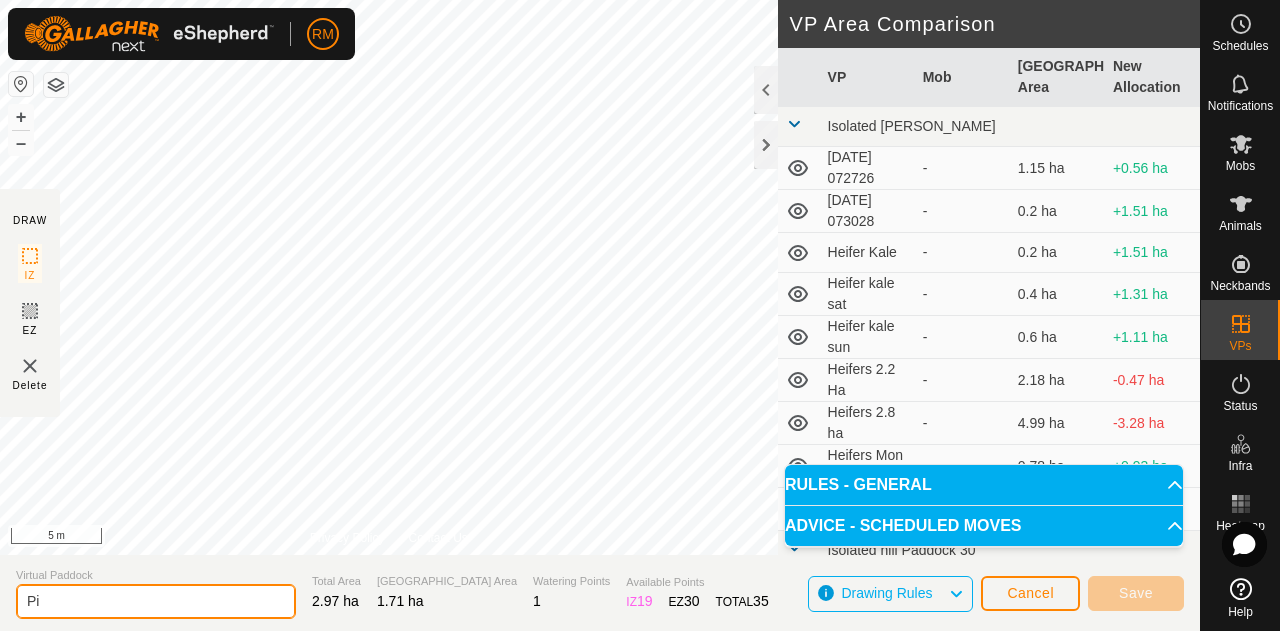 type on "P" 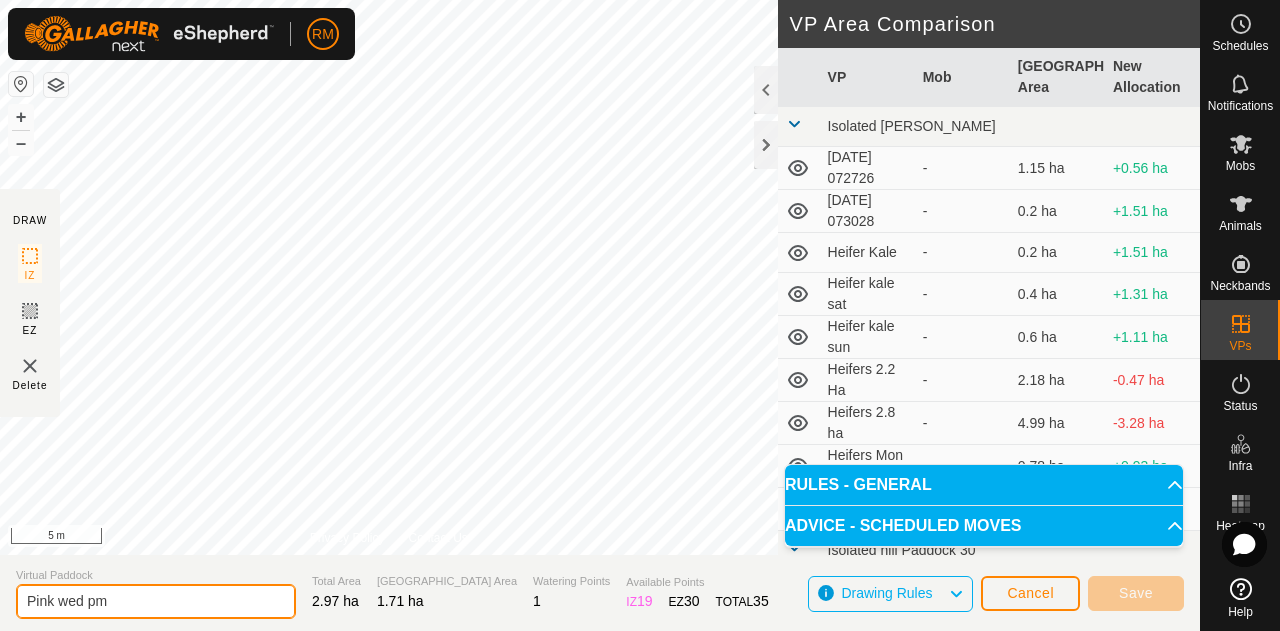 type on "Pink wed pm" 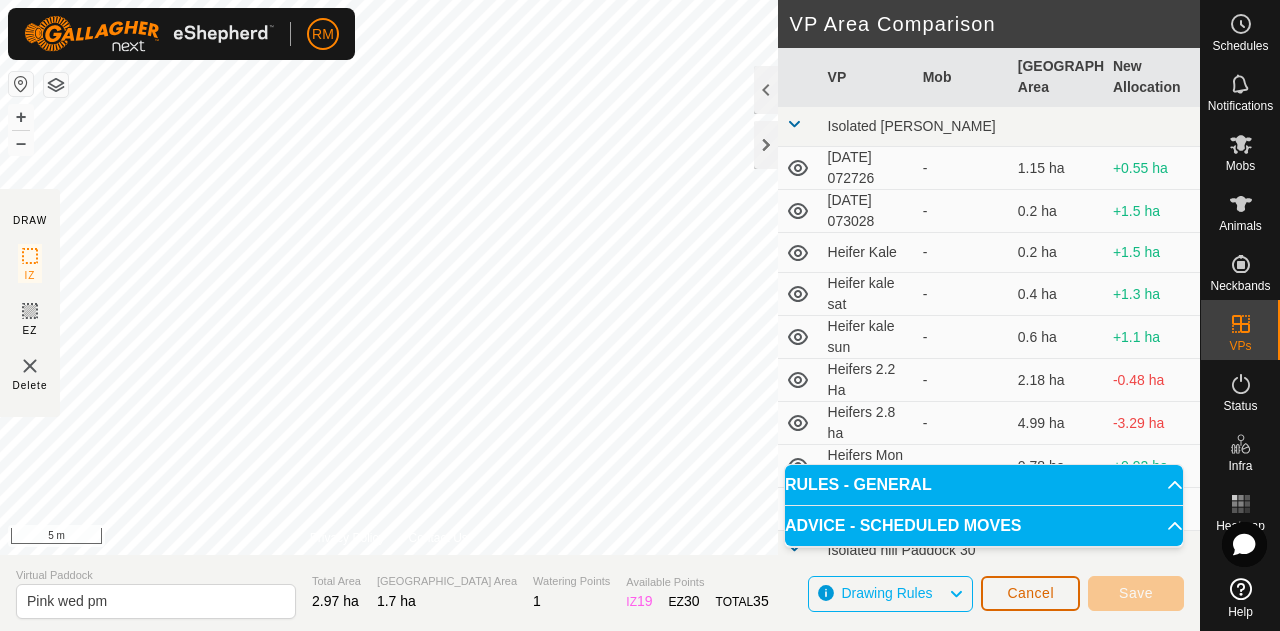 click on "Cancel" 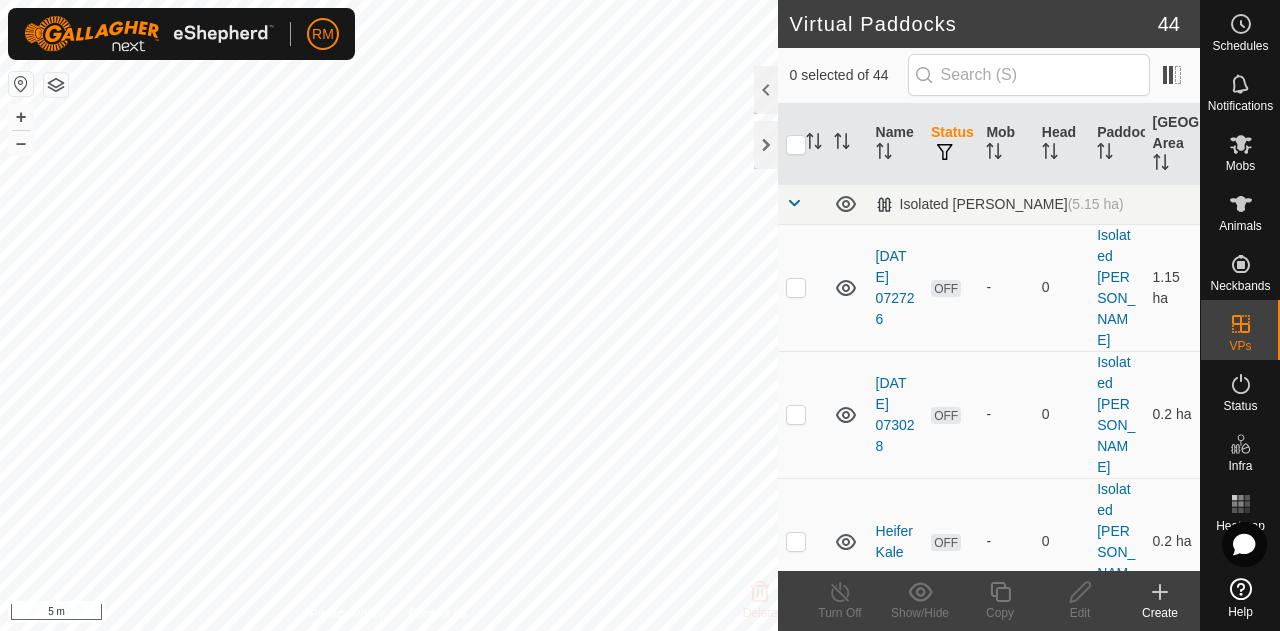 checkbox on "true" 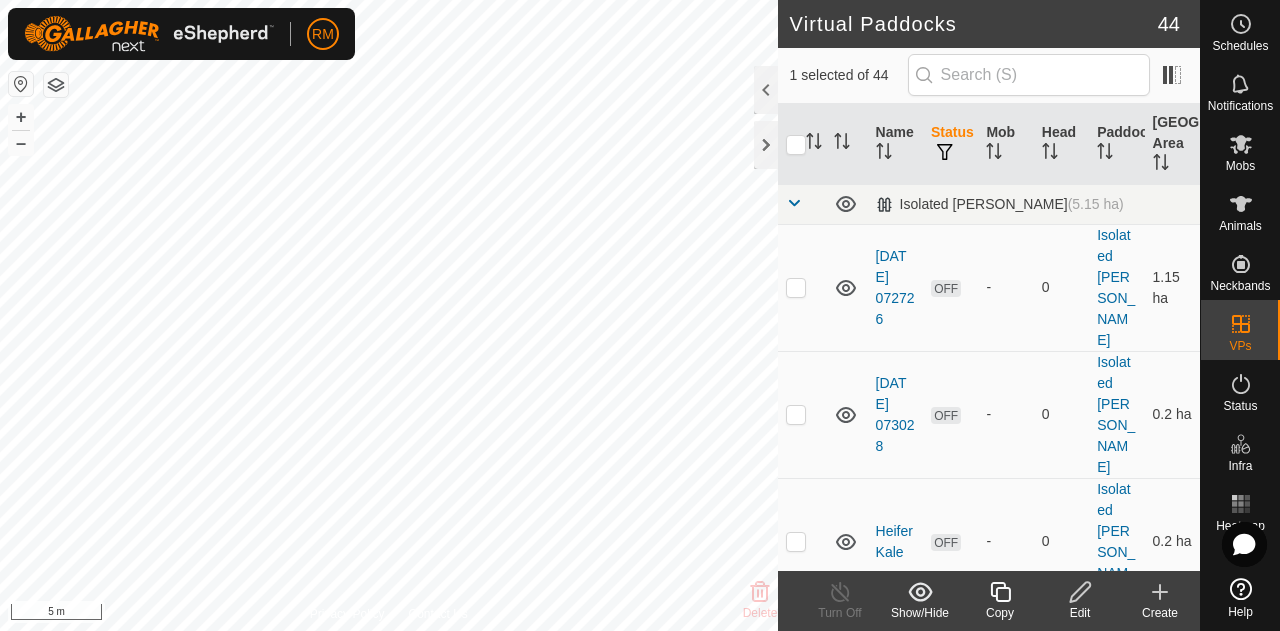 click 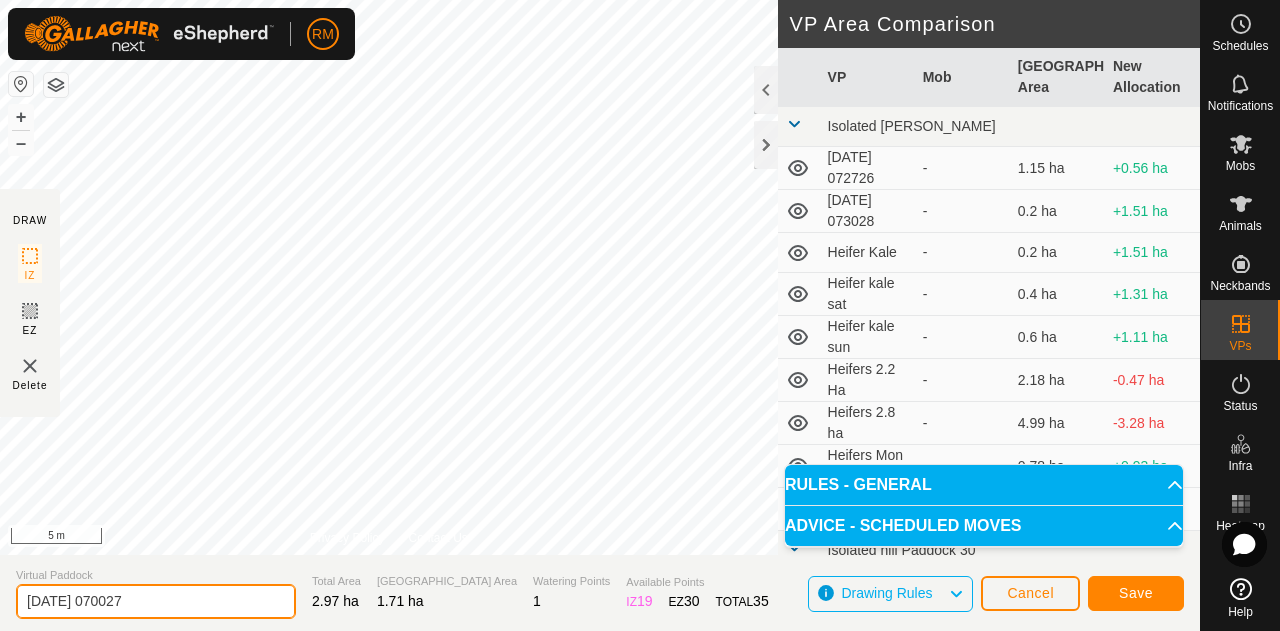 click on "[DATE] 070027" 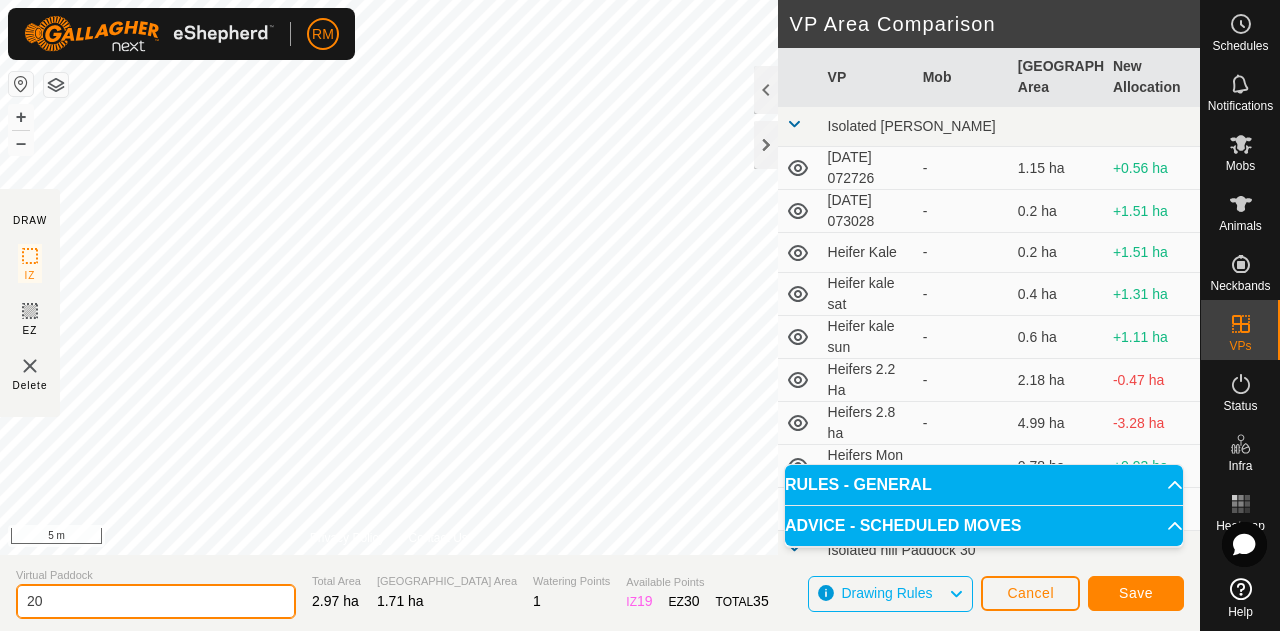type on "2" 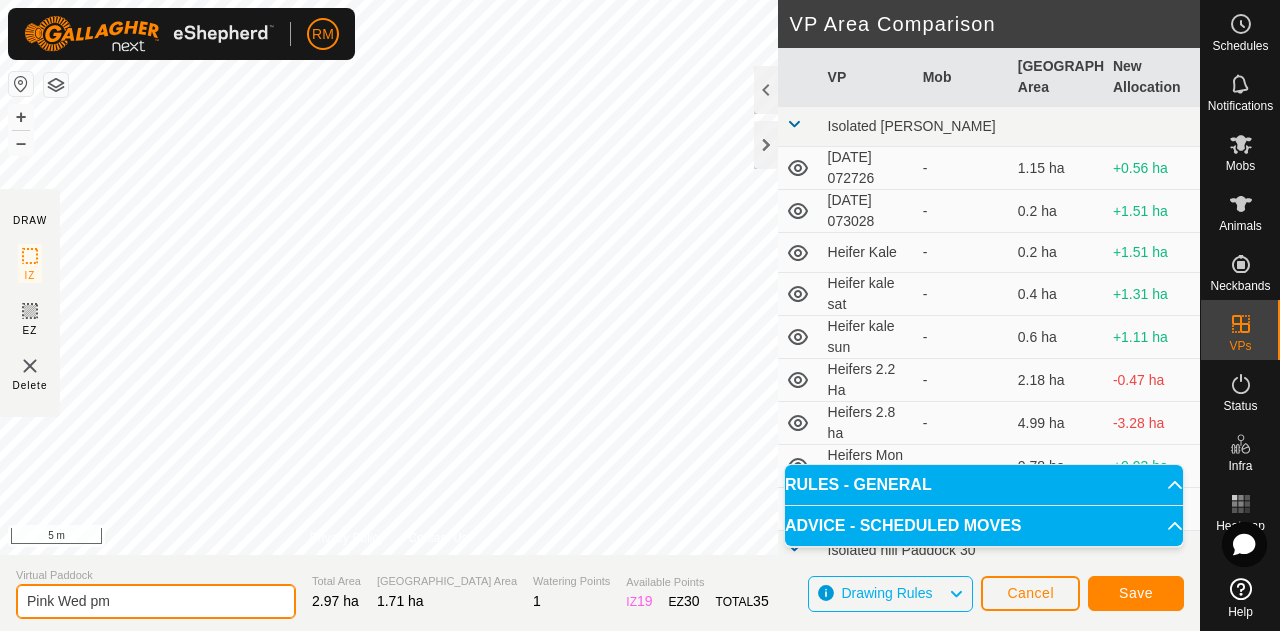 type on "Pink Wed pm" 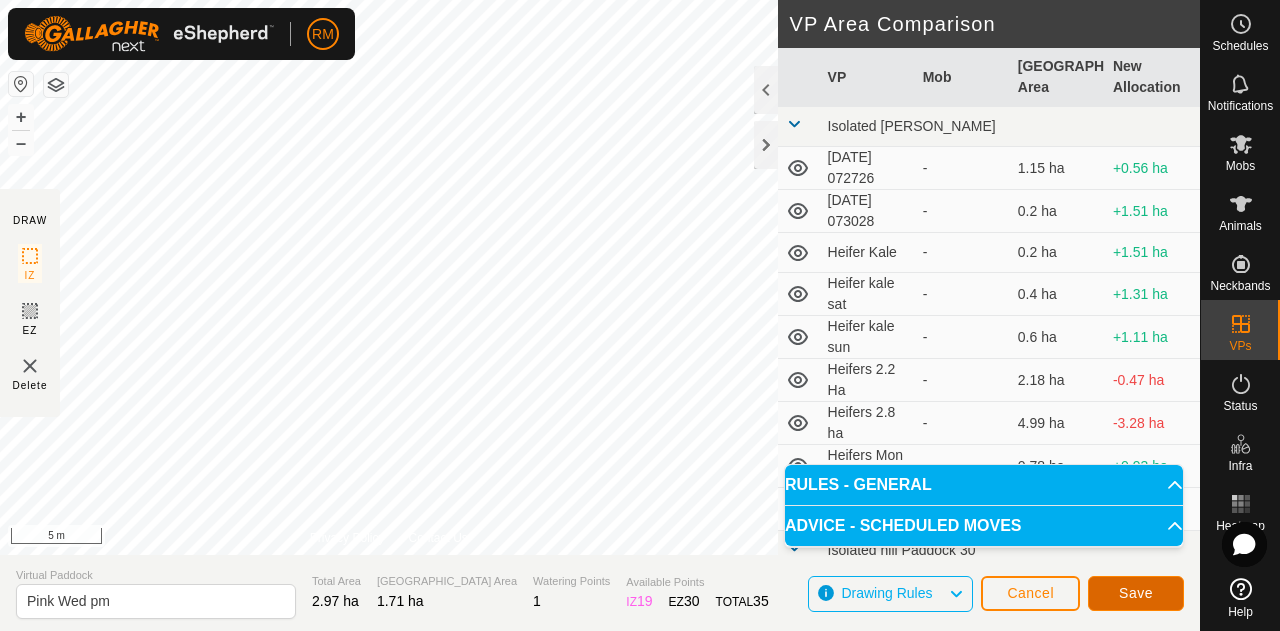 click on "Save" 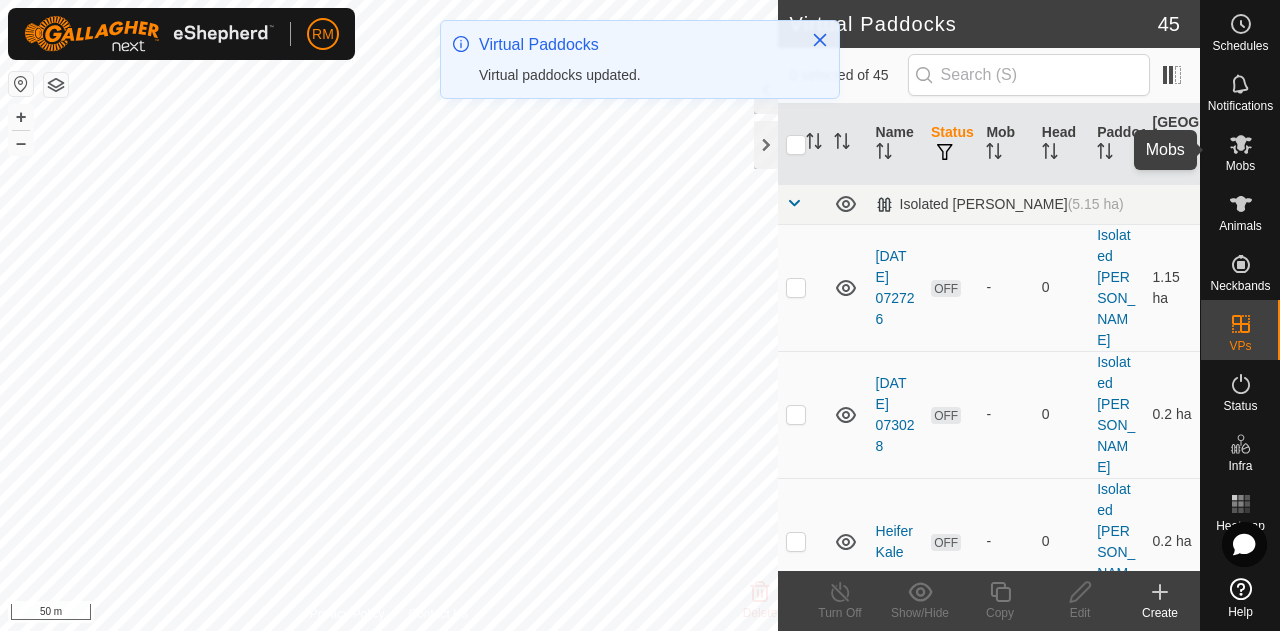click 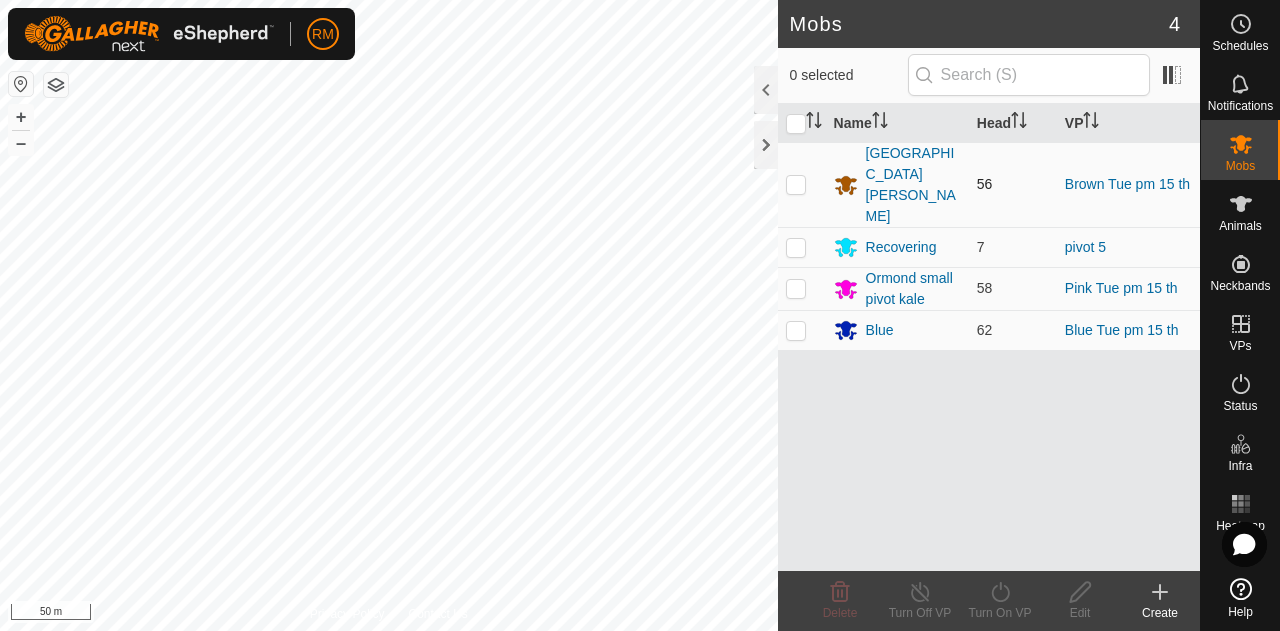 click at bounding box center [796, 184] 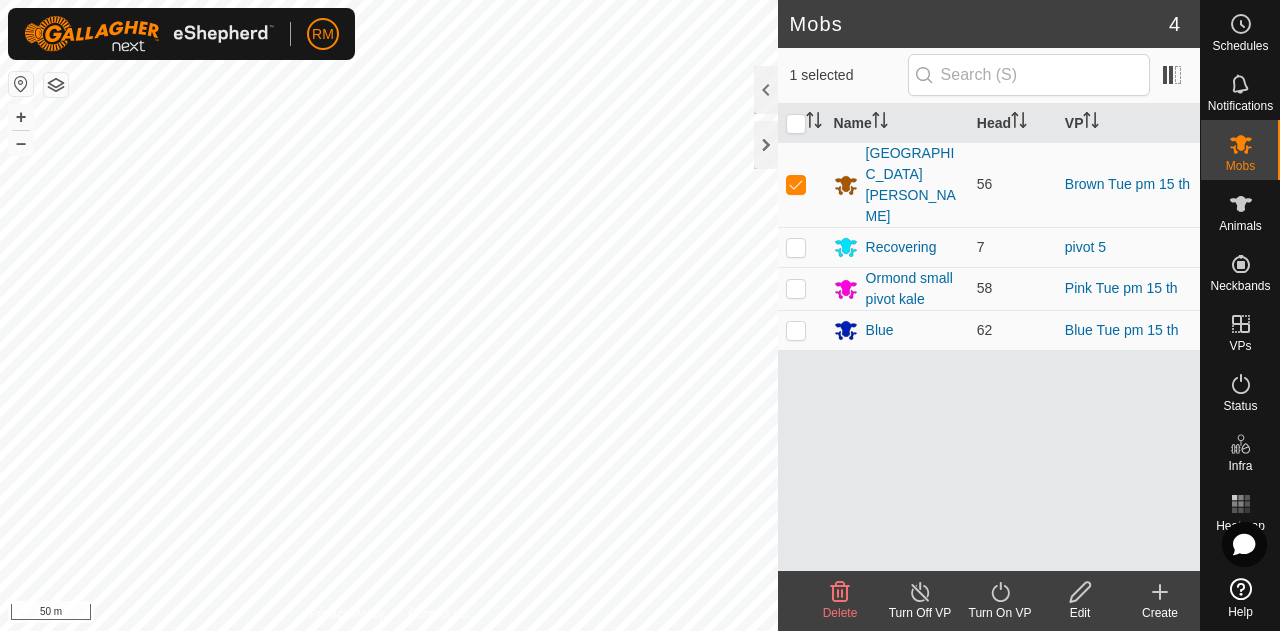 click 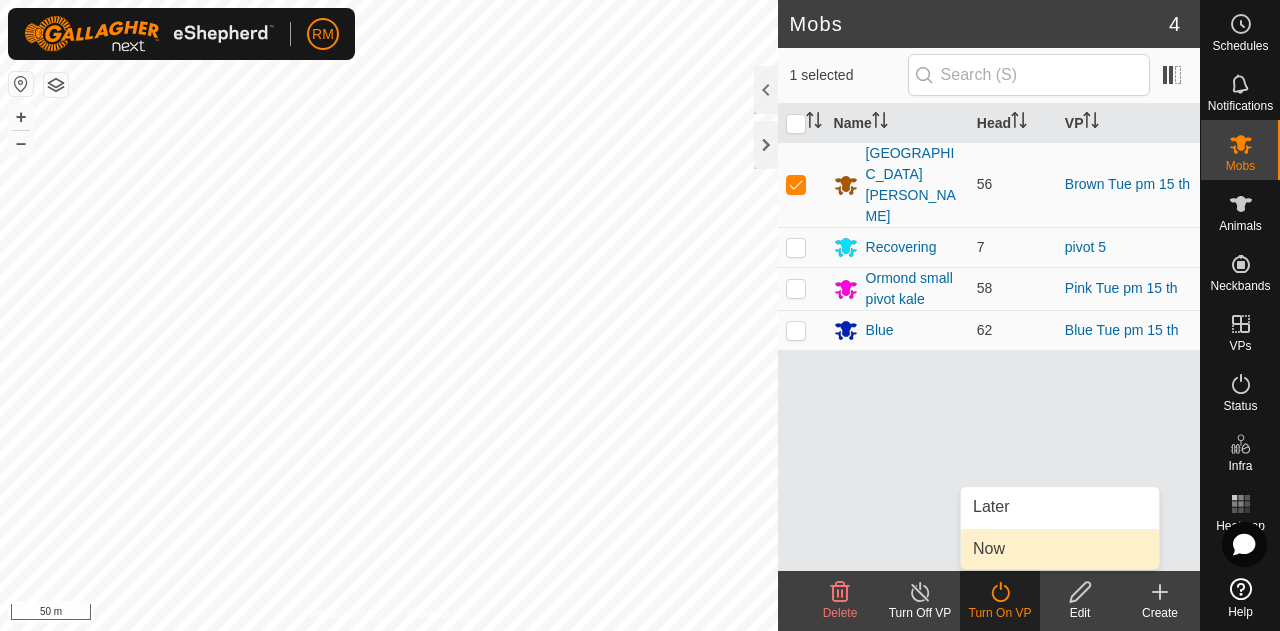 click on "Now" at bounding box center [1060, 549] 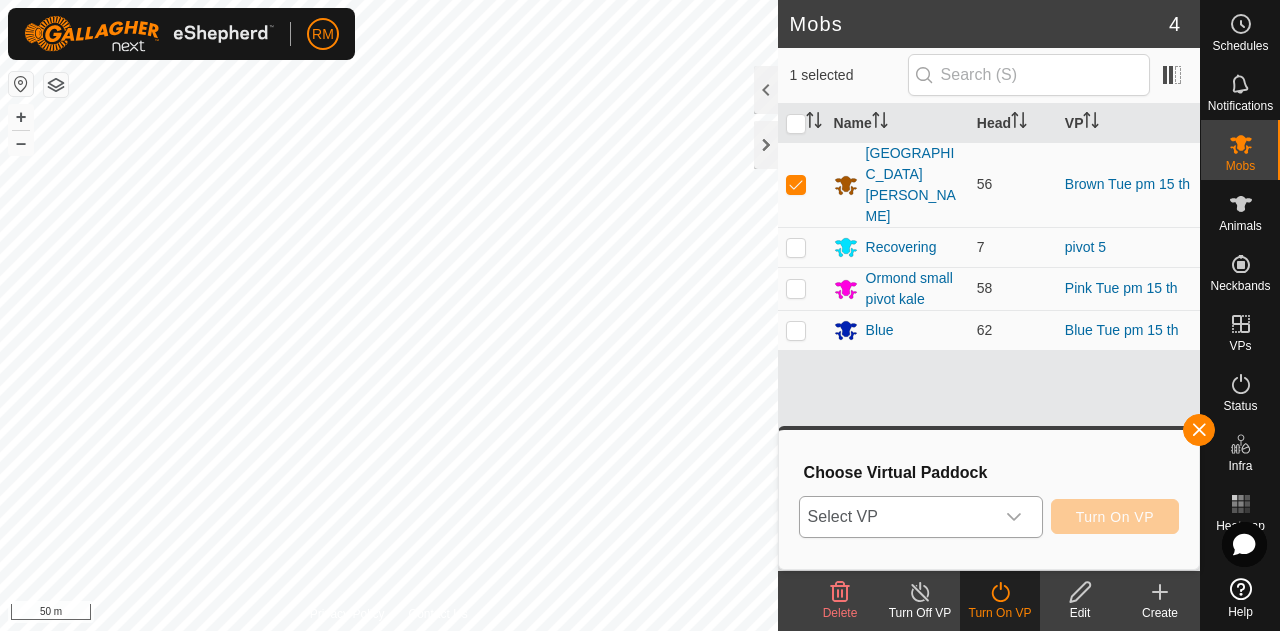click 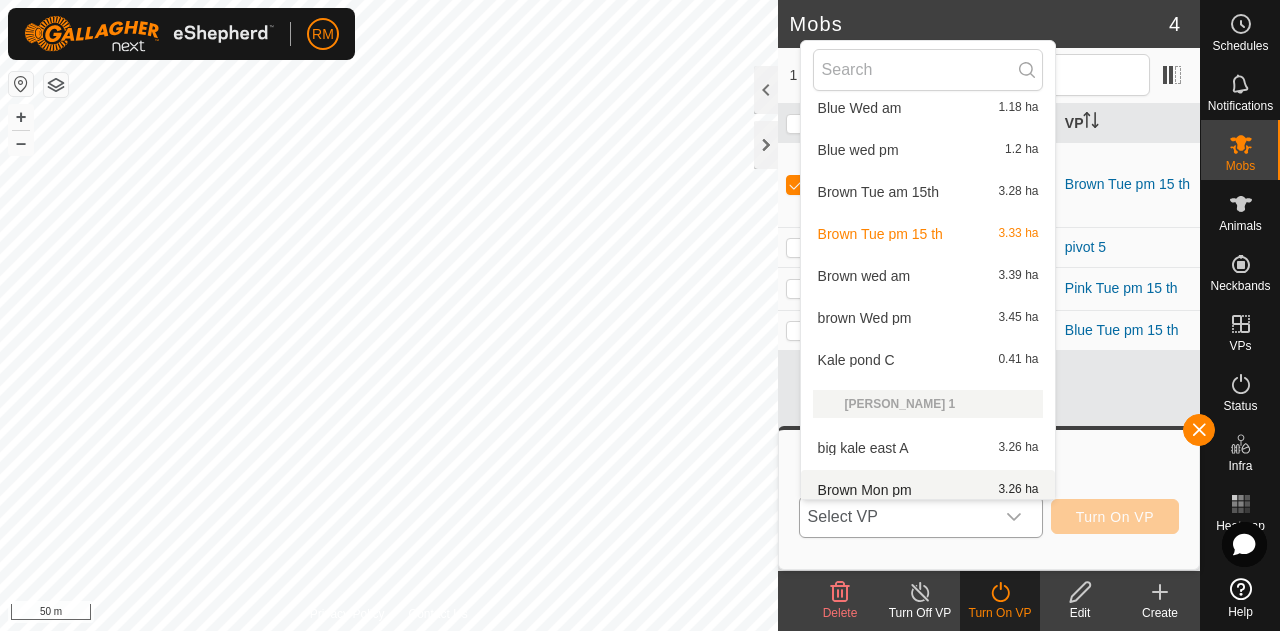 scroll, scrollTop: 1018, scrollLeft: 0, axis: vertical 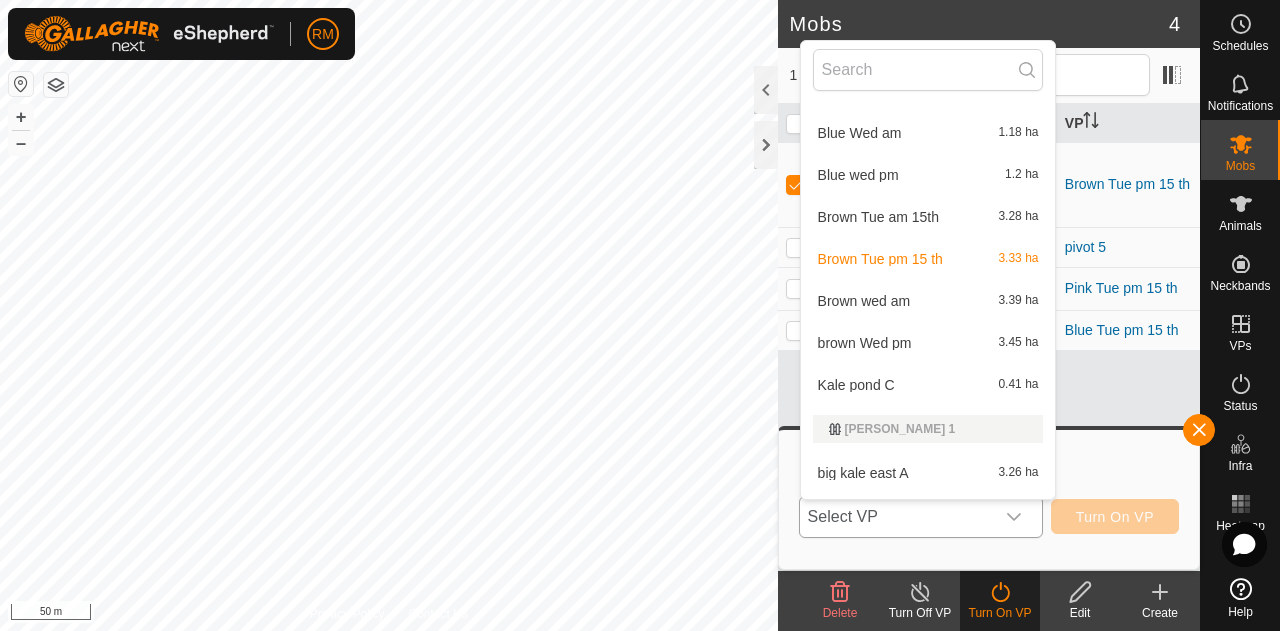 click on "Brown wed am  3.39 ha" at bounding box center (928, 301) 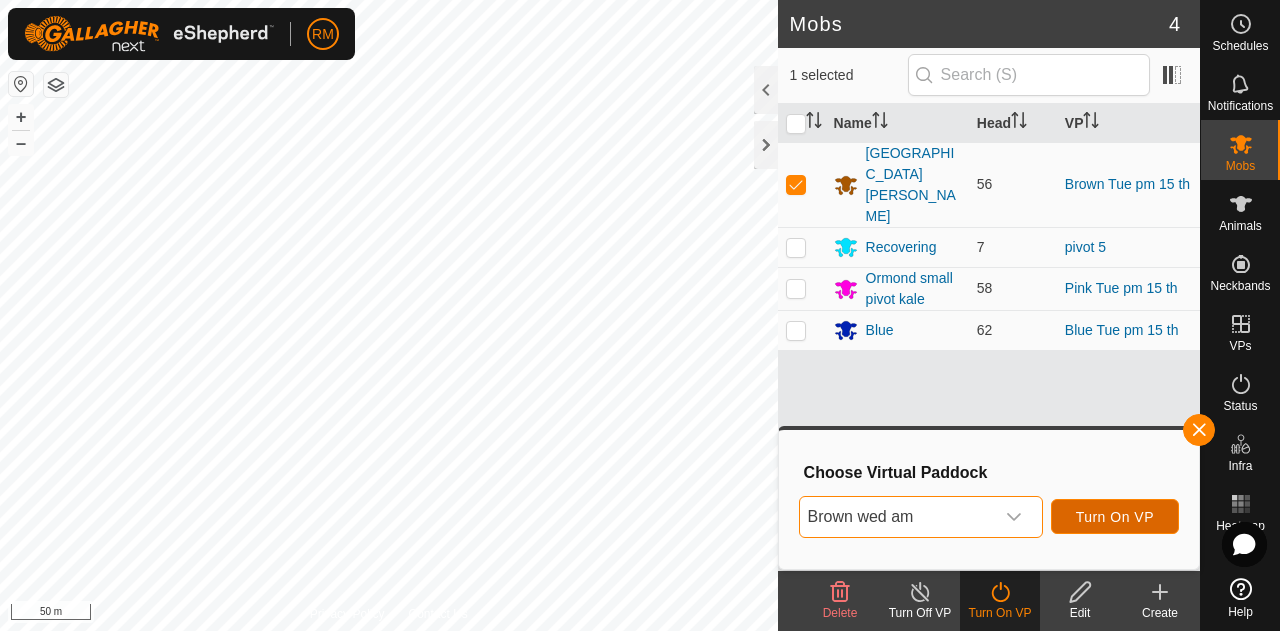 click on "Turn On VP" at bounding box center [1115, 516] 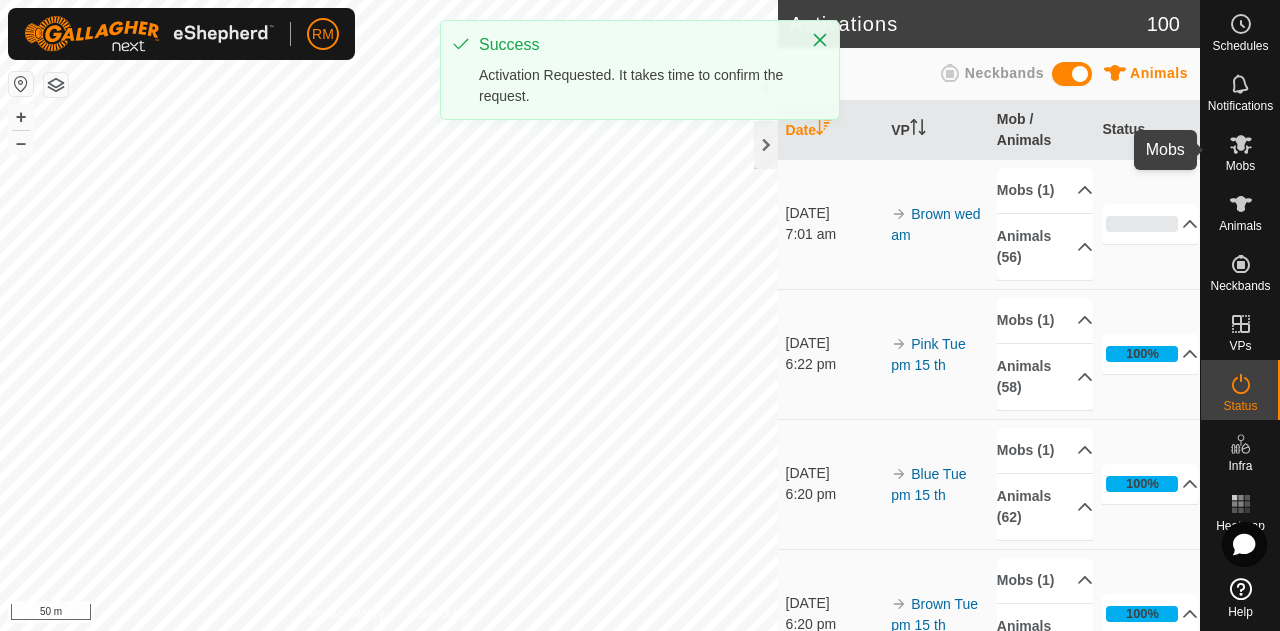 click 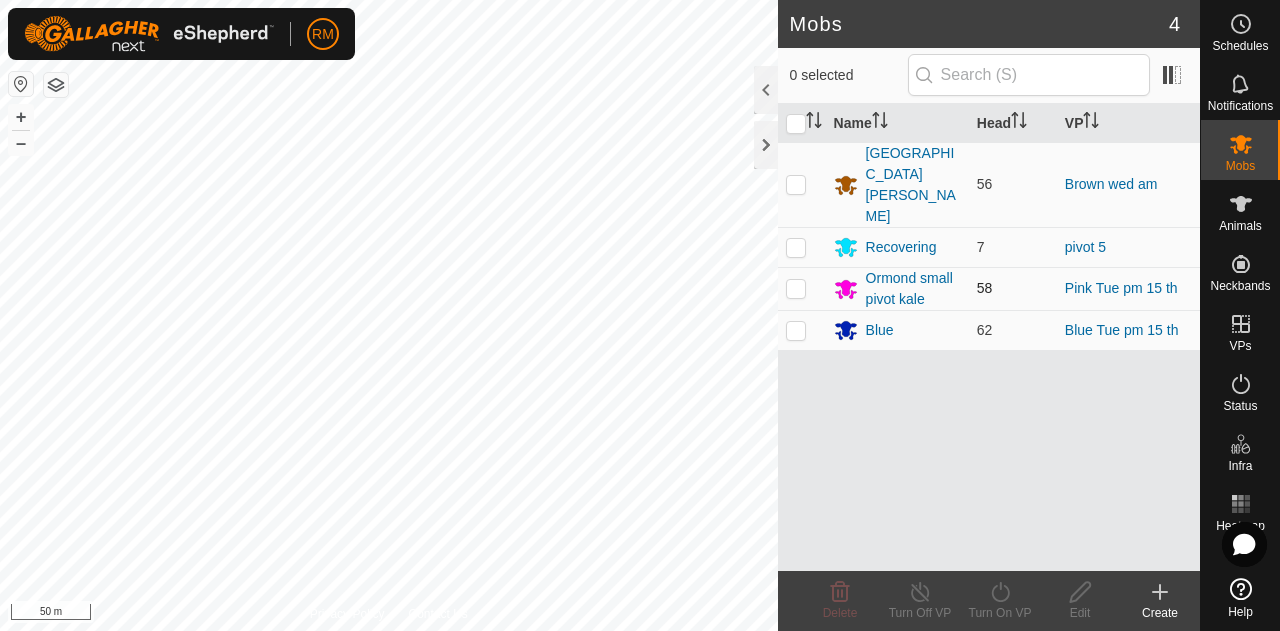 click at bounding box center (796, 288) 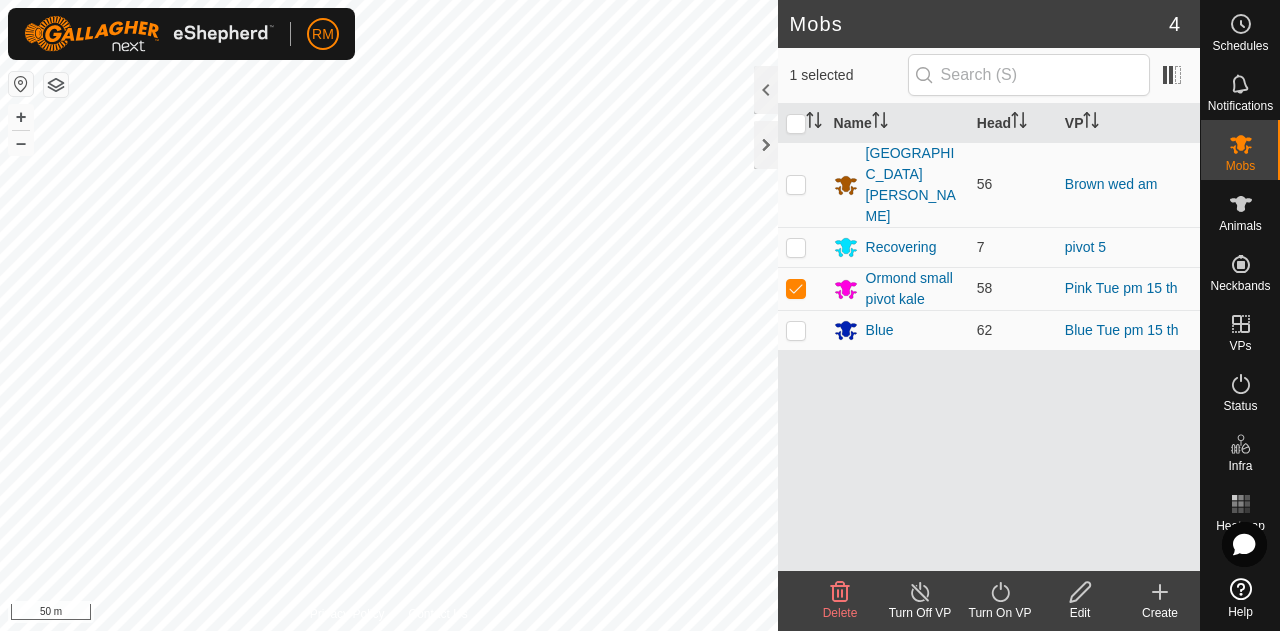 click 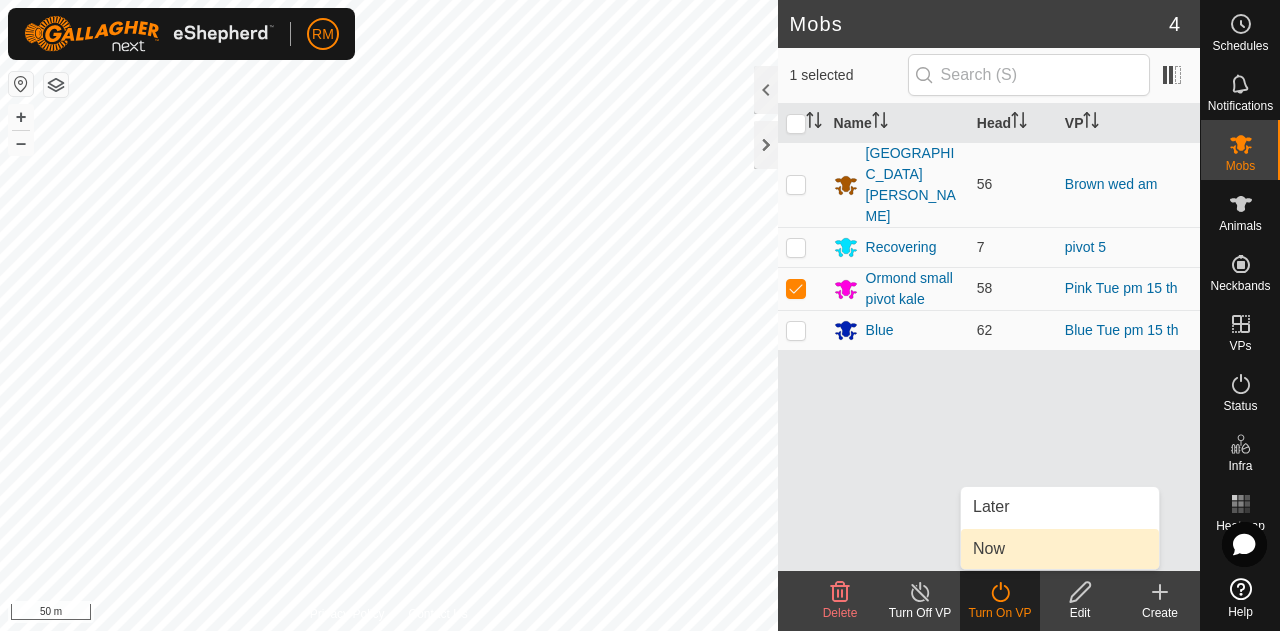 click on "Now" at bounding box center [1060, 549] 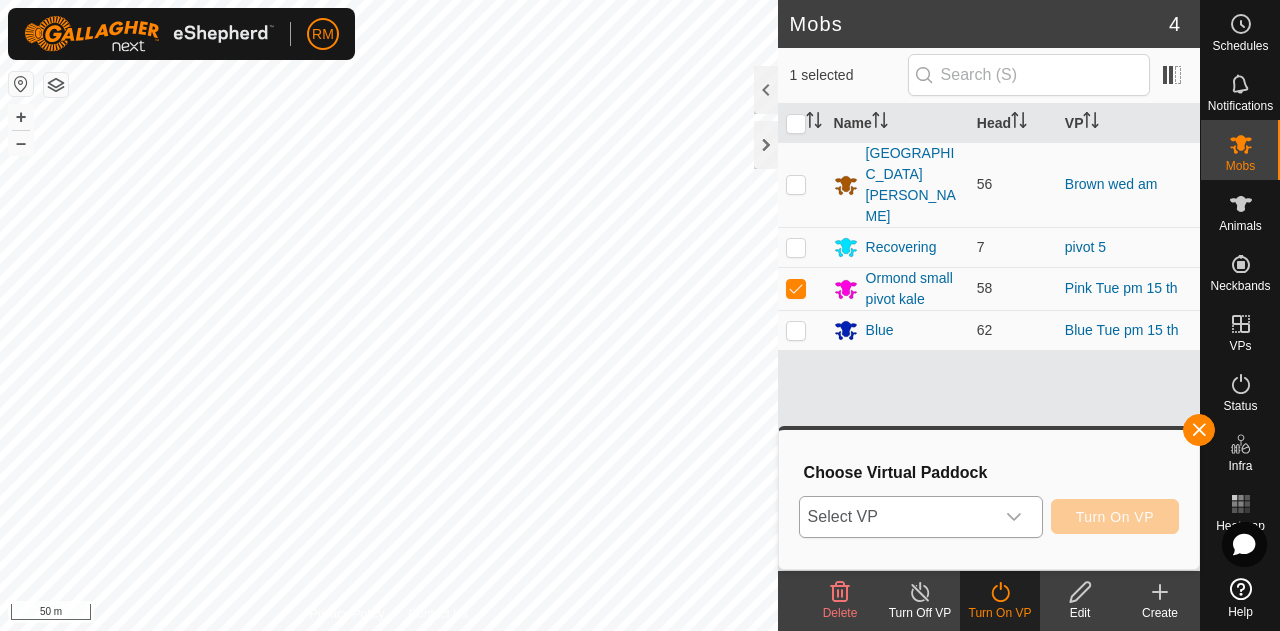 click 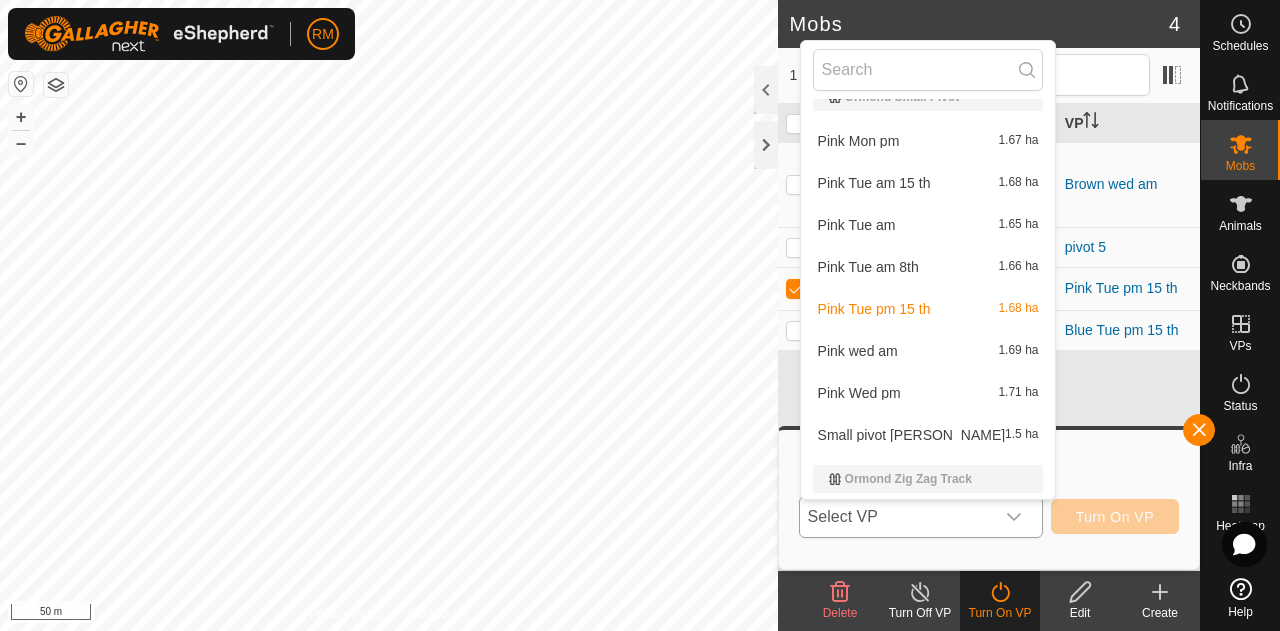 scroll, scrollTop: 2018, scrollLeft: 0, axis: vertical 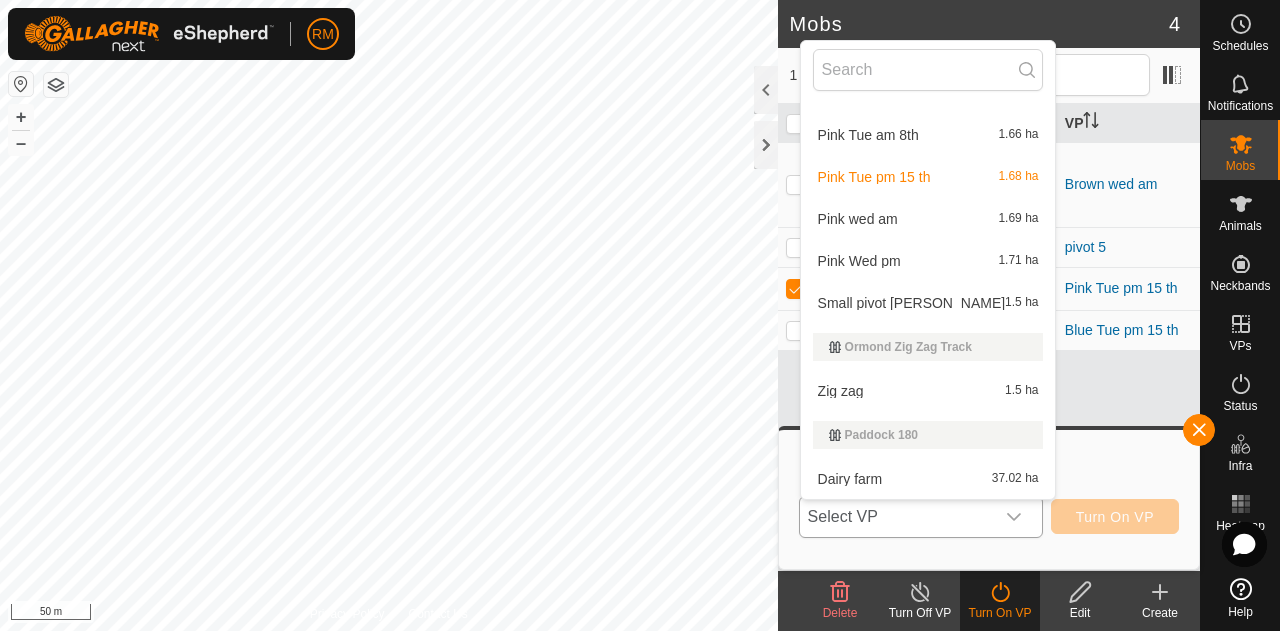 click on "Pink wed am  1.69 ha" at bounding box center [928, 219] 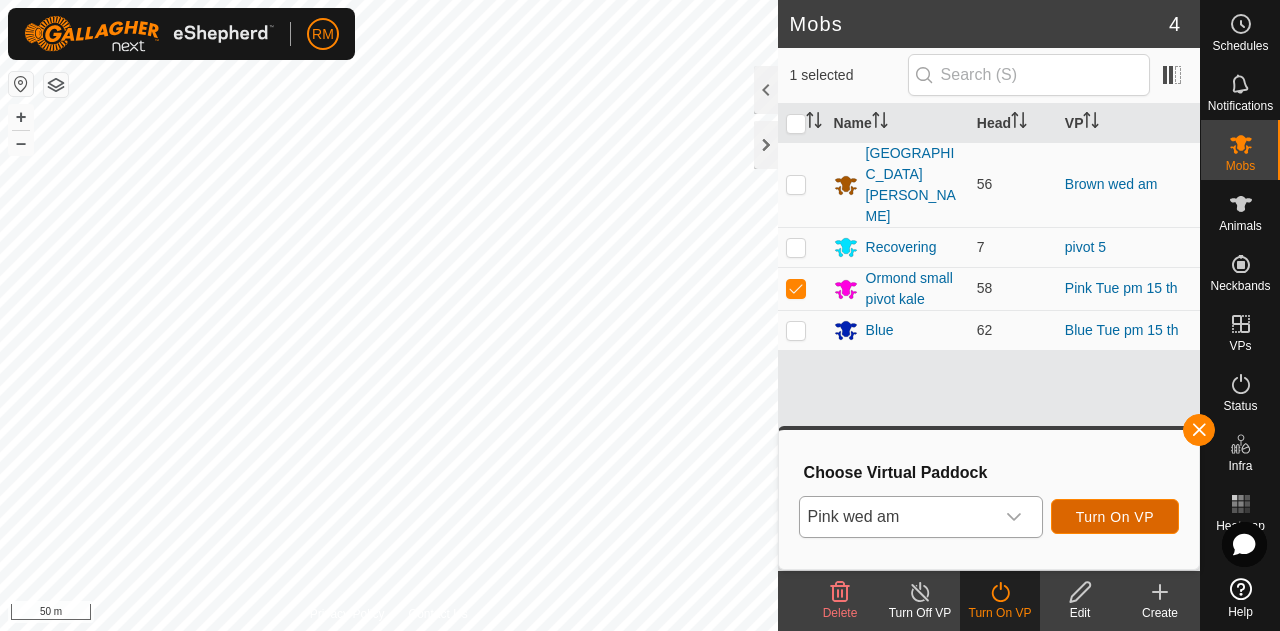 click on "Turn On VP" at bounding box center [1115, 517] 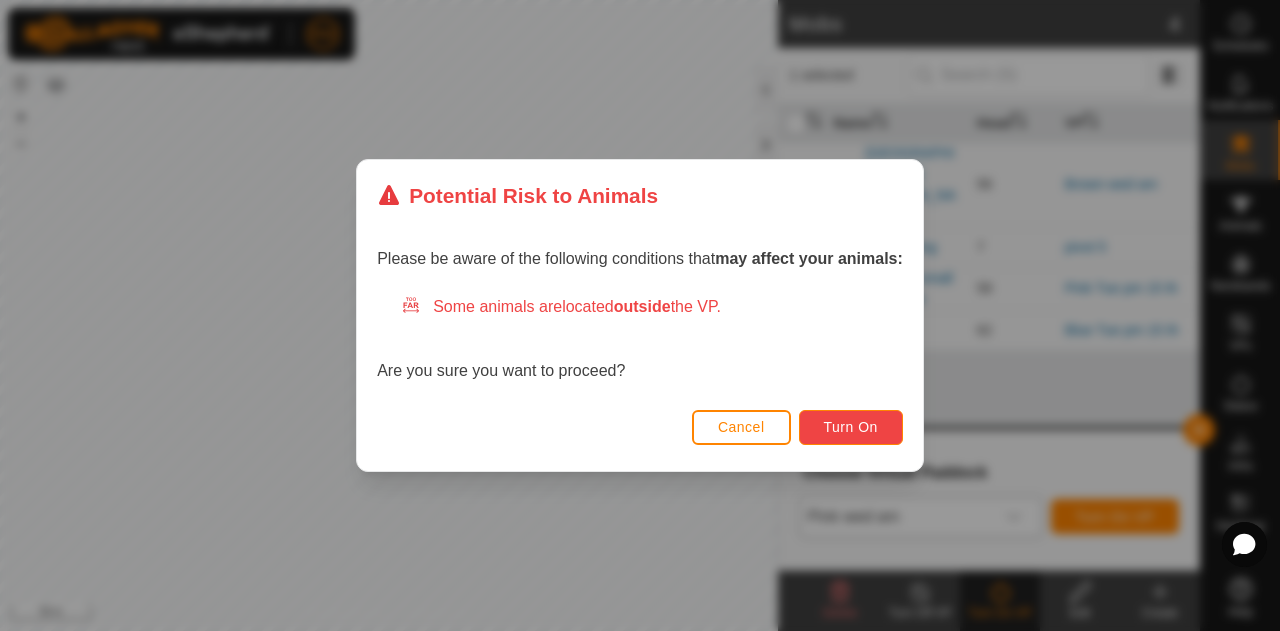click on "Turn On" at bounding box center [851, 427] 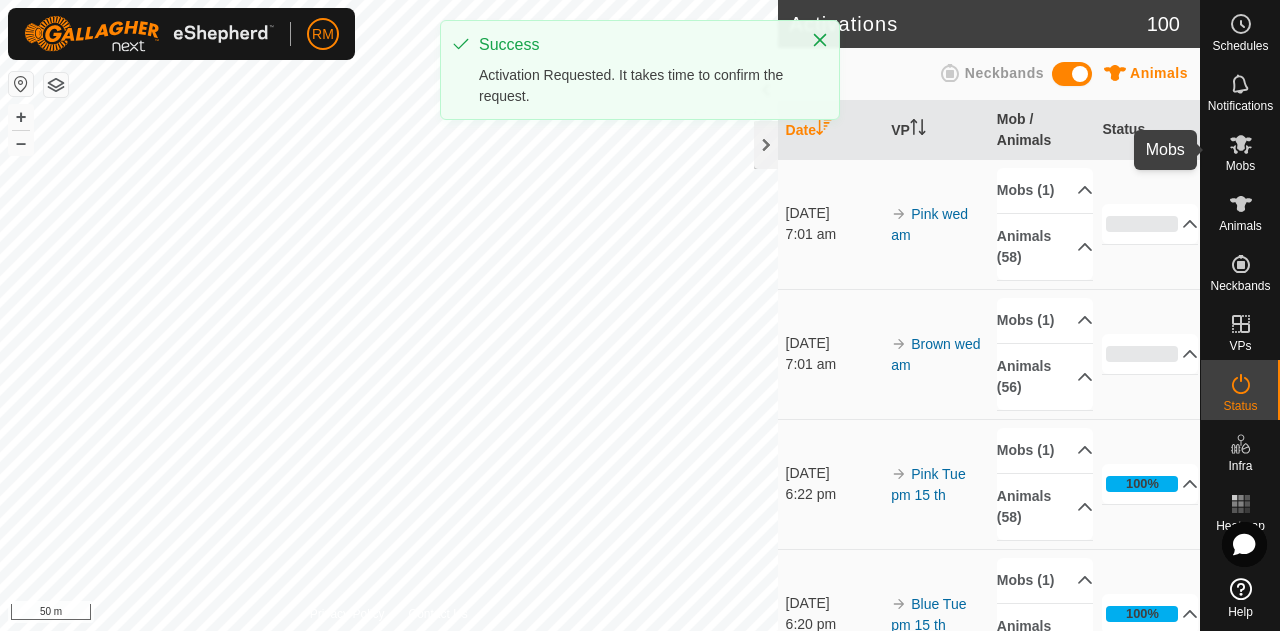 click 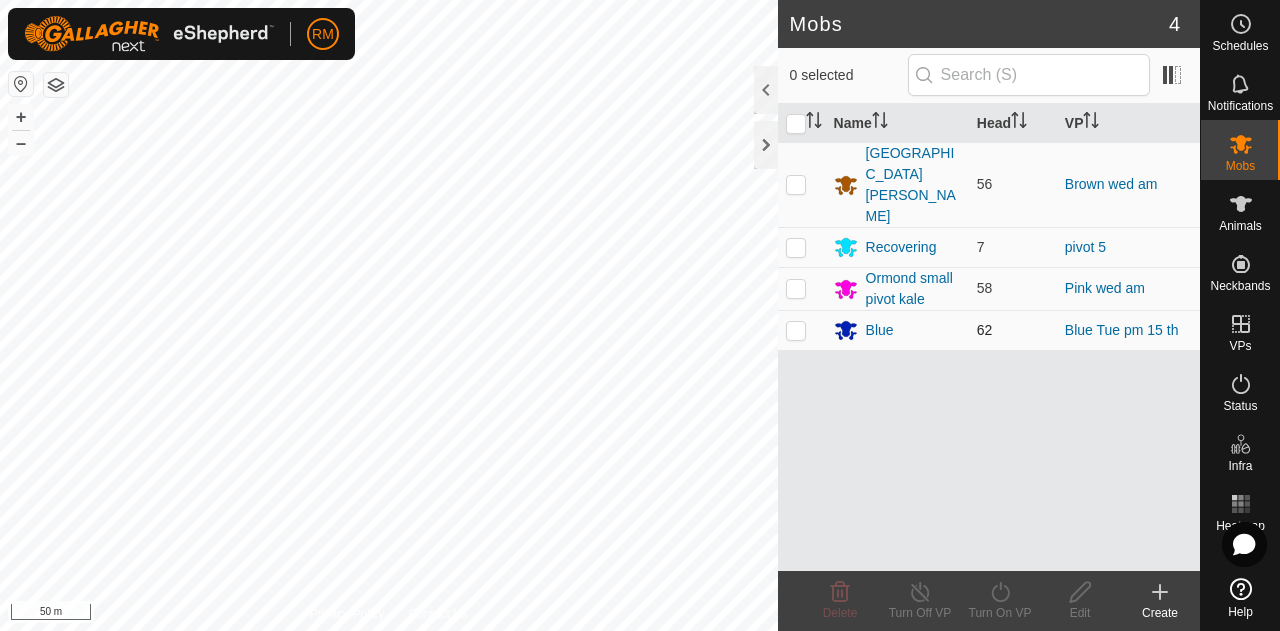 click at bounding box center [796, 330] 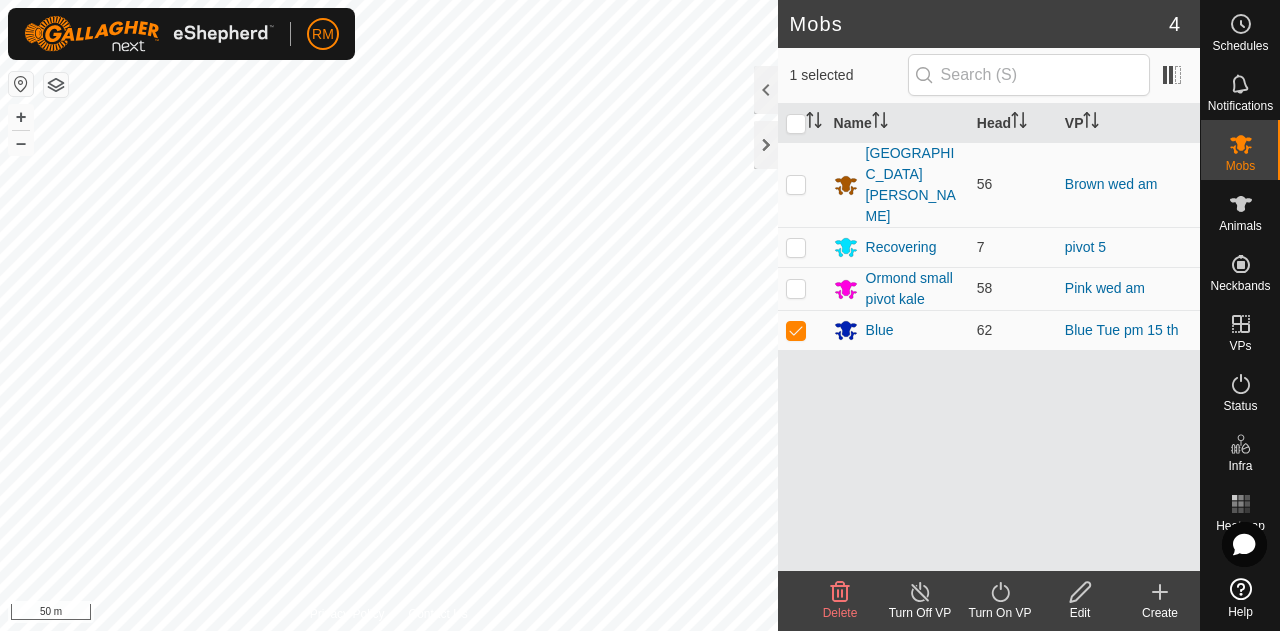 click 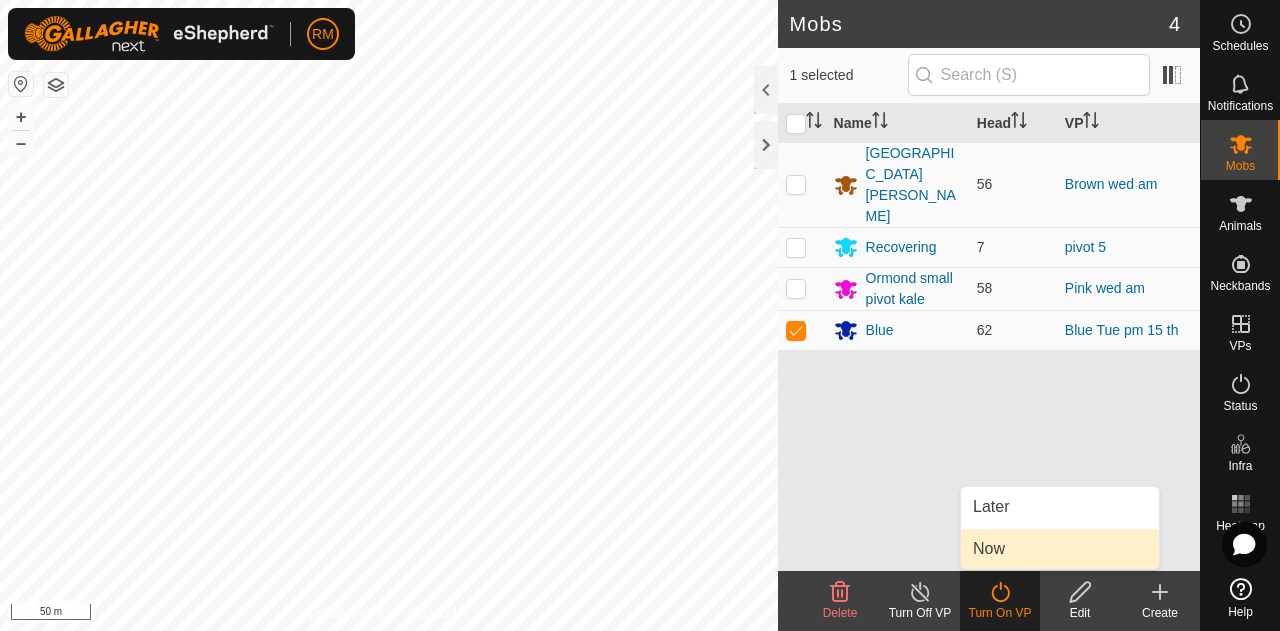 click on "Now" at bounding box center [1060, 549] 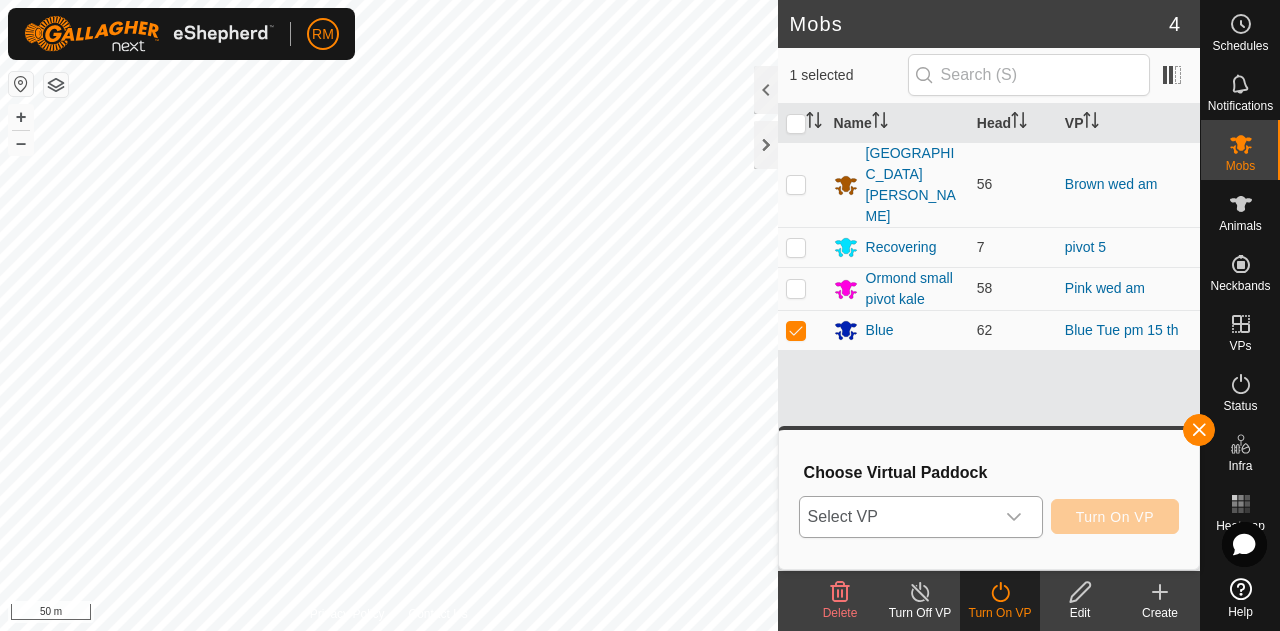 click 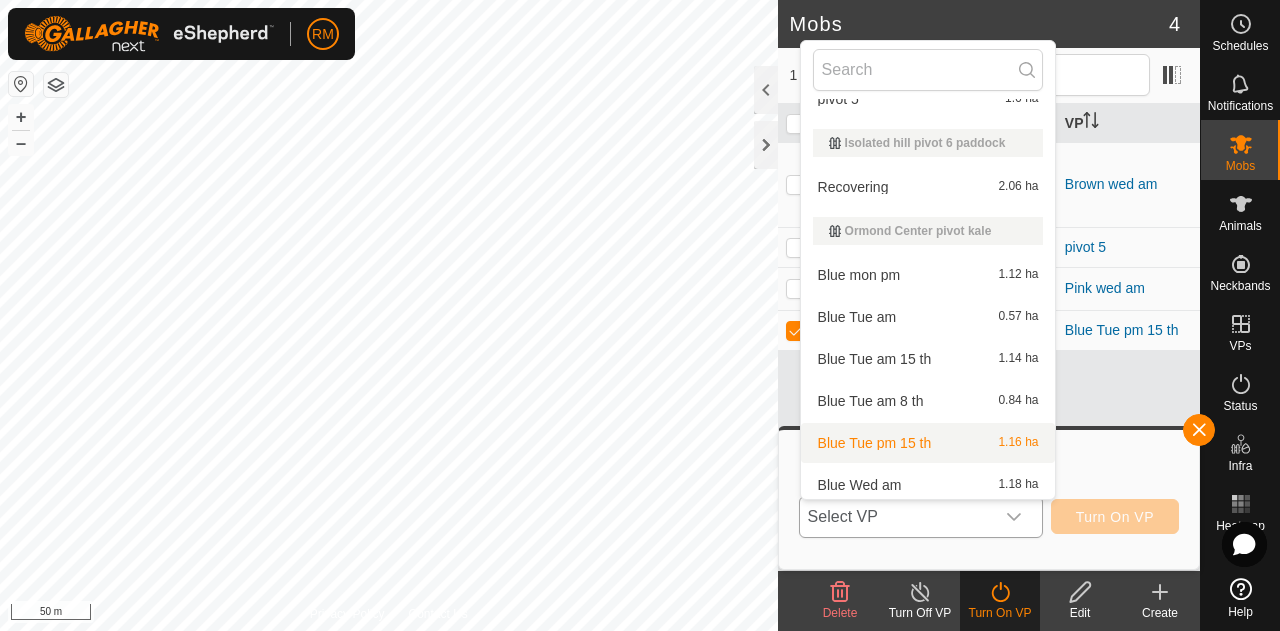 scroll, scrollTop: 684, scrollLeft: 0, axis: vertical 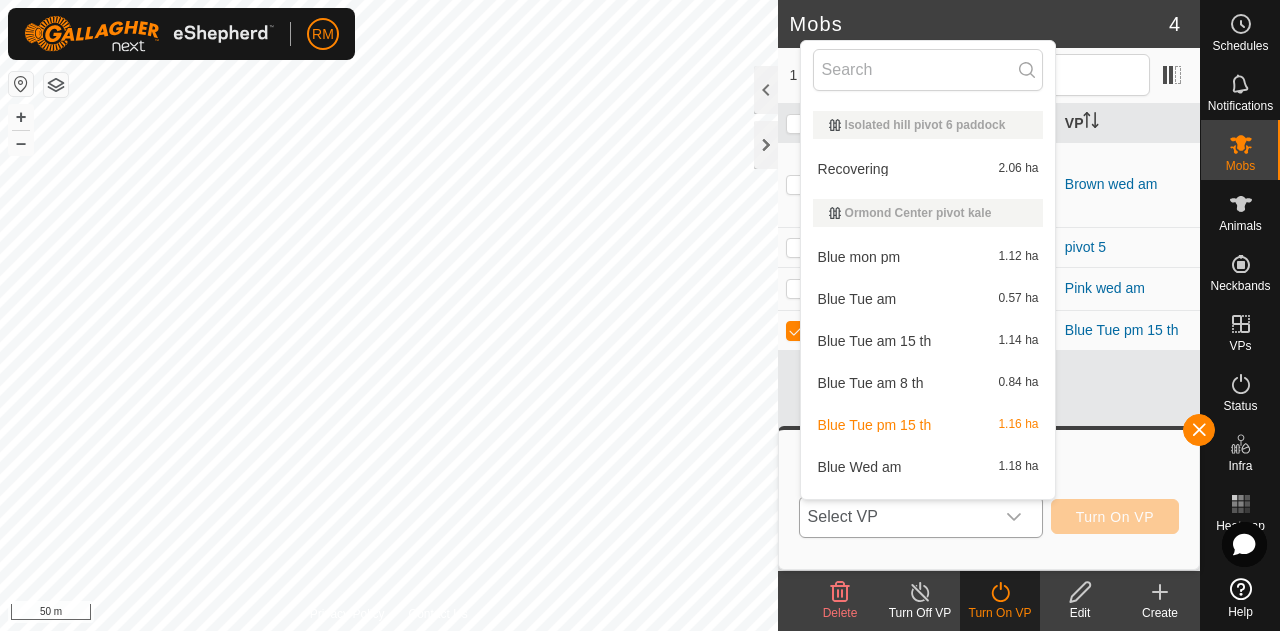 click on "Blue Wed am  1.18 ha" at bounding box center (928, 467) 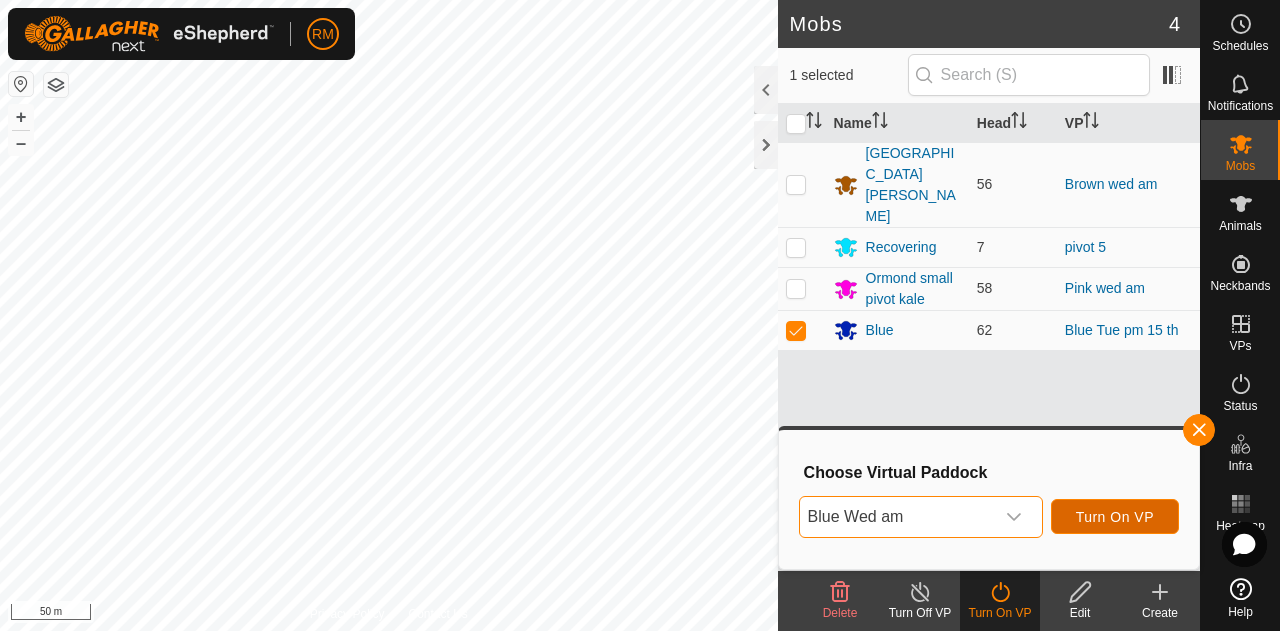 click on "Turn On VP" at bounding box center (1115, 517) 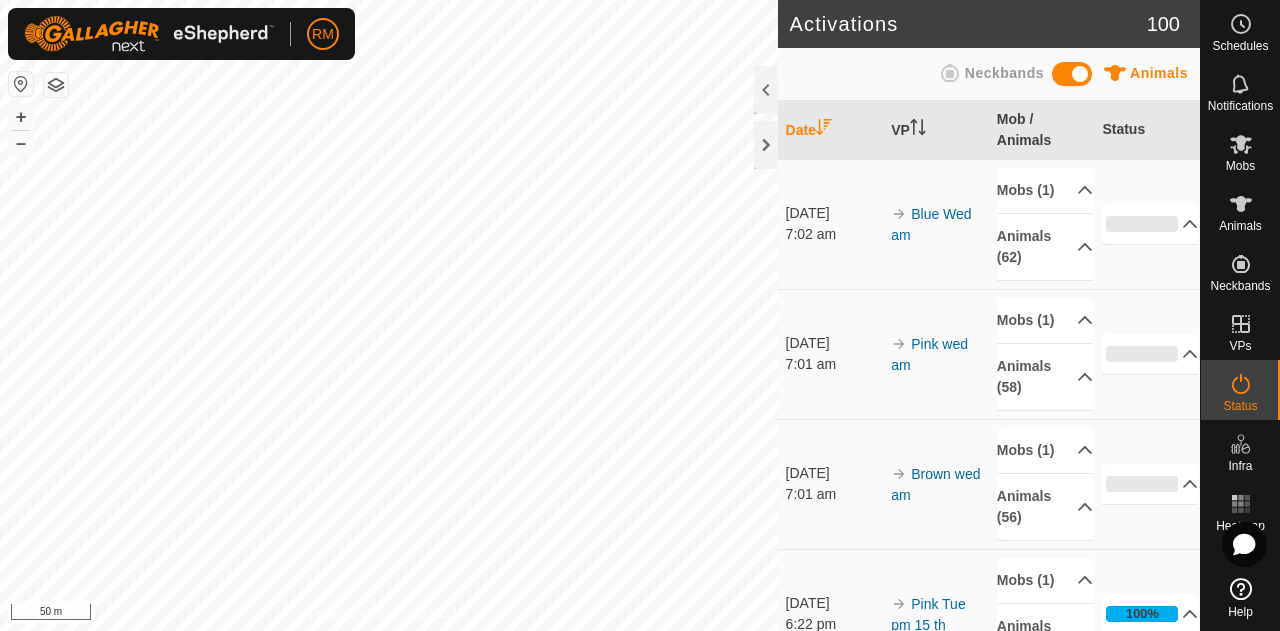 scroll, scrollTop: 166, scrollLeft: 0, axis: vertical 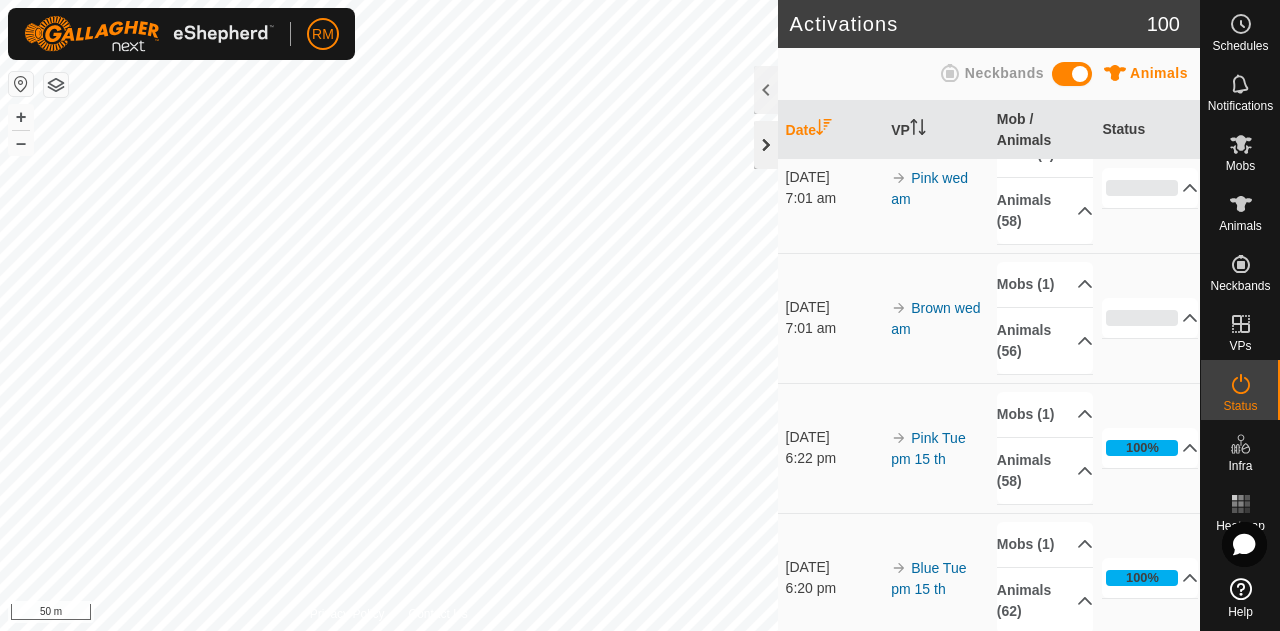 click 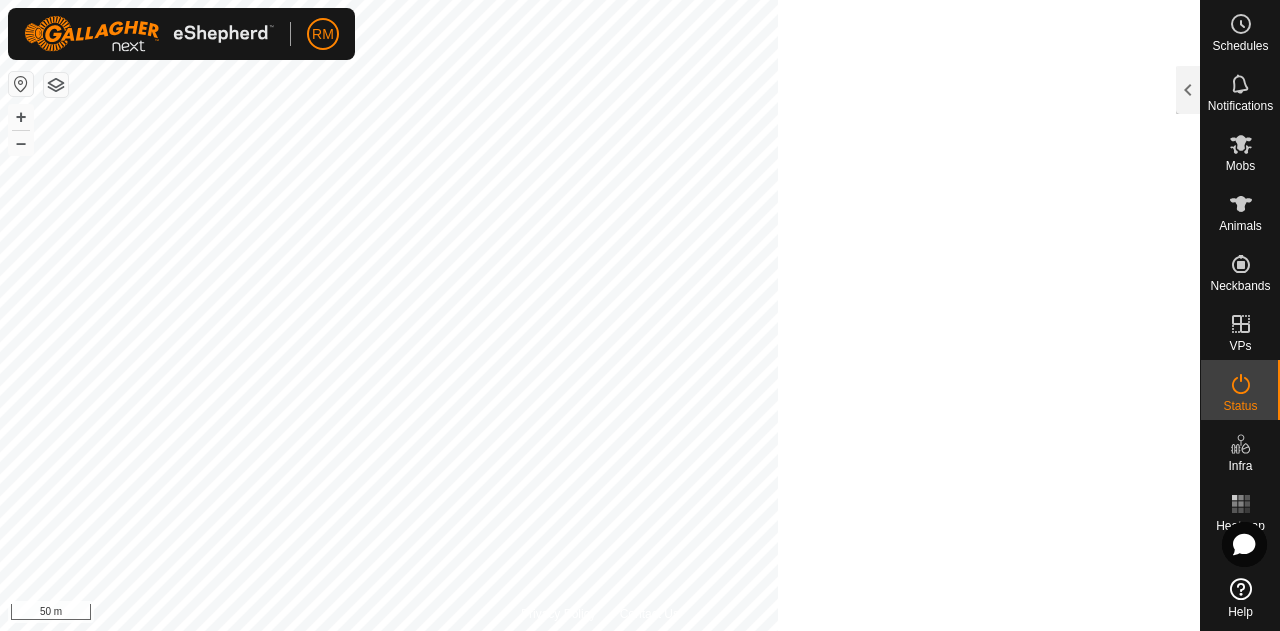 scroll, scrollTop: 187, scrollLeft: 0, axis: vertical 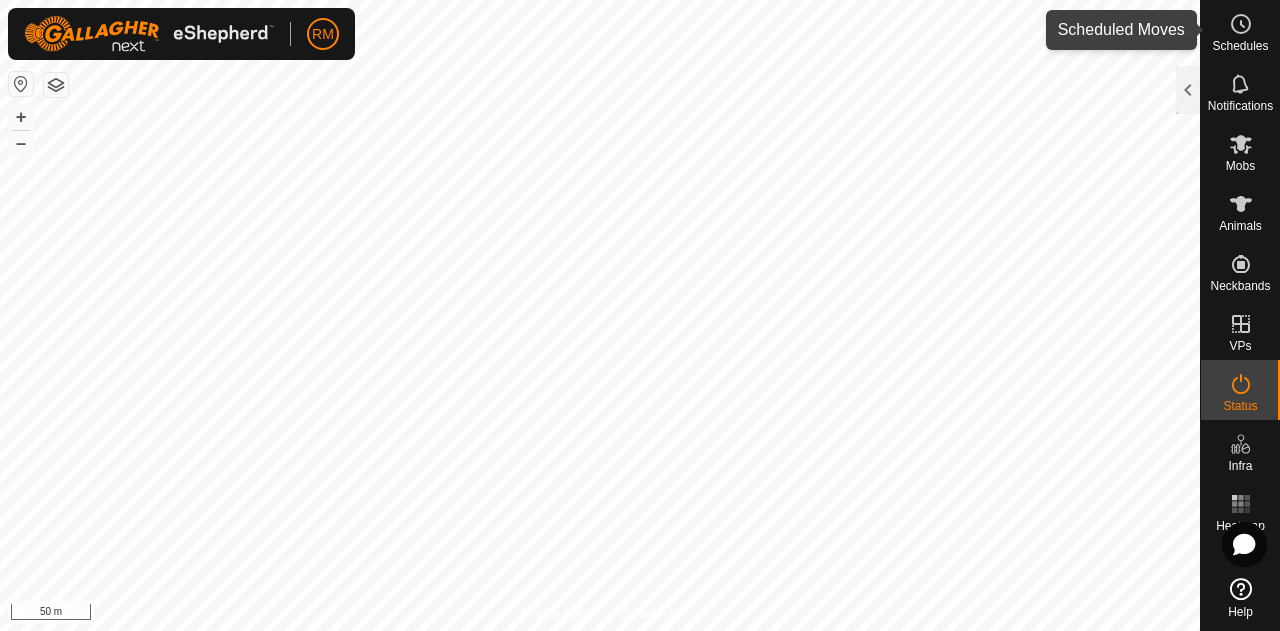click 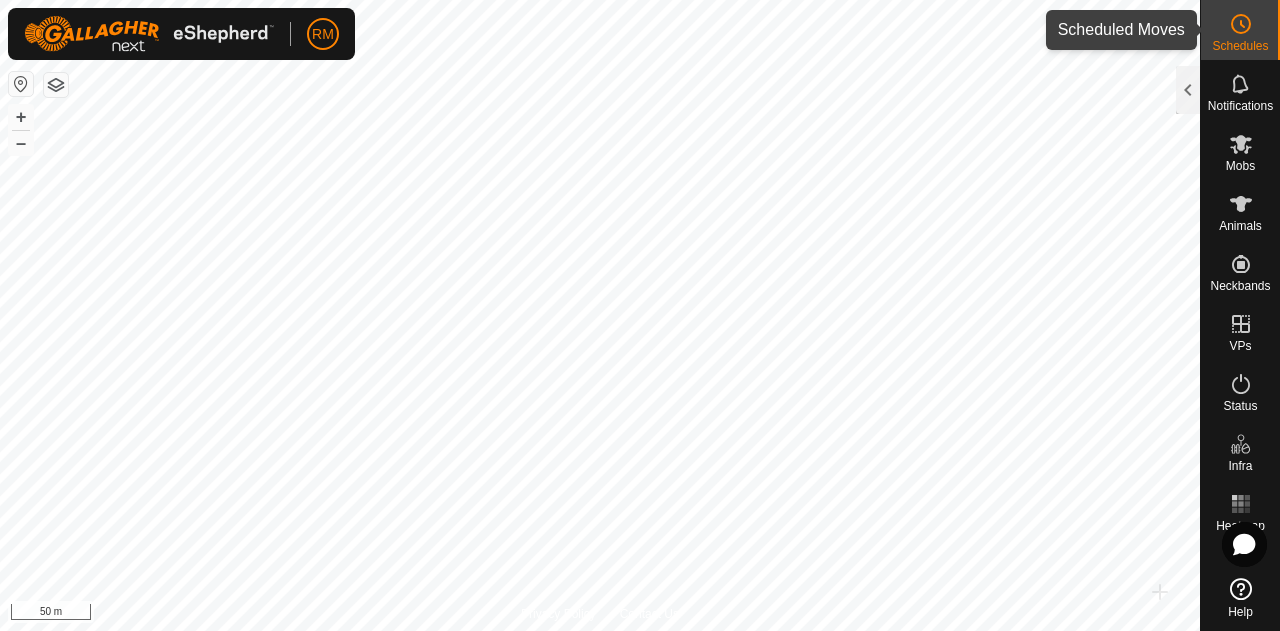 click 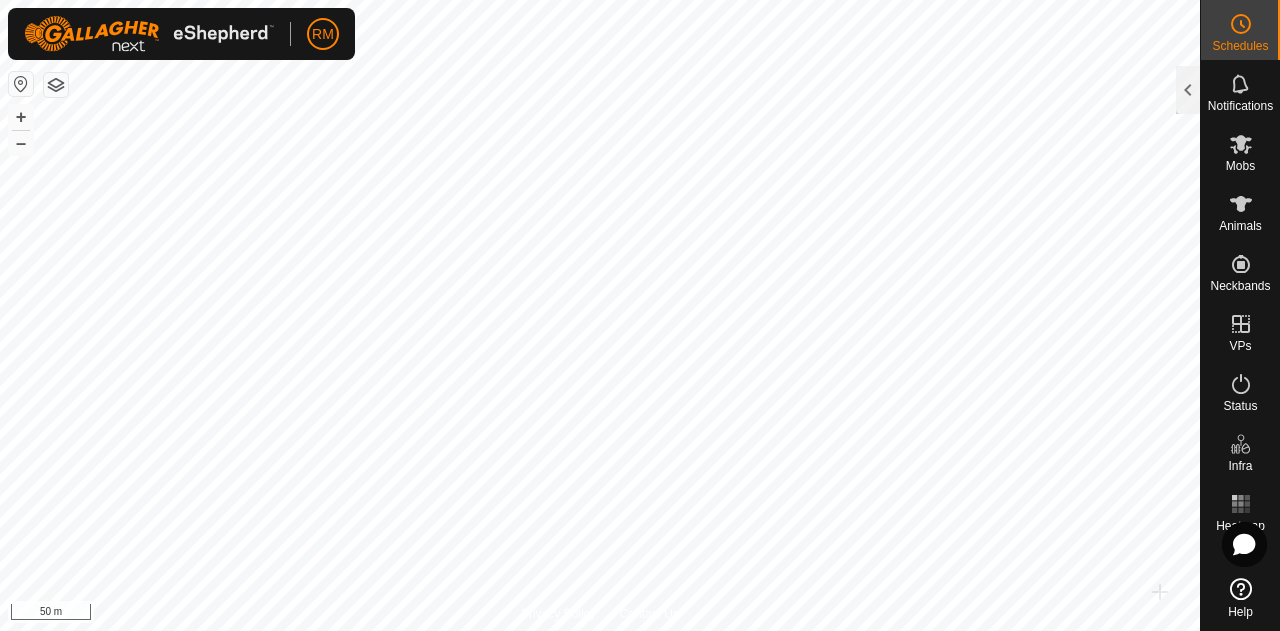 click 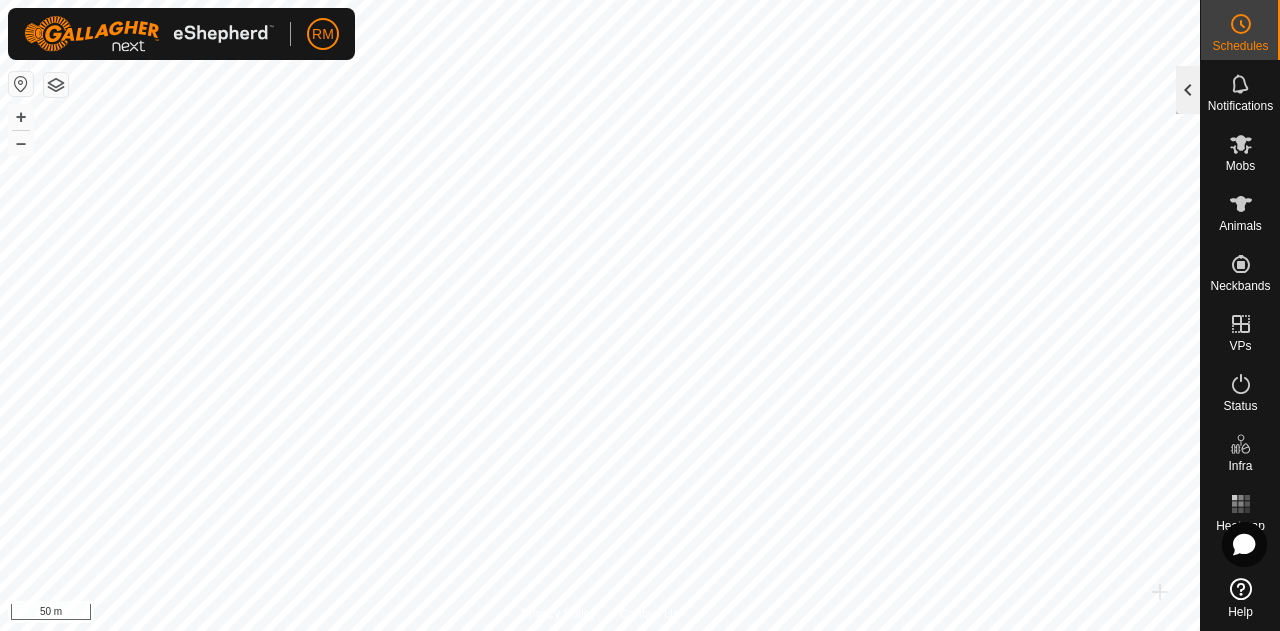click 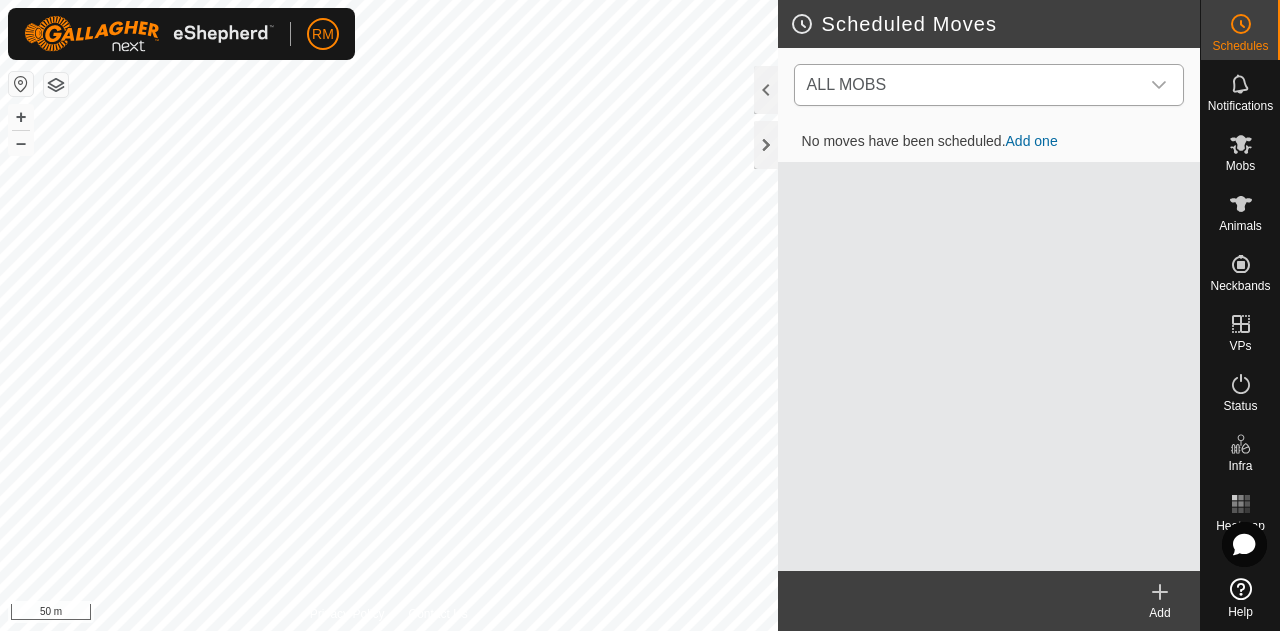 click 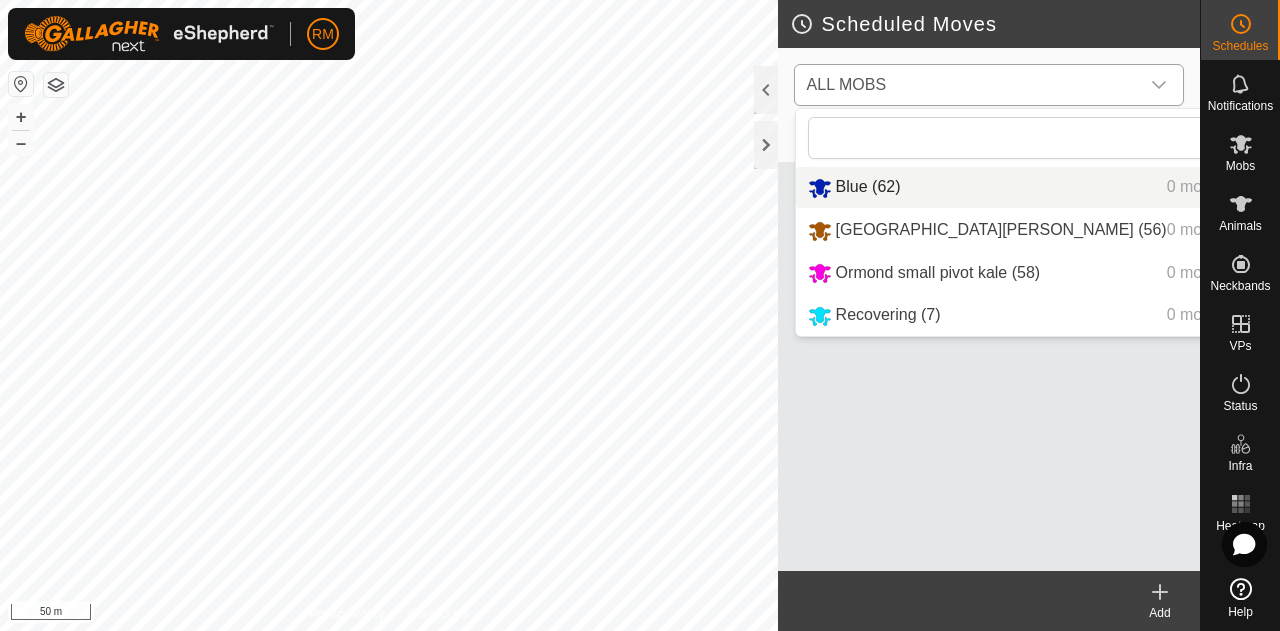click on "Blue (62) 0 move" at bounding box center [1030, 187] 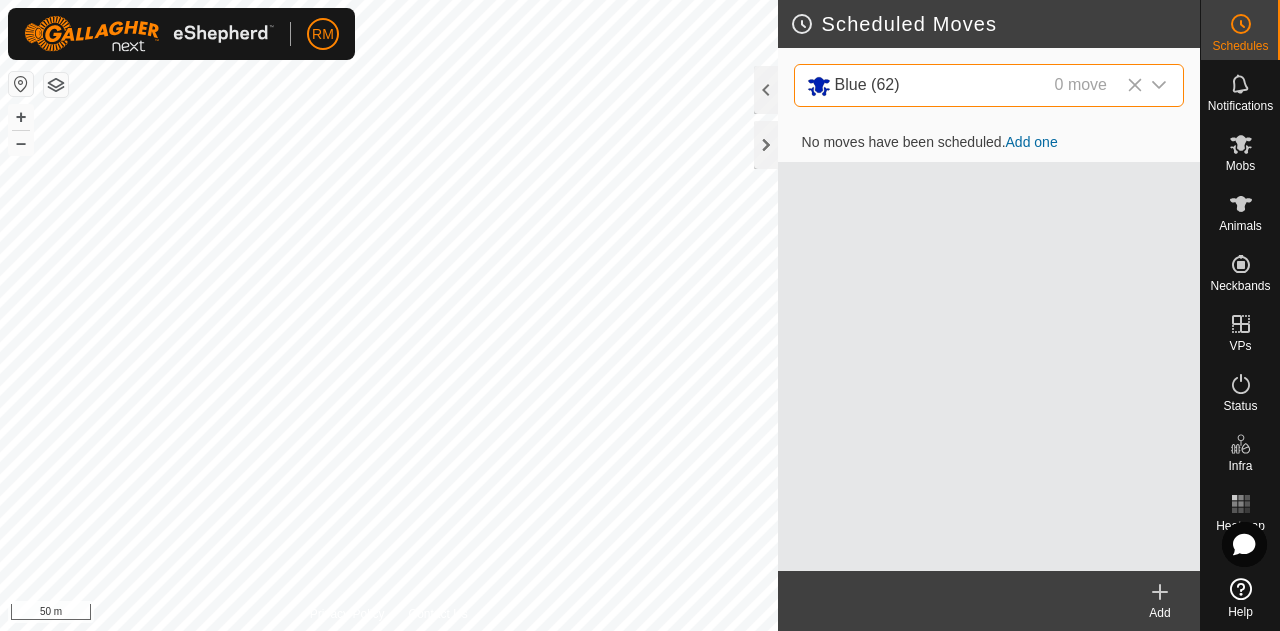click 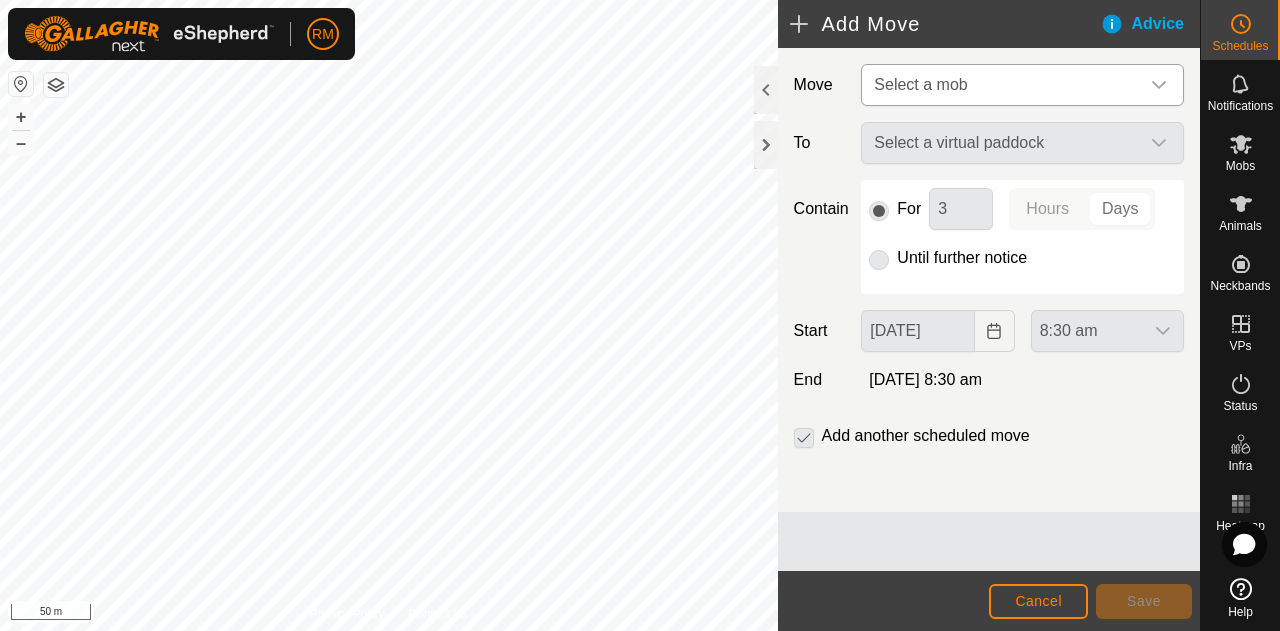 click 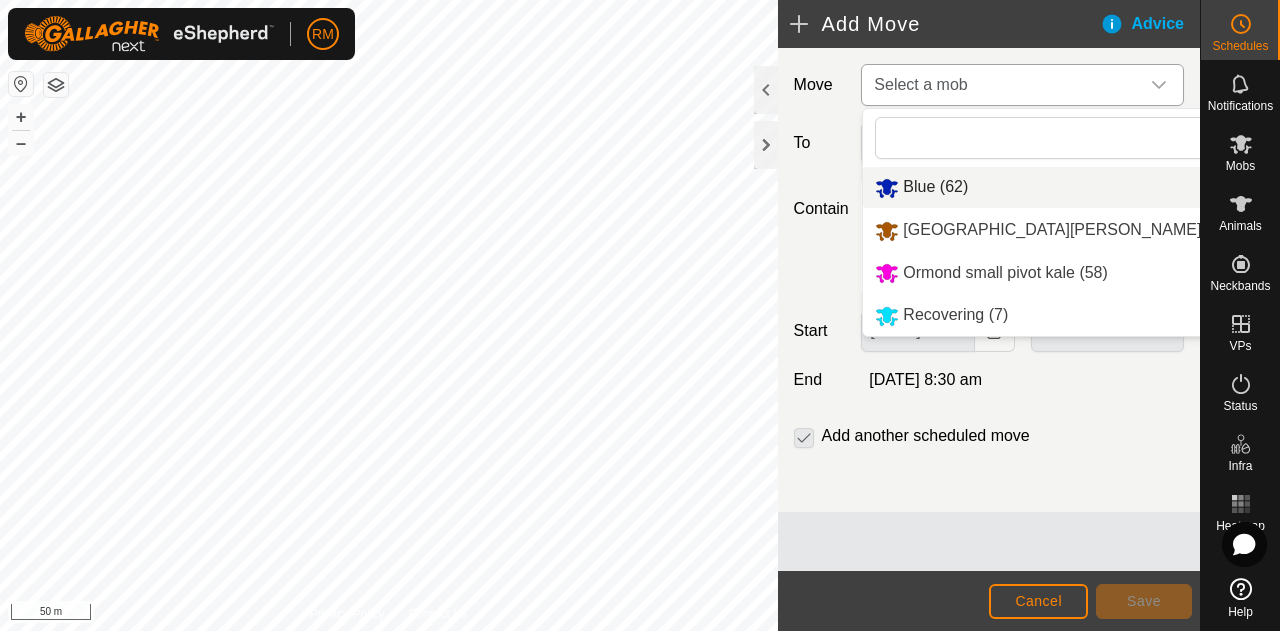 click on "Blue (62)" at bounding box center [1054, 187] 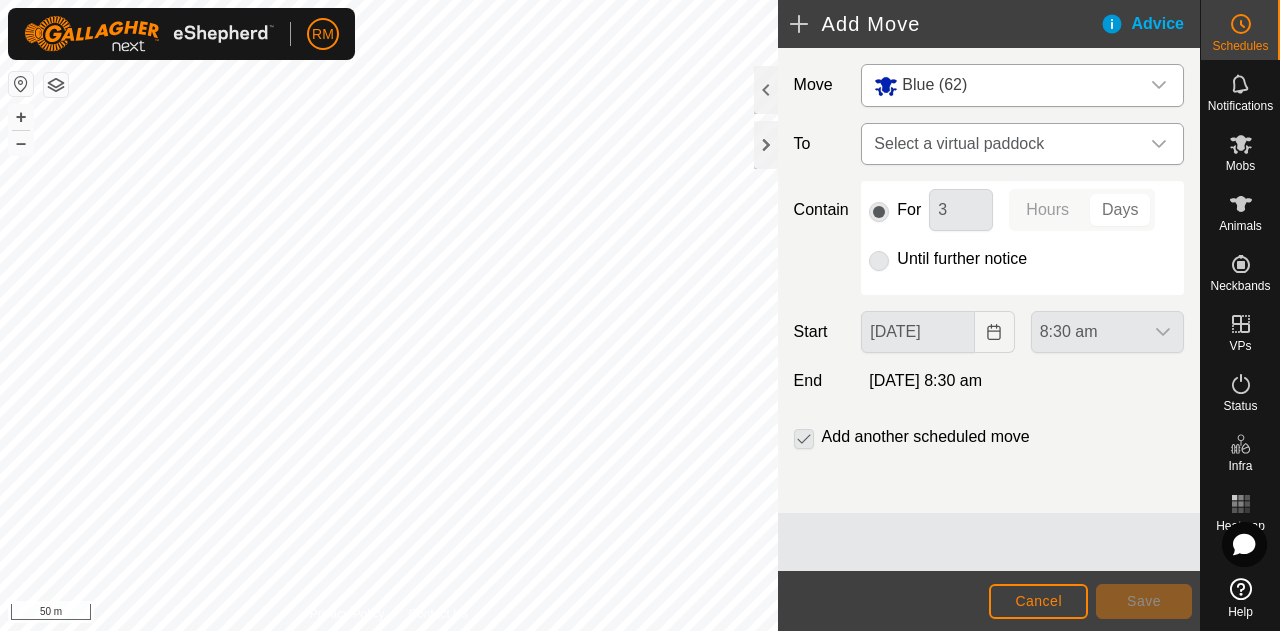 click 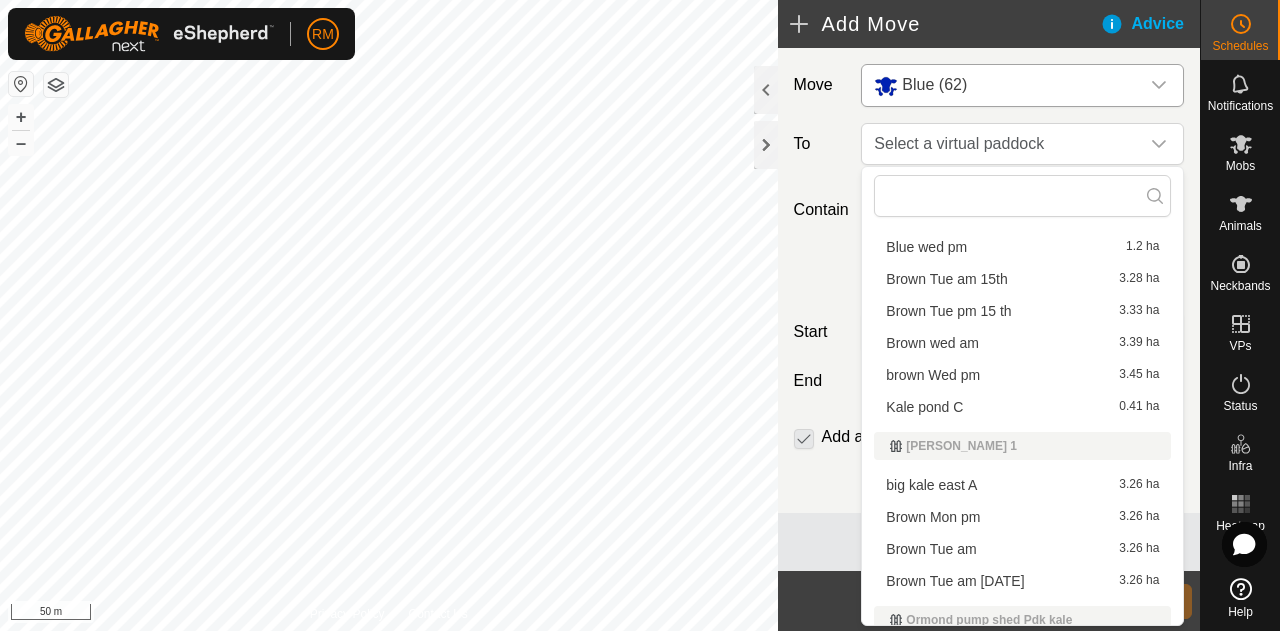 scroll, scrollTop: 544, scrollLeft: 0, axis: vertical 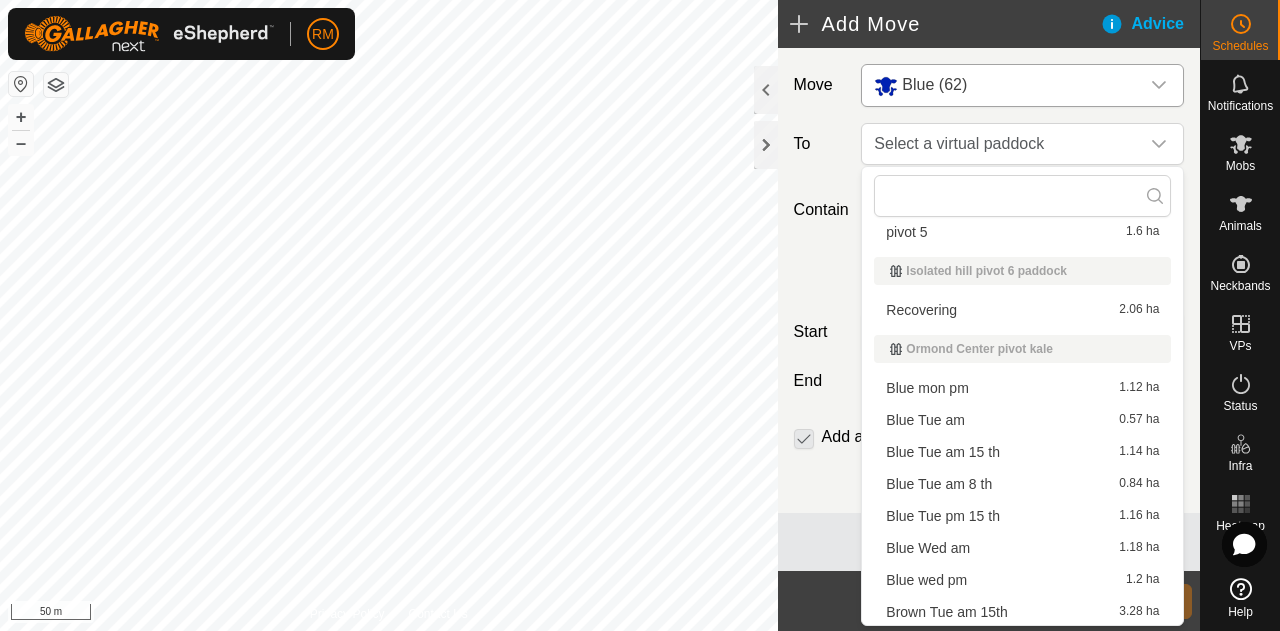 click on "Blue wed pm  1.2 ha" at bounding box center [1022, 580] 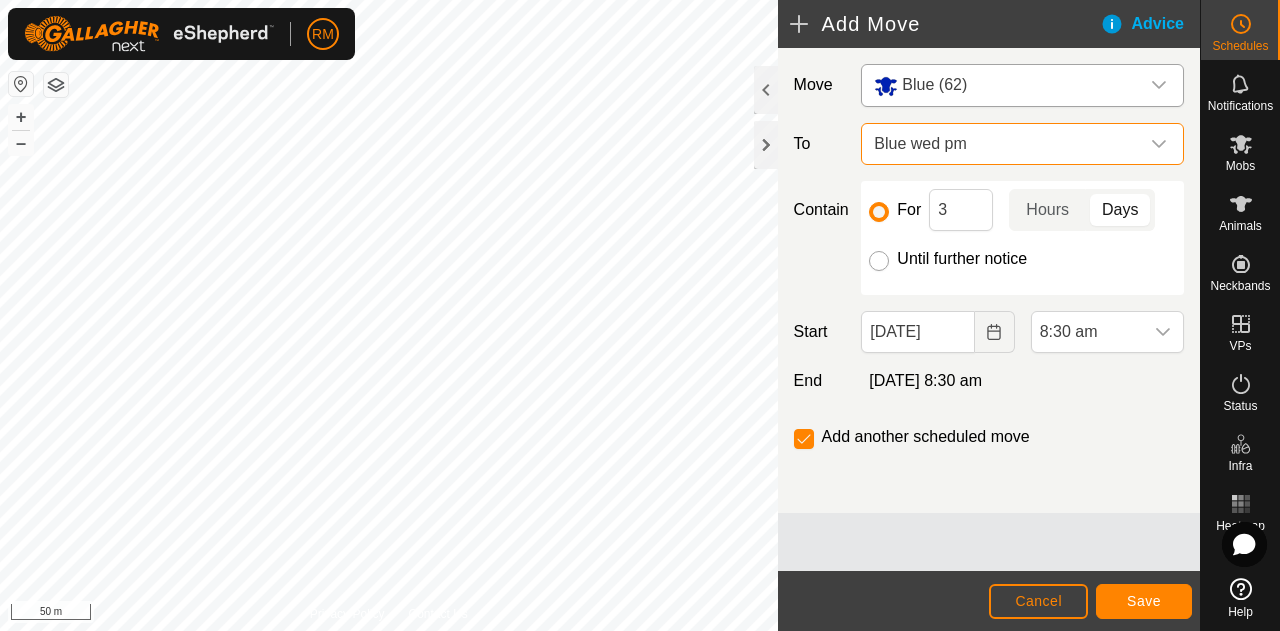 click on "Until further notice" at bounding box center (879, 261) 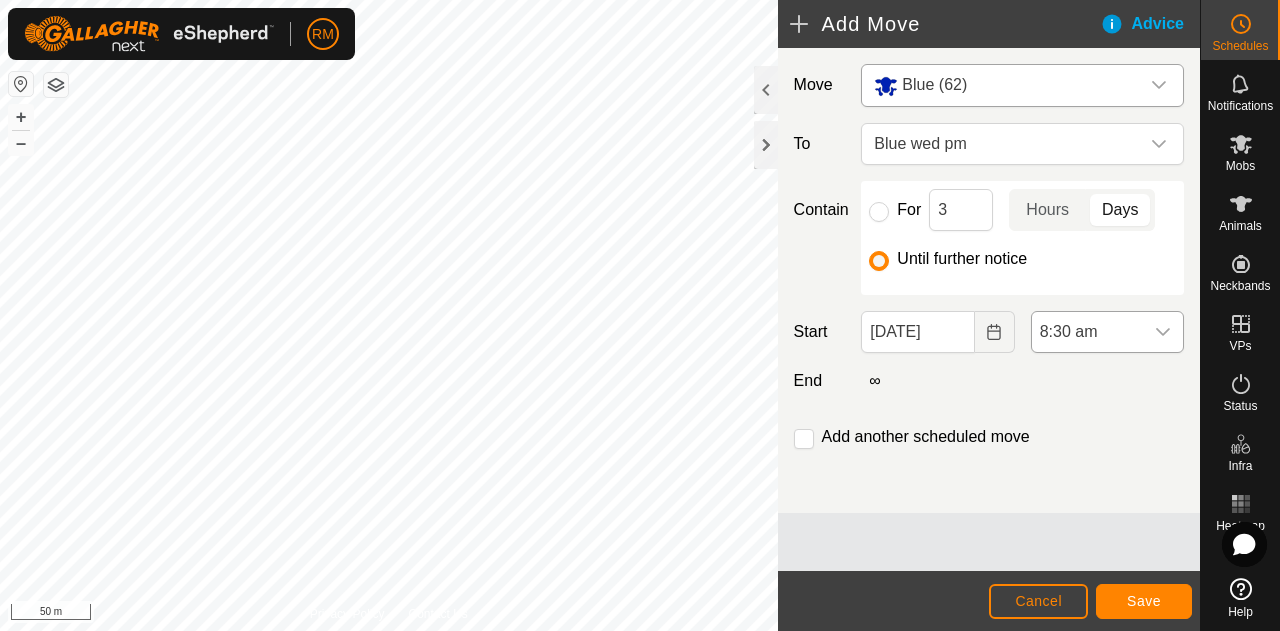 click 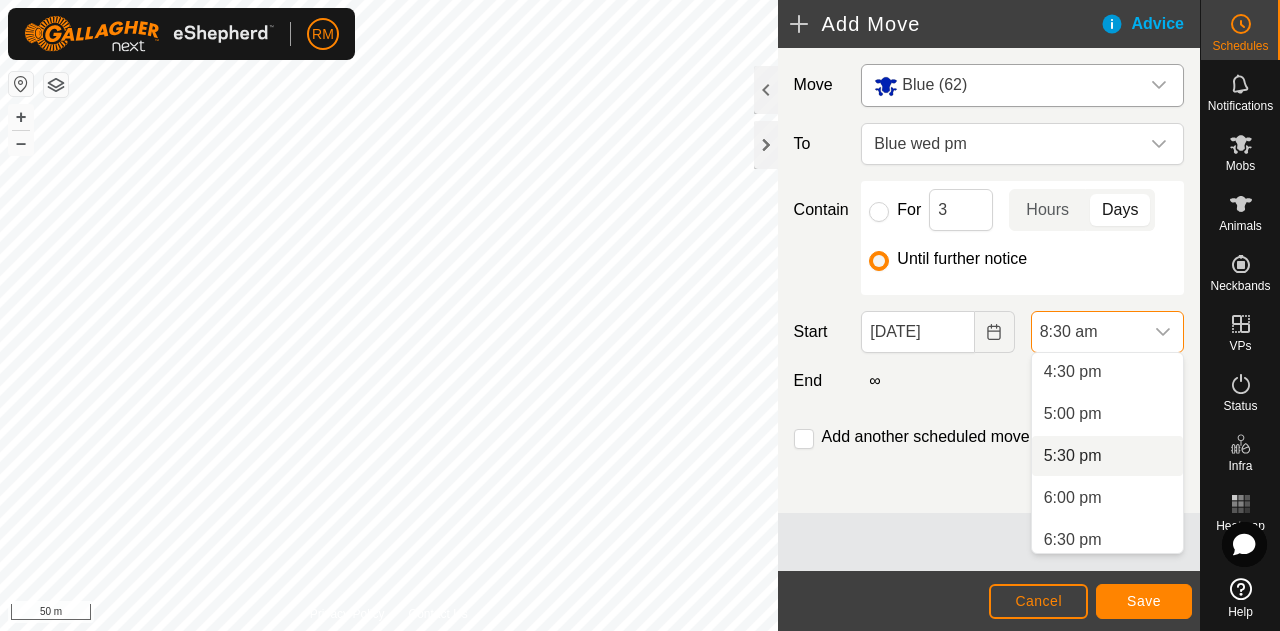 scroll, scrollTop: 1220, scrollLeft: 0, axis: vertical 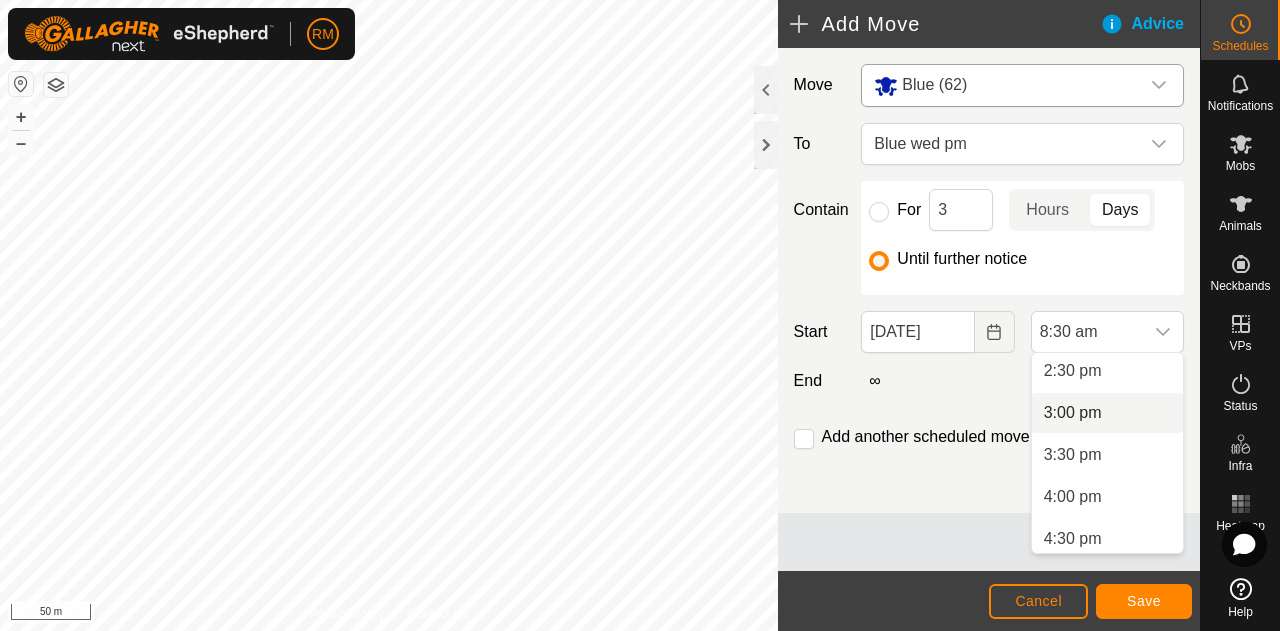click on "3:00 pm" at bounding box center [1107, 413] 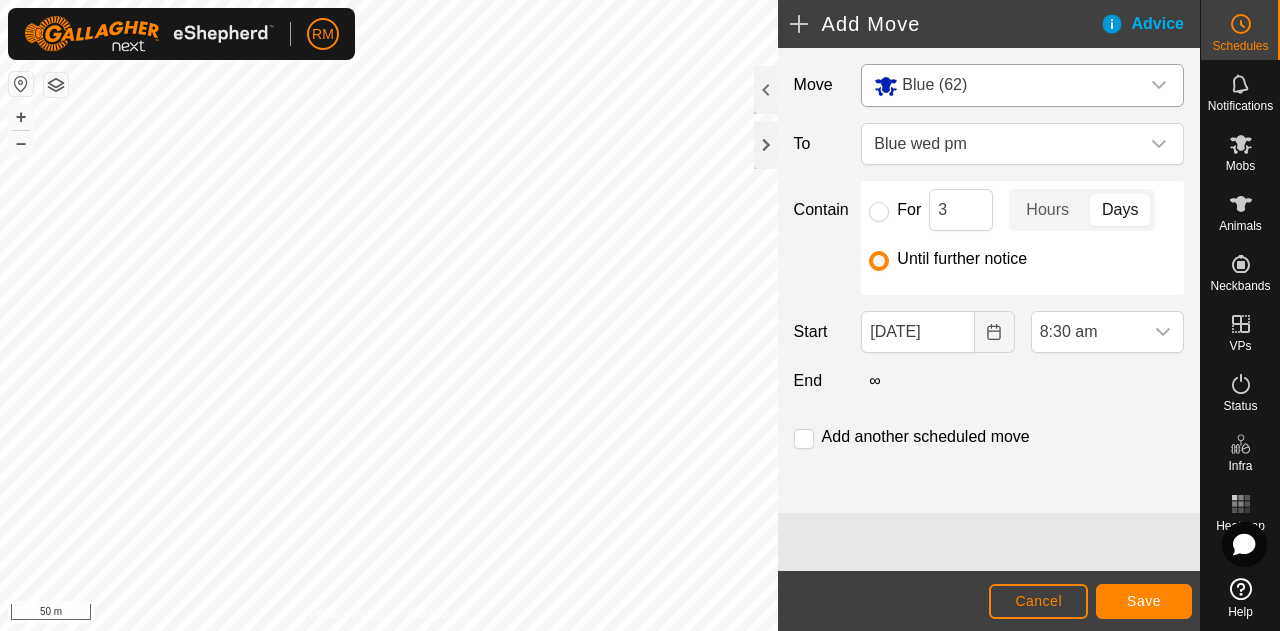 scroll, scrollTop: 714, scrollLeft: 0, axis: vertical 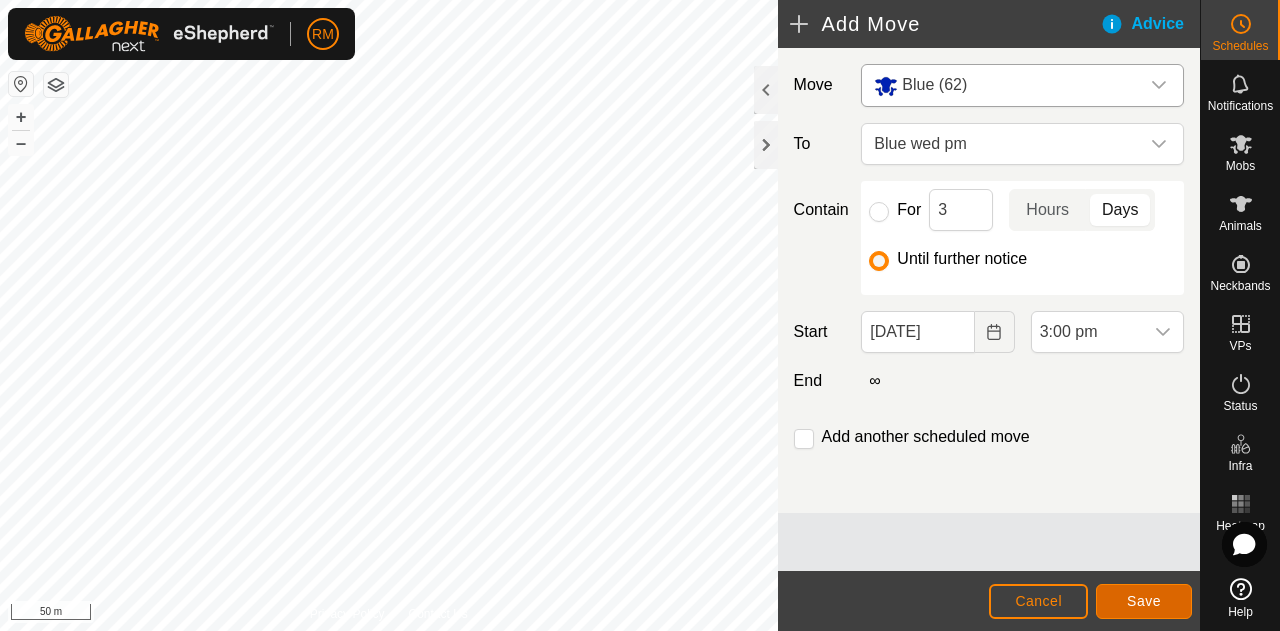 click on "Save" 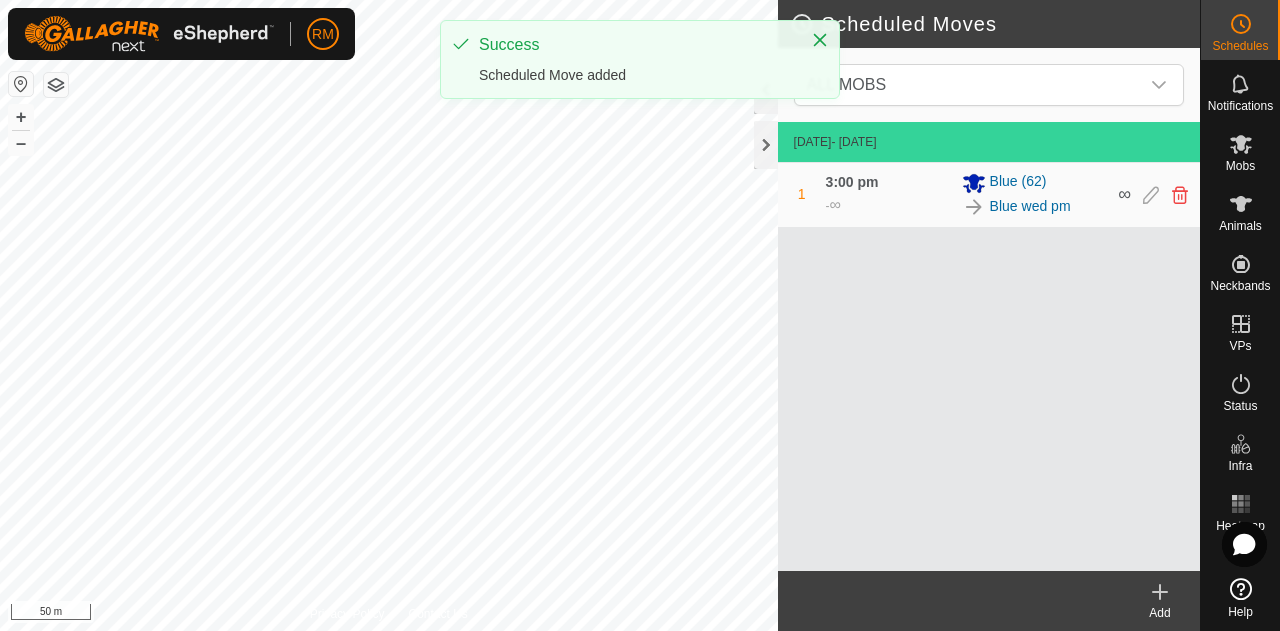 click 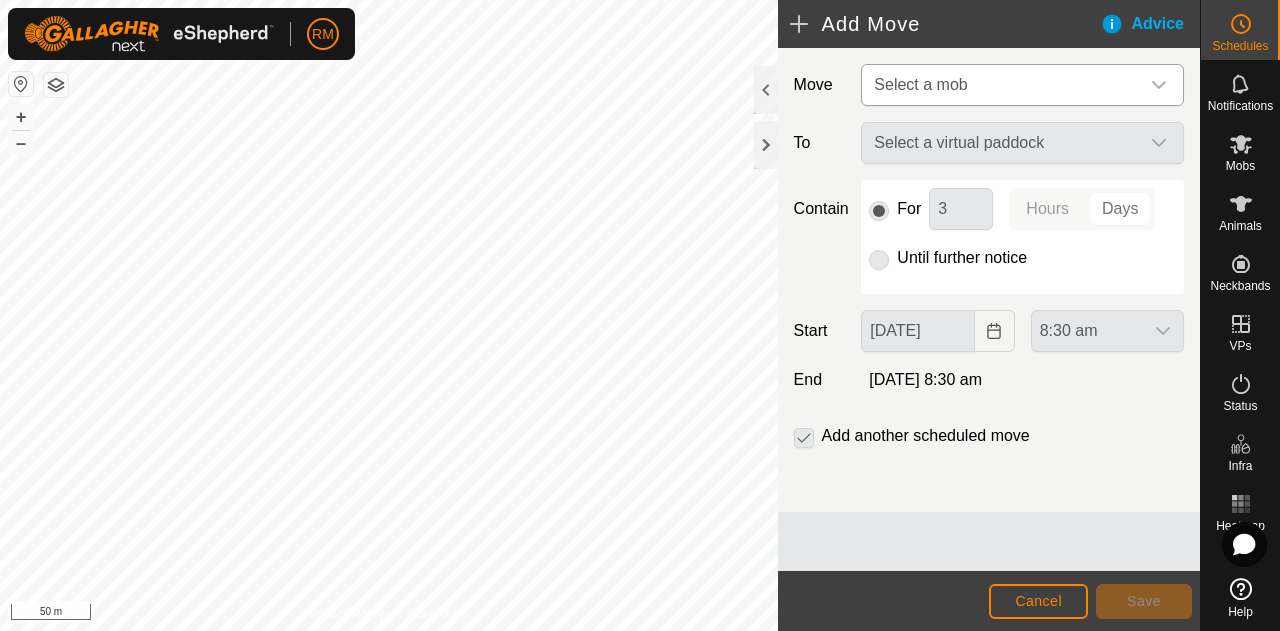 click 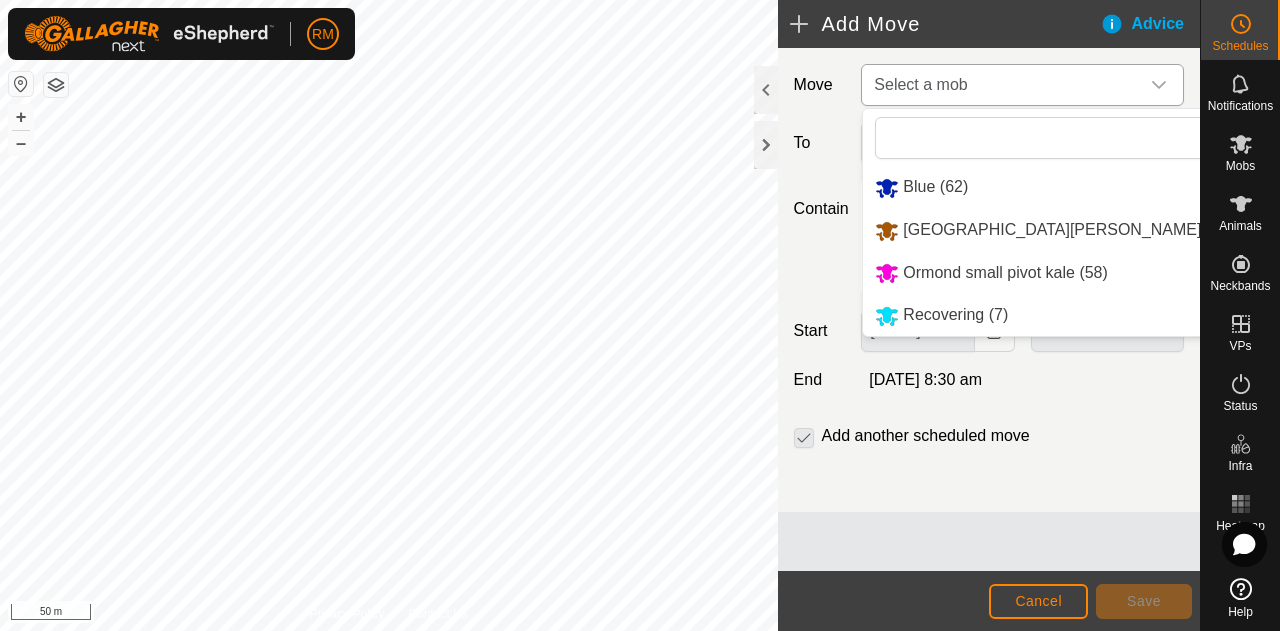 click on "[GEOGRAPHIC_DATA][PERSON_NAME] (56)" at bounding box center (1054, 230) 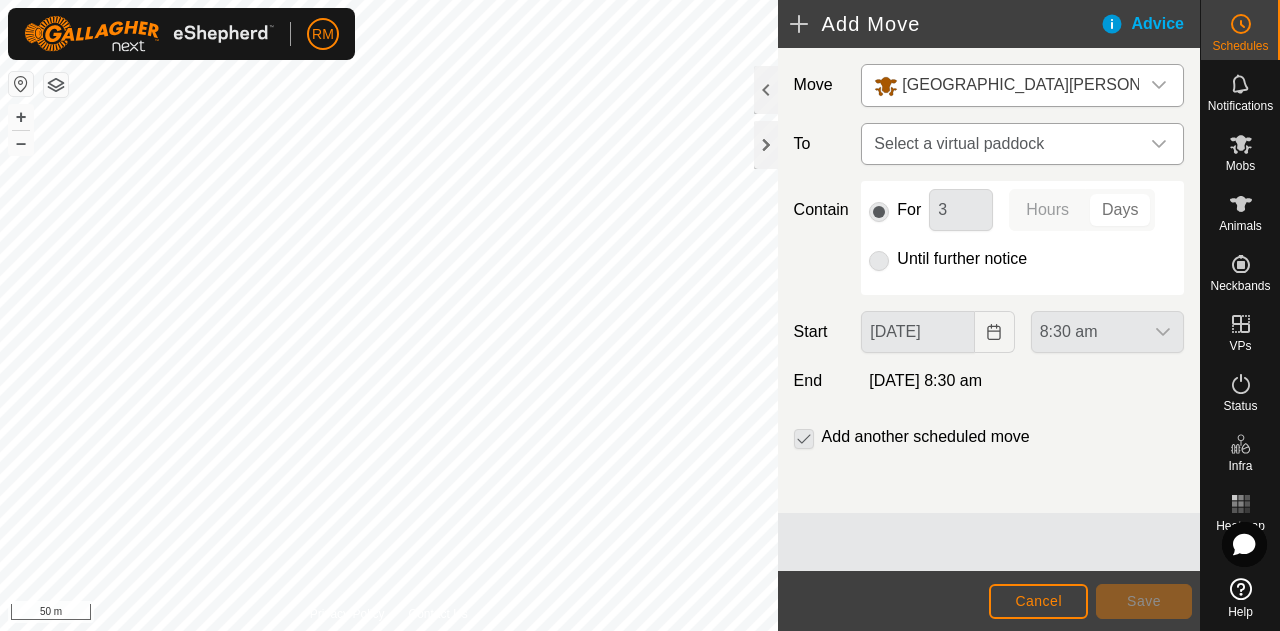 click 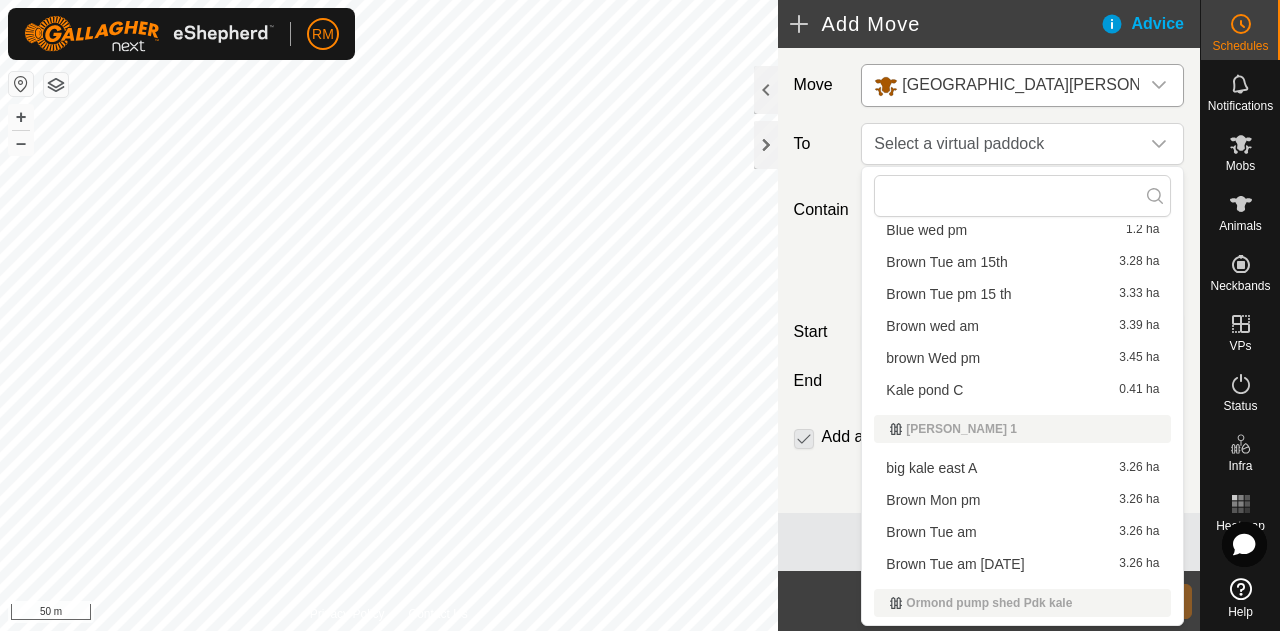 scroll, scrollTop: 877, scrollLeft: 0, axis: vertical 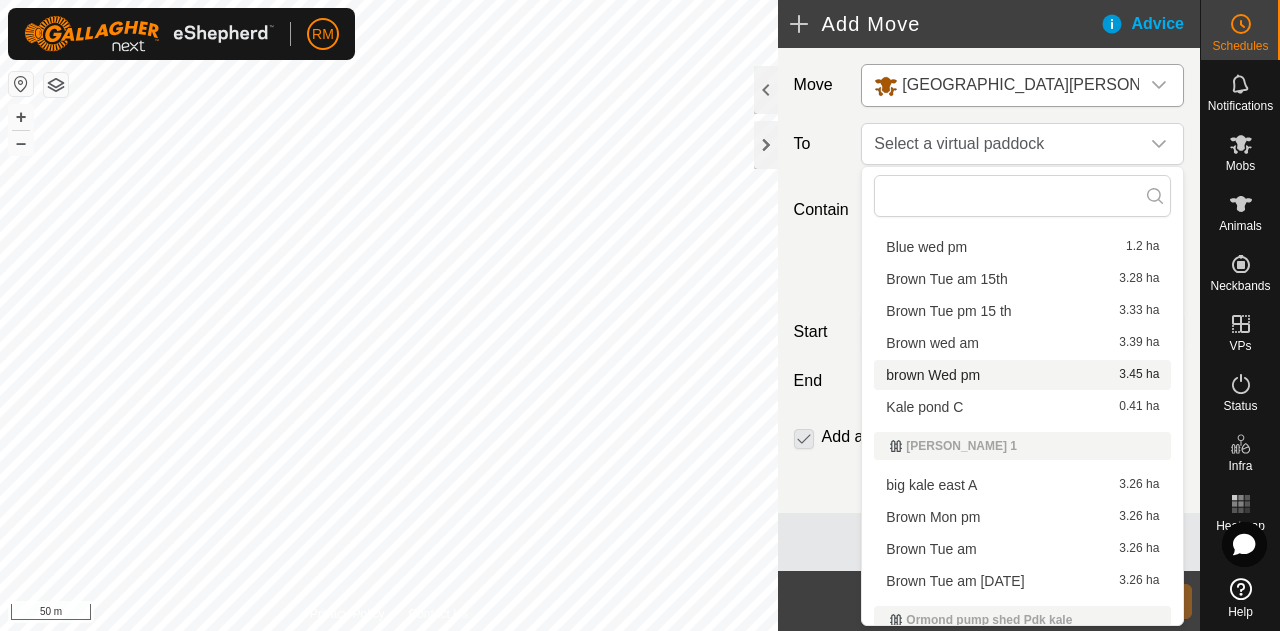 click on "brown Wed pm  3.45 ha" at bounding box center [1022, 375] 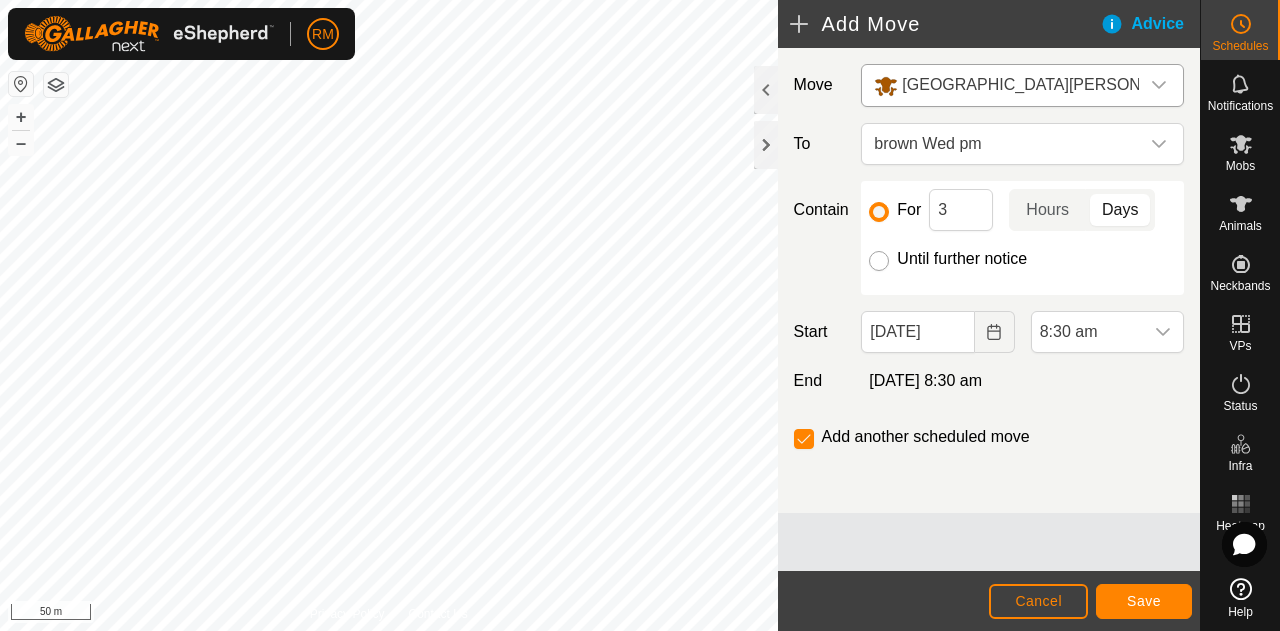 click on "Until further notice" at bounding box center (879, 261) 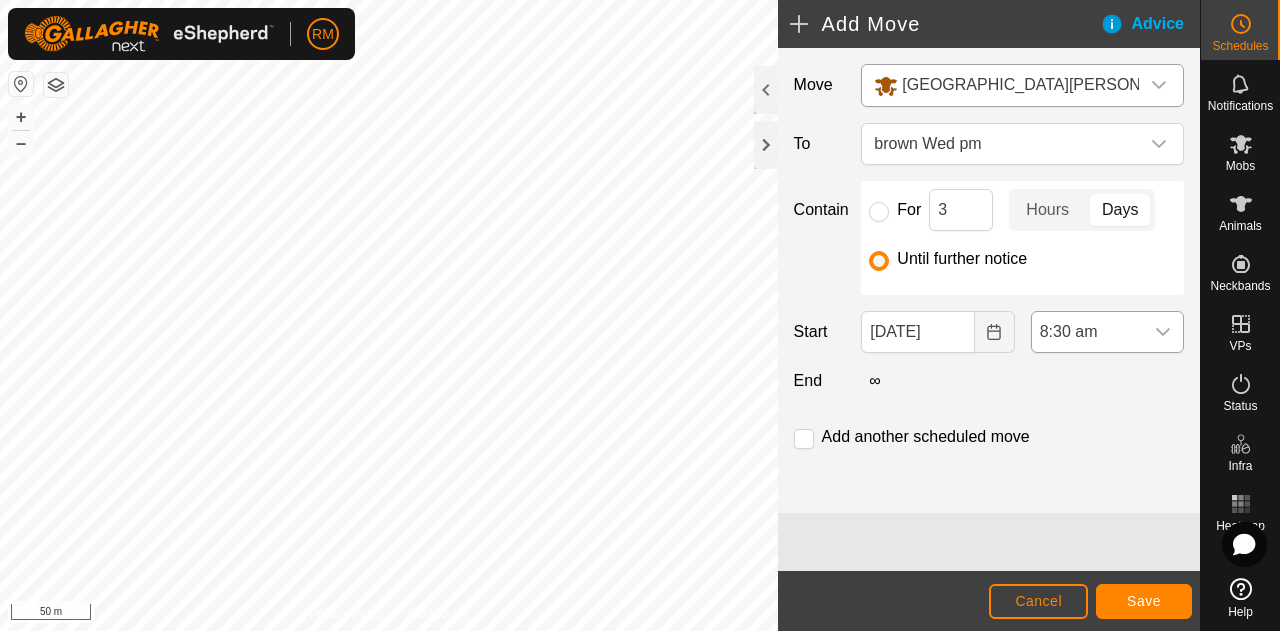 click 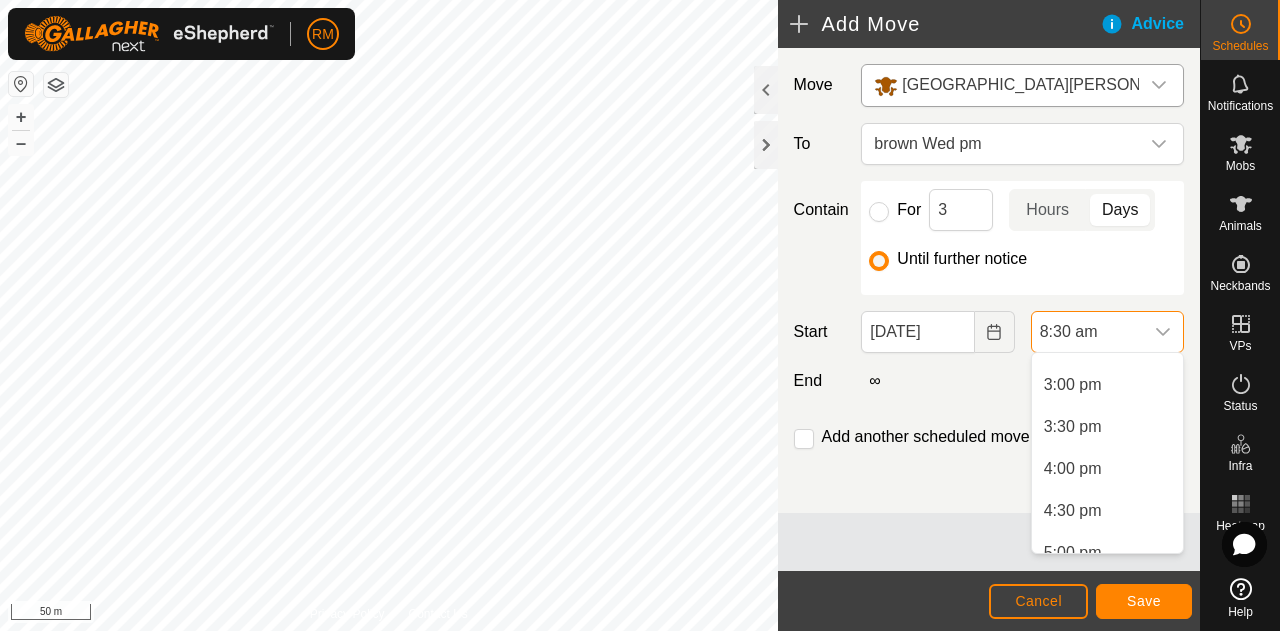 scroll, scrollTop: 1220, scrollLeft: 0, axis: vertical 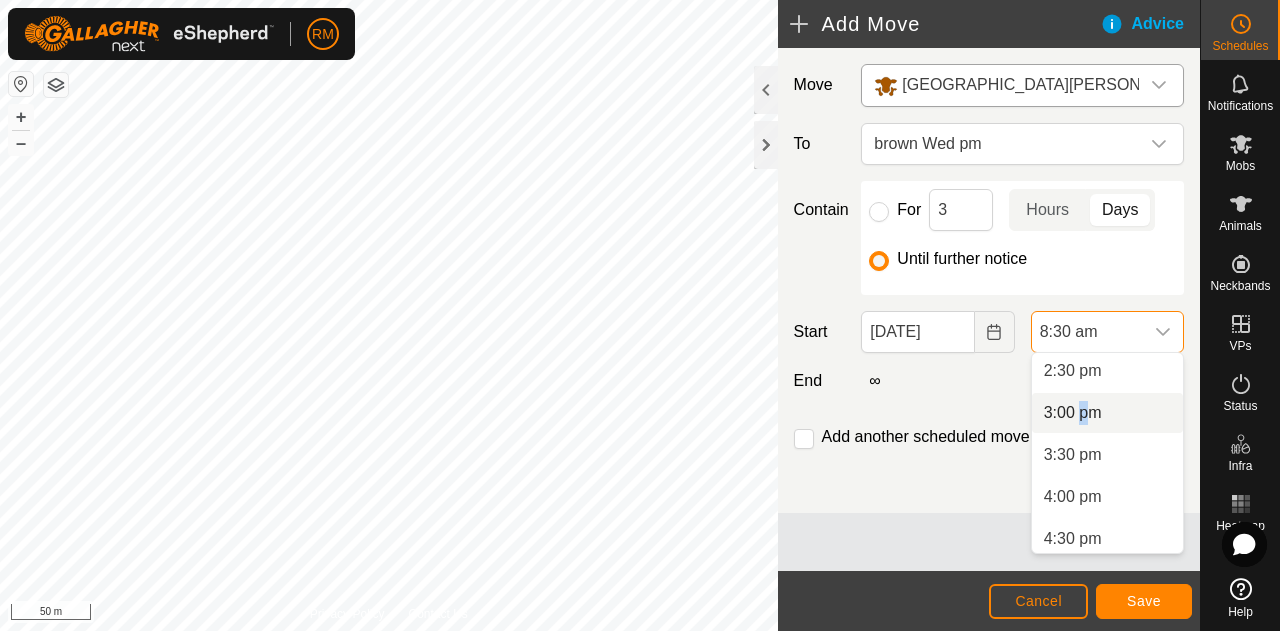 click on "3:00 pm" at bounding box center (1107, 413) 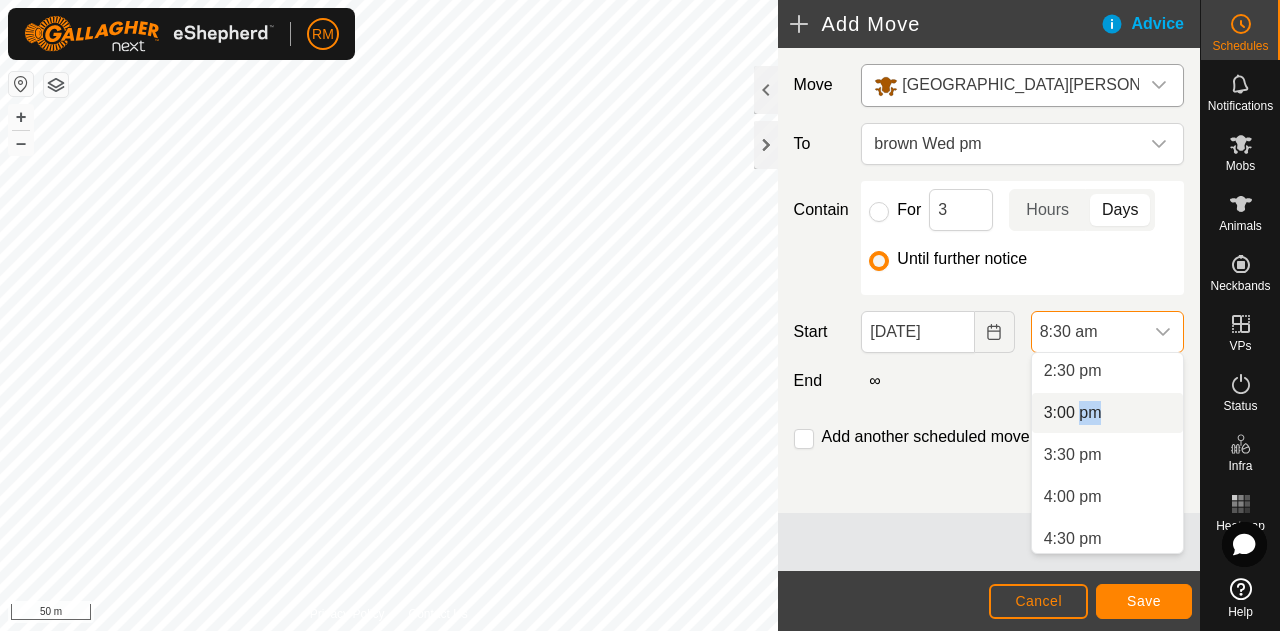 scroll, scrollTop: 0, scrollLeft: 0, axis: both 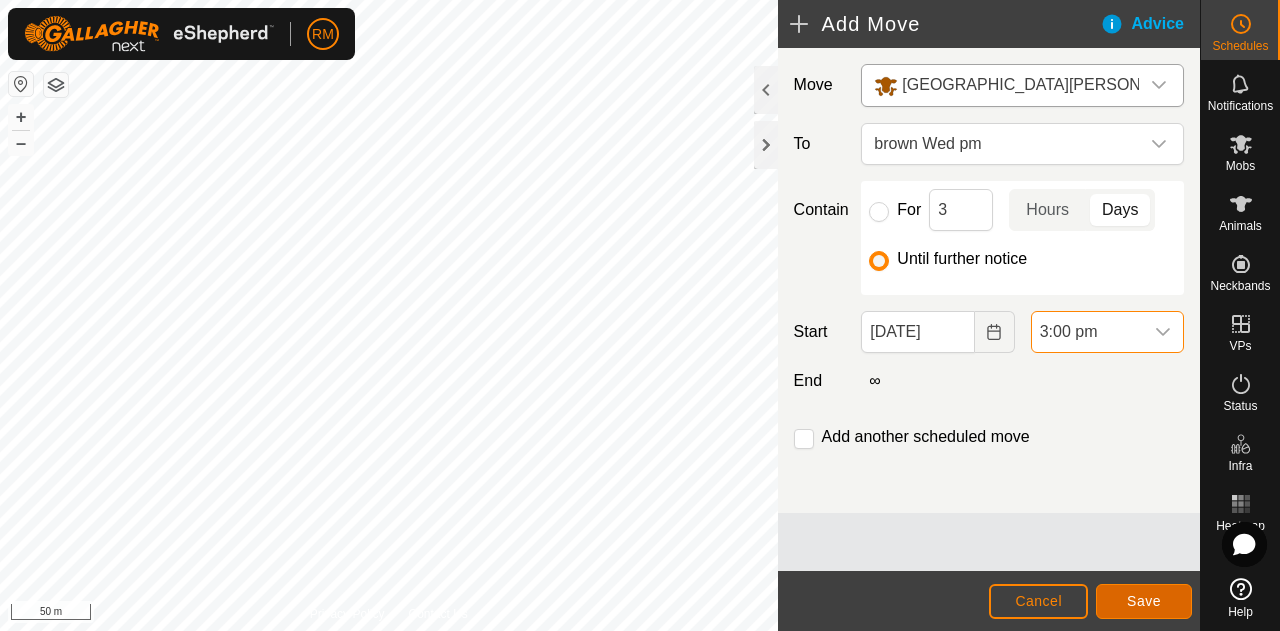 click on "Save" 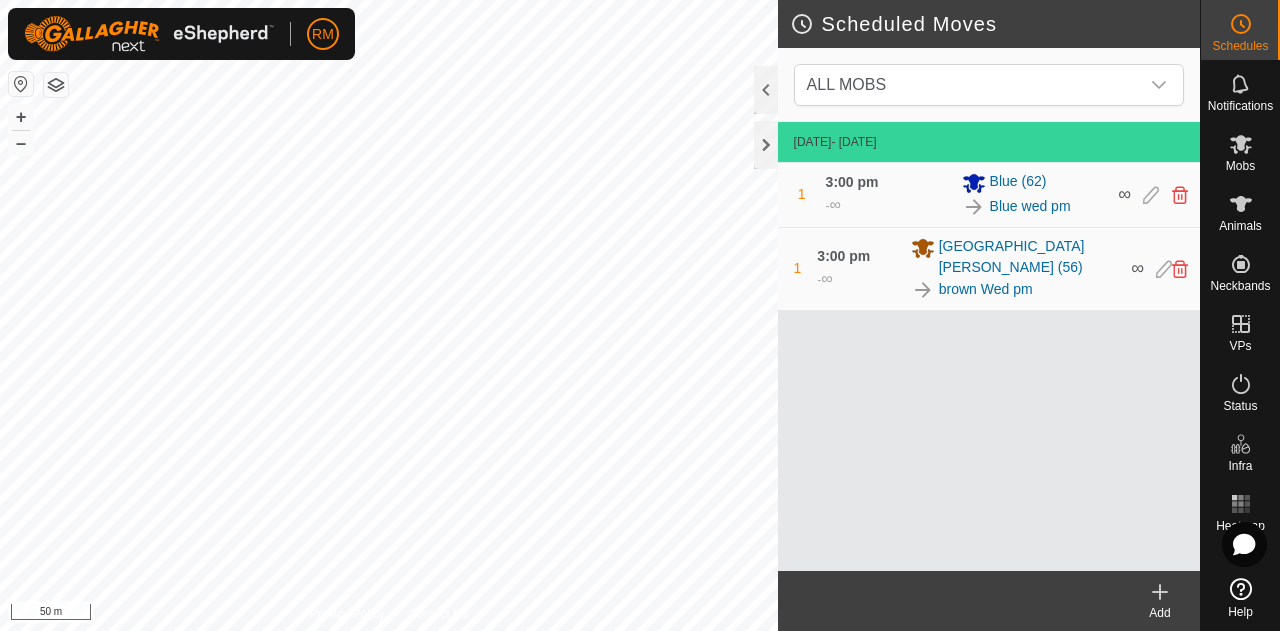 click 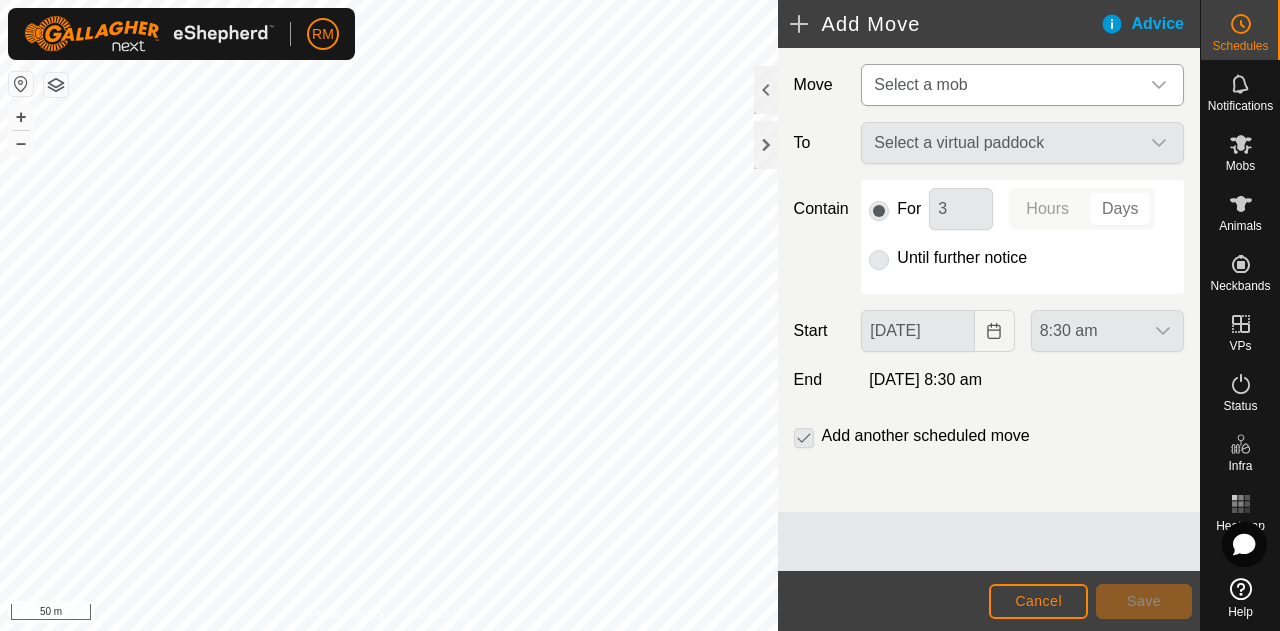 click 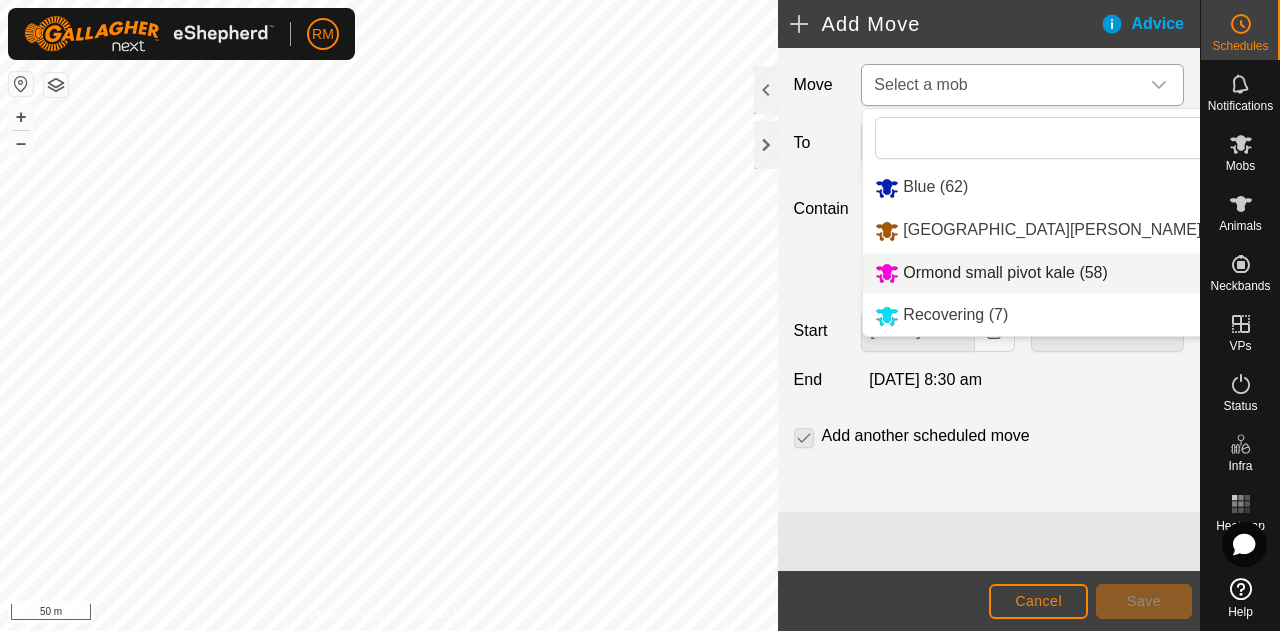 click on "Ormond small pivot kale (58)" at bounding box center [1005, 272] 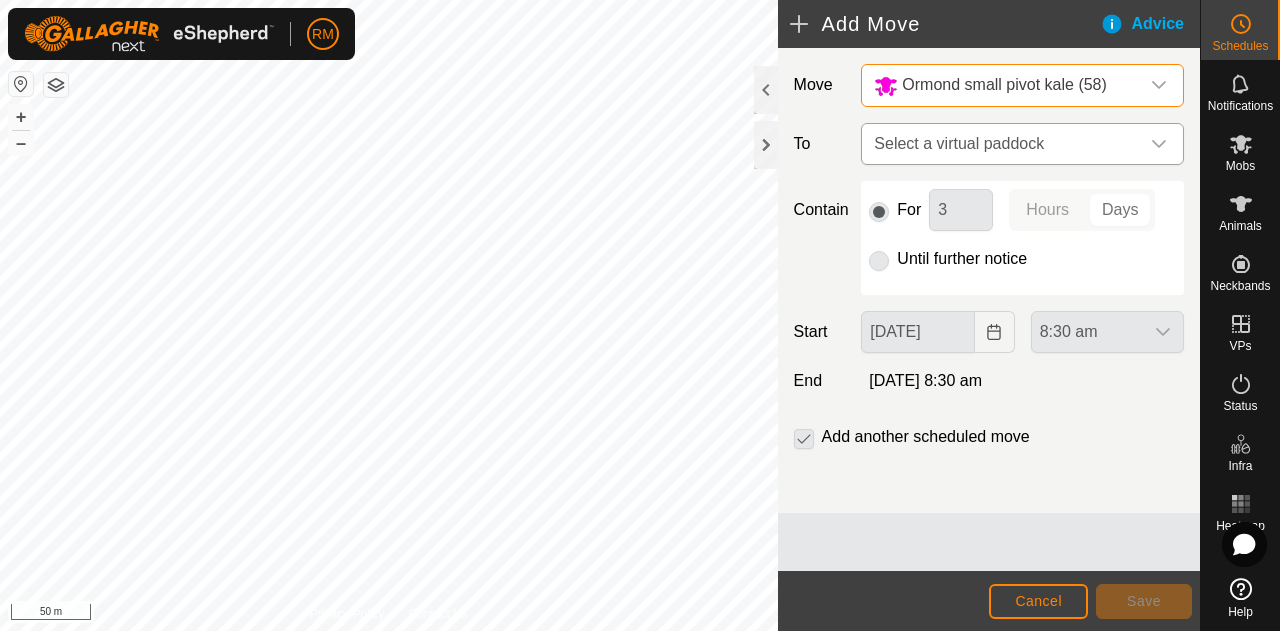 click 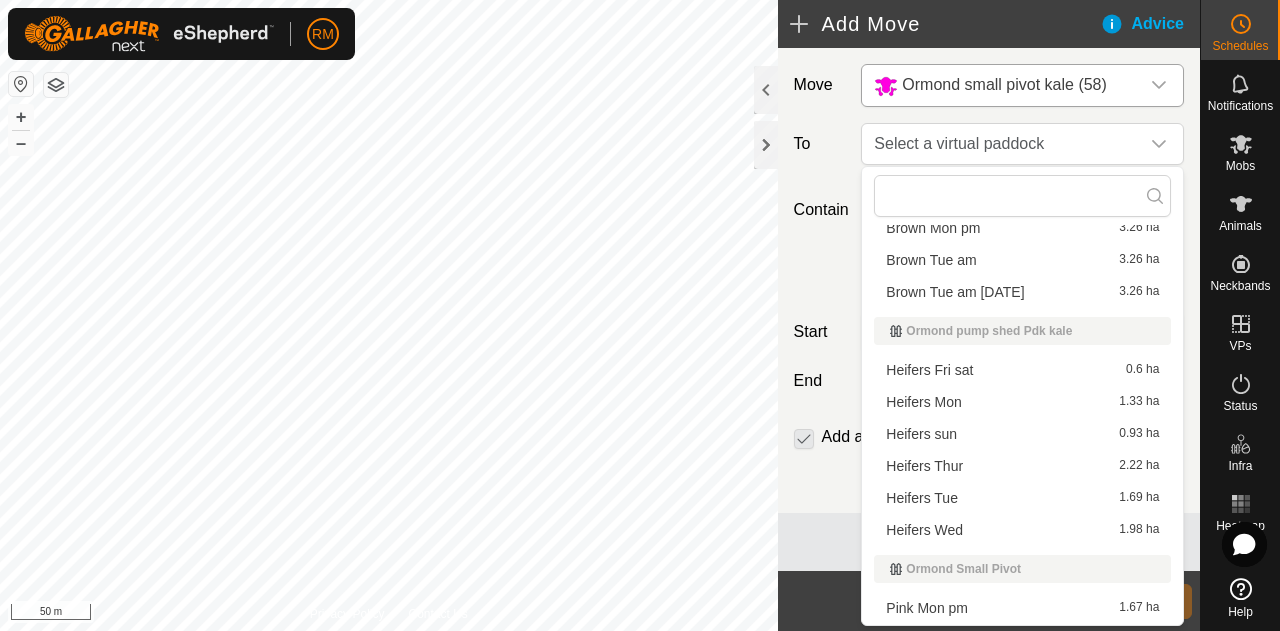 scroll, scrollTop: 1500, scrollLeft: 0, axis: vertical 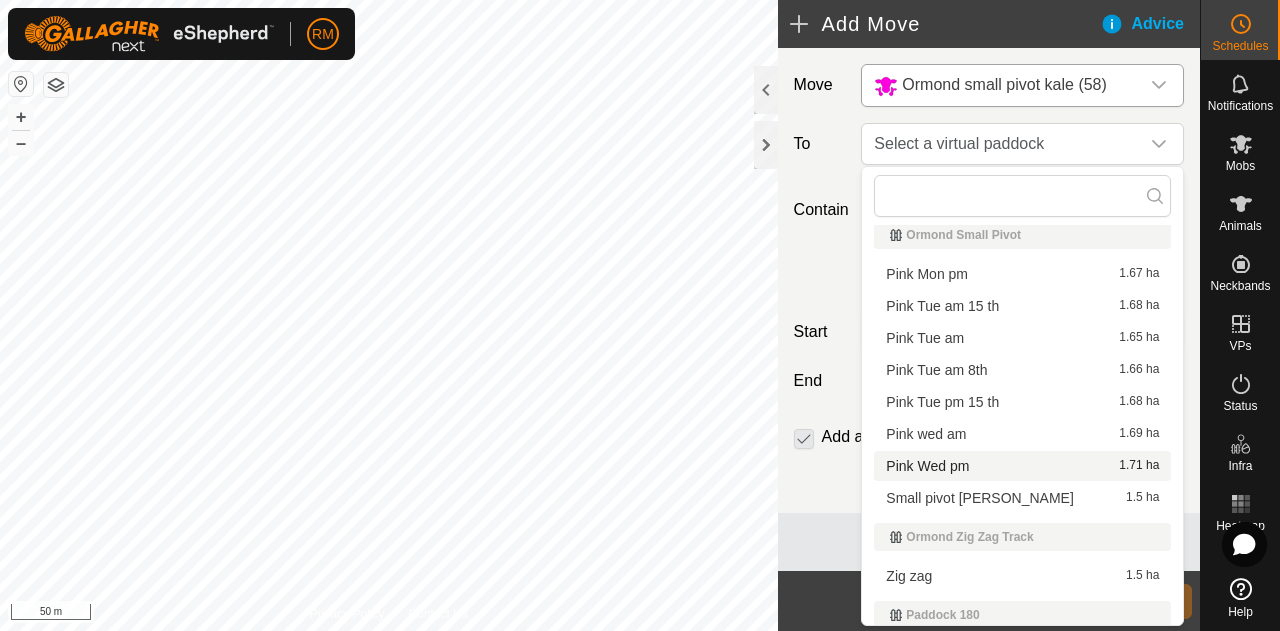 click on "Pink Wed pm  1.71 ha" at bounding box center [1022, 466] 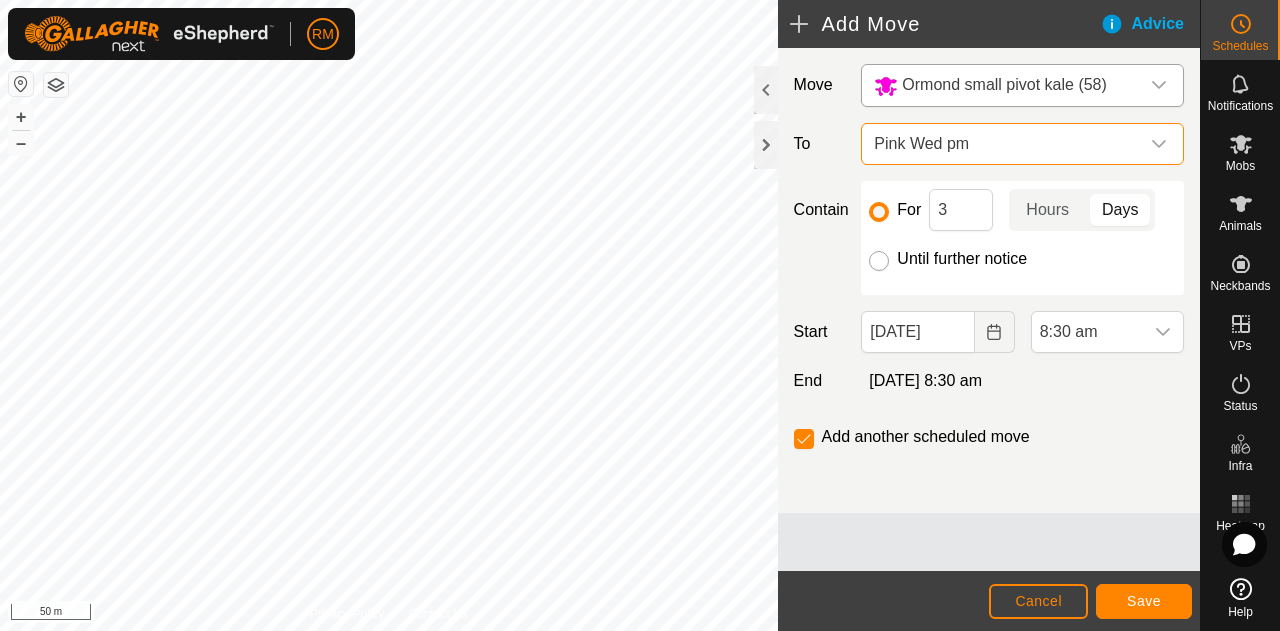 click on "Until further notice" at bounding box center [879, 261] 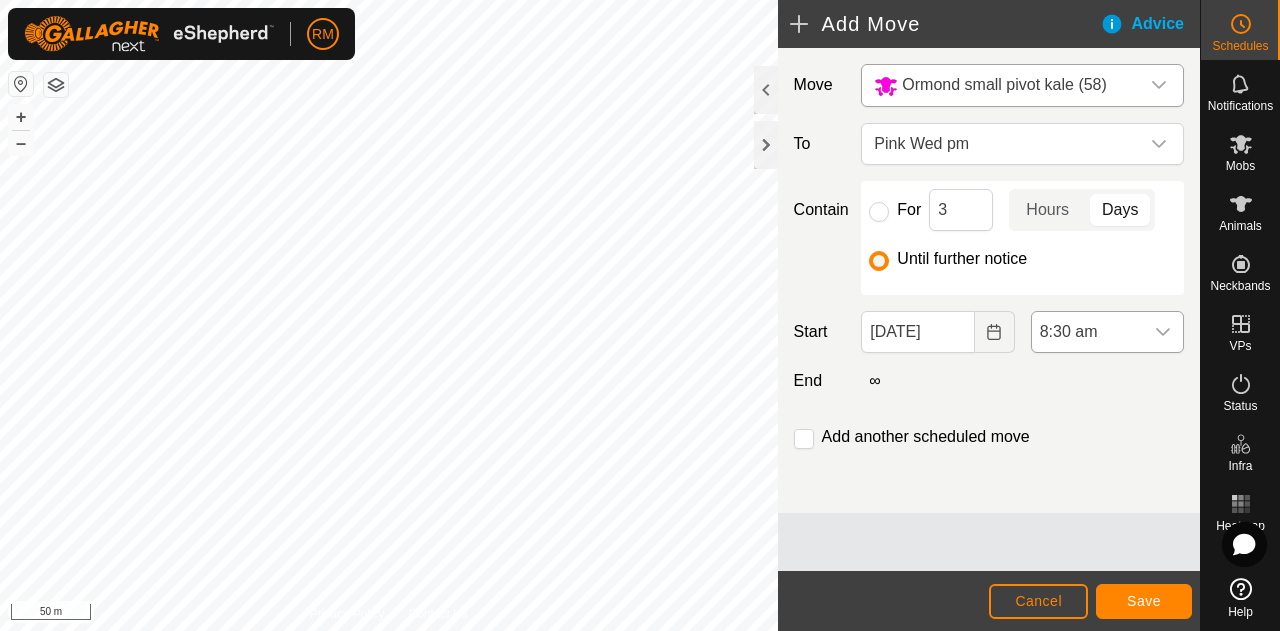 click 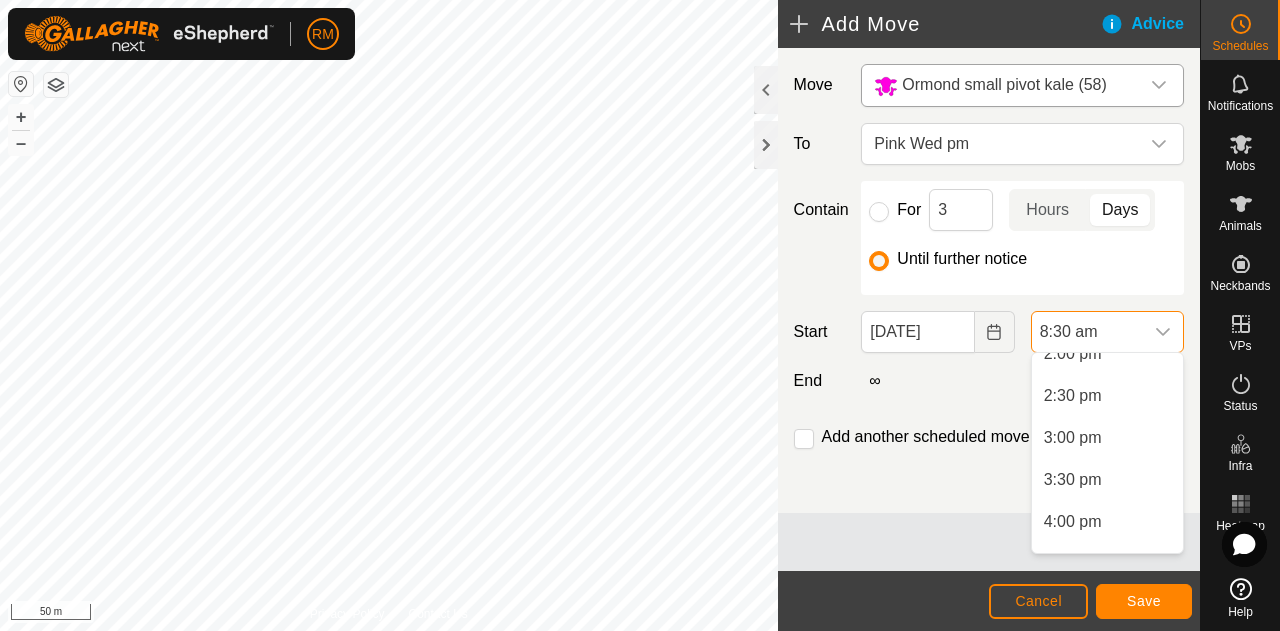 scroll, scrollTop: 1220, scrollLeft: 0, axis: vertical 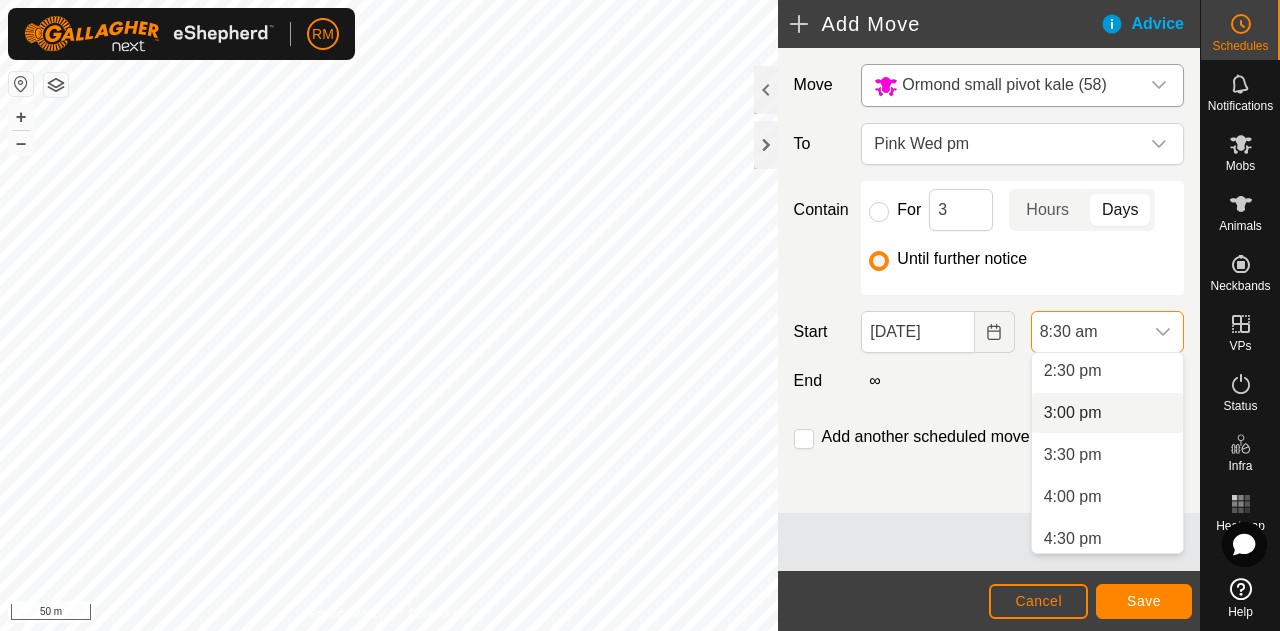 click on "3:00 pm" at bounding box center [1107, 413] 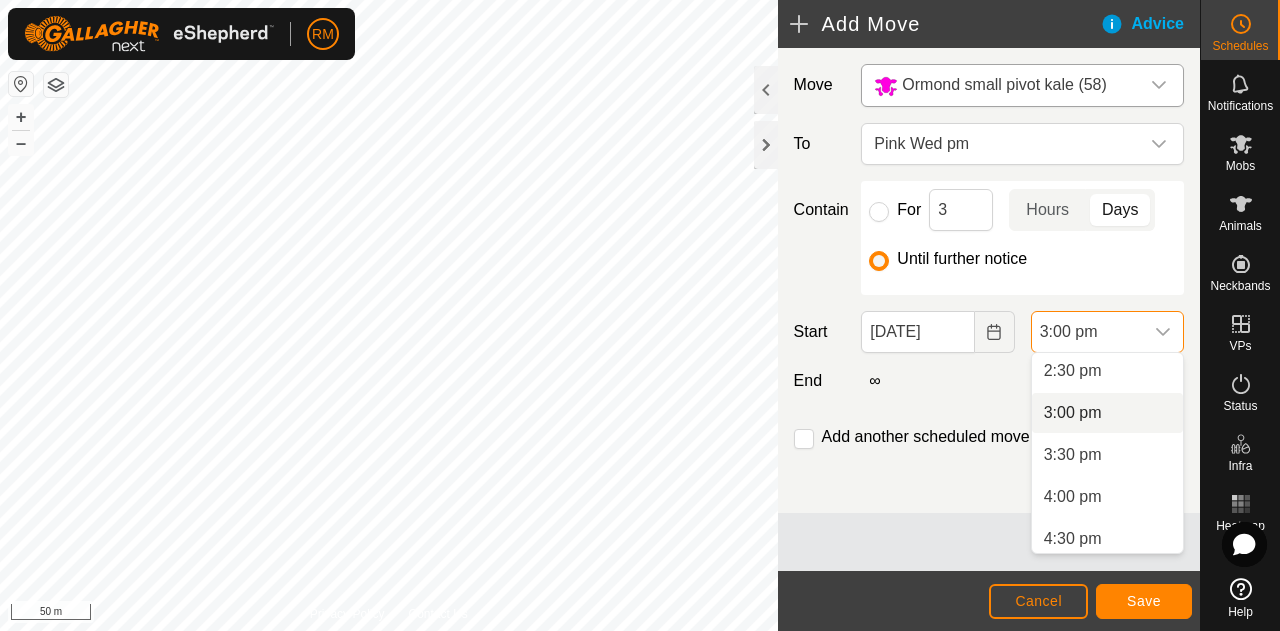 scroll, scrollTop: 0, scrollLeft: 0, axis: both 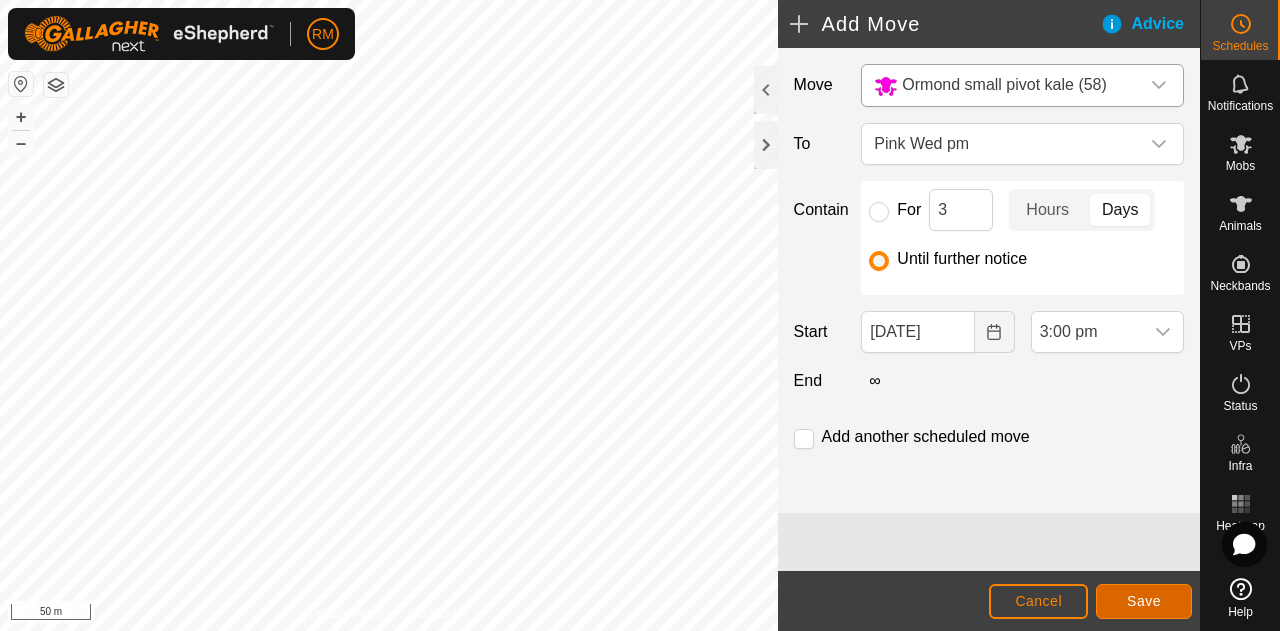 click on "Save" 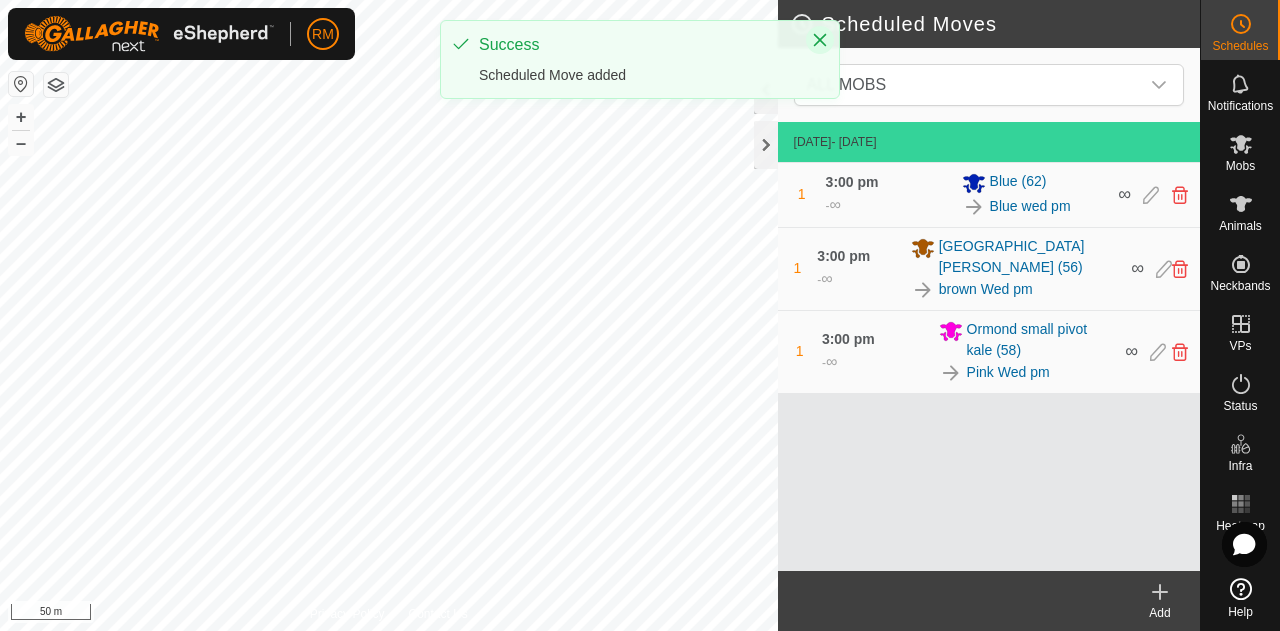 click 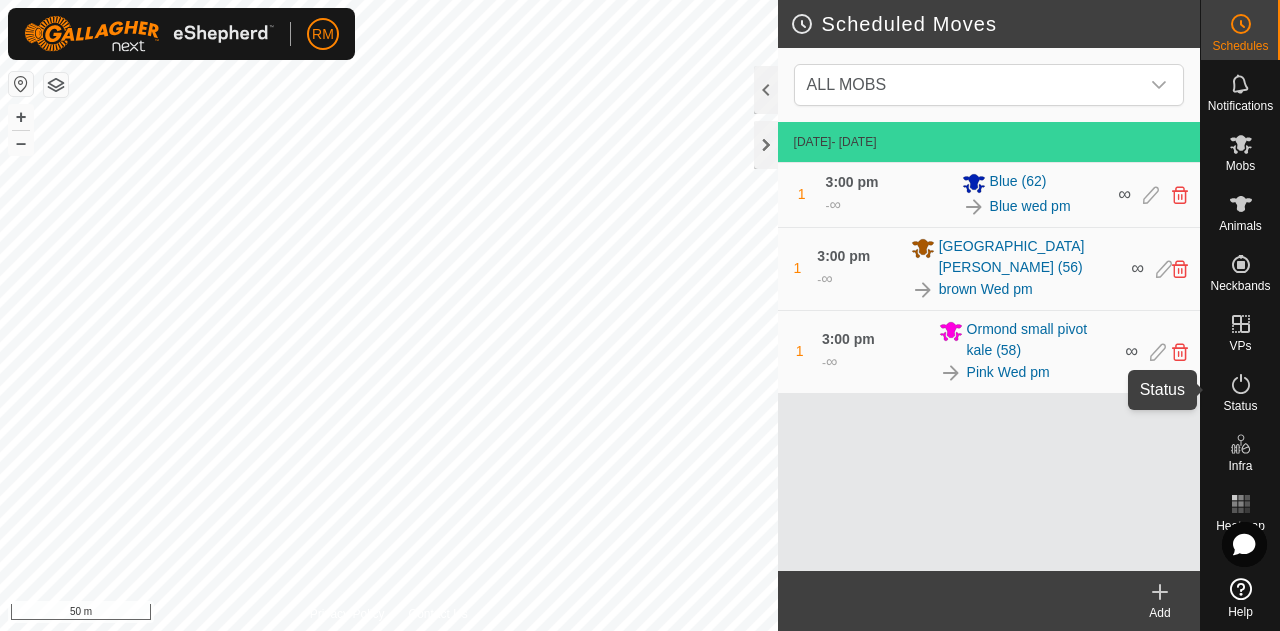 click 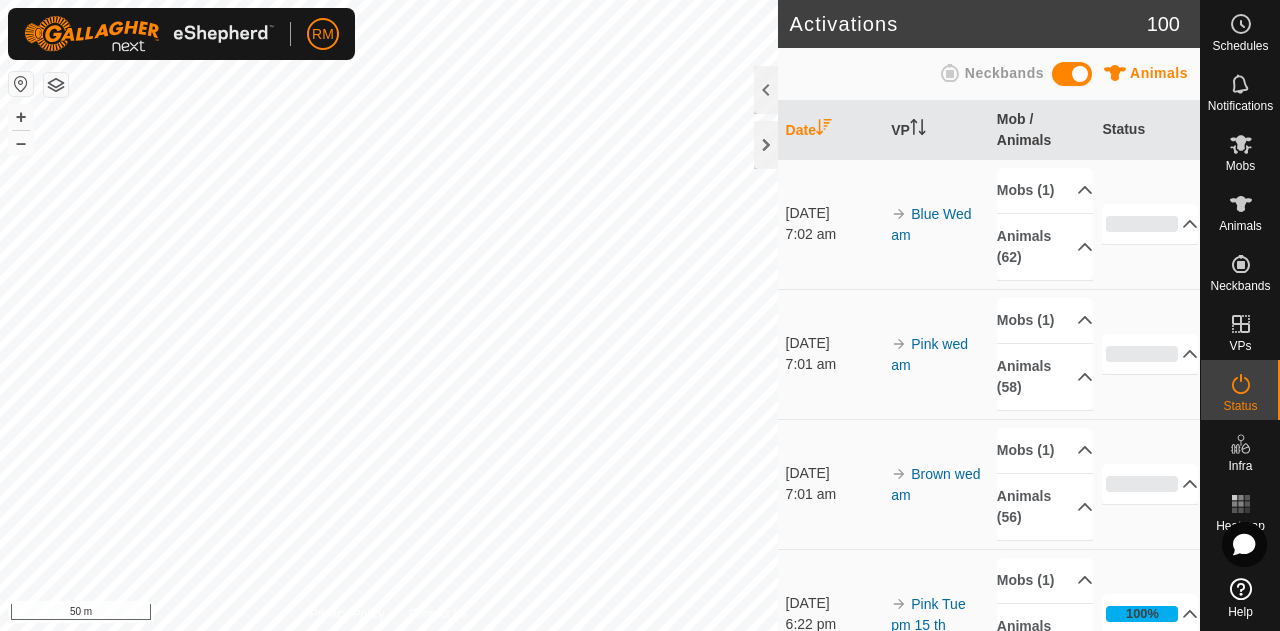 click 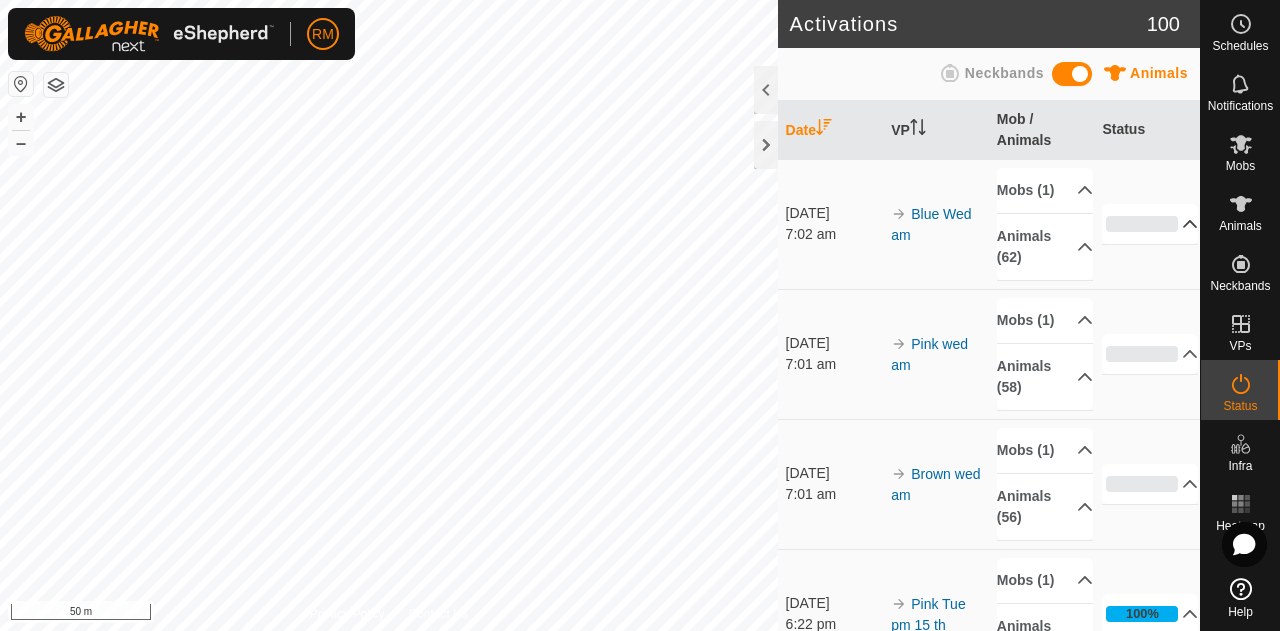 click 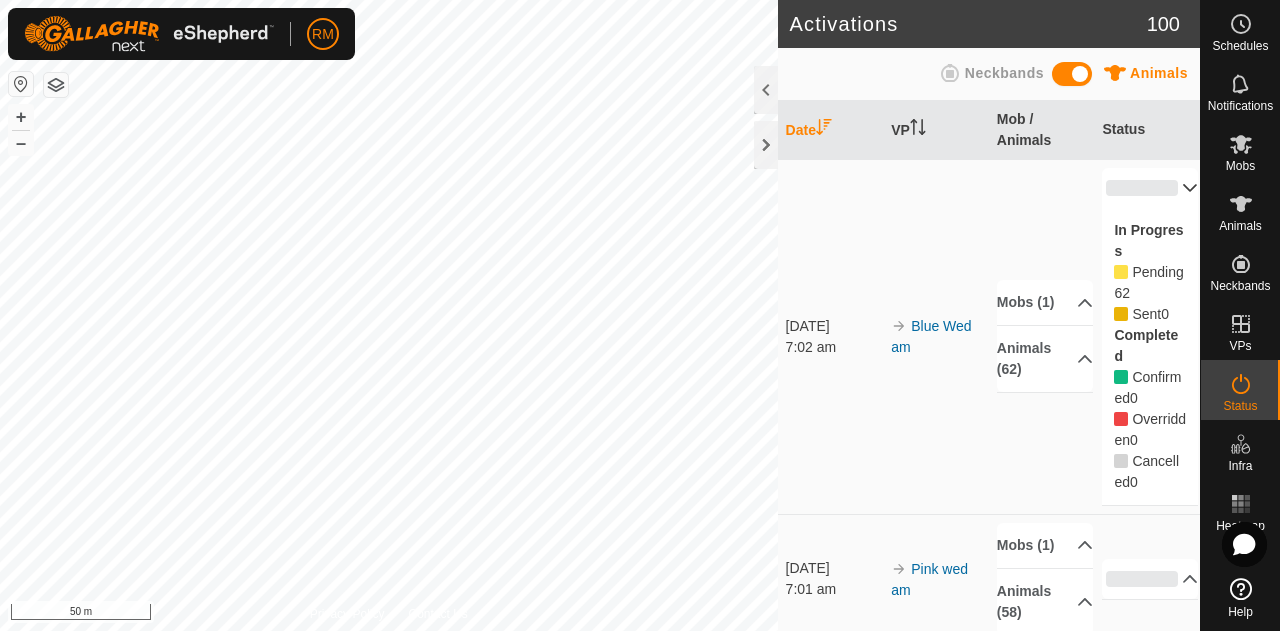 click on "0%" at bounding box center [1150, 188] 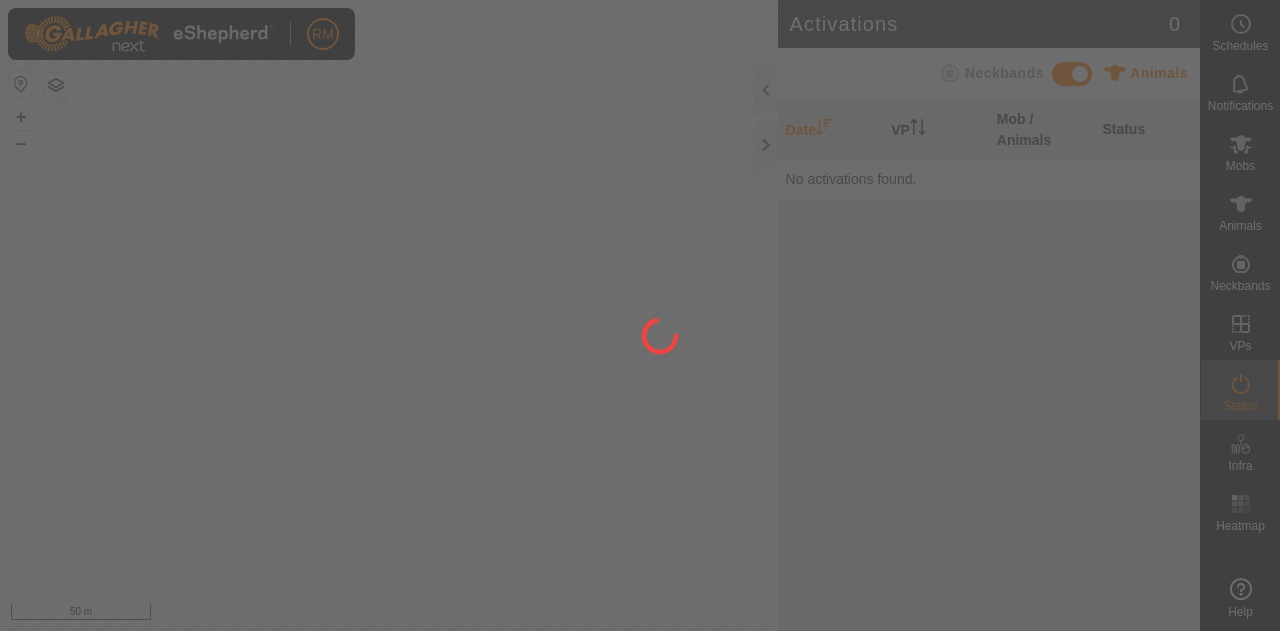 scroll, scrollTop: 0, scrollLeft: 0, axis: both 